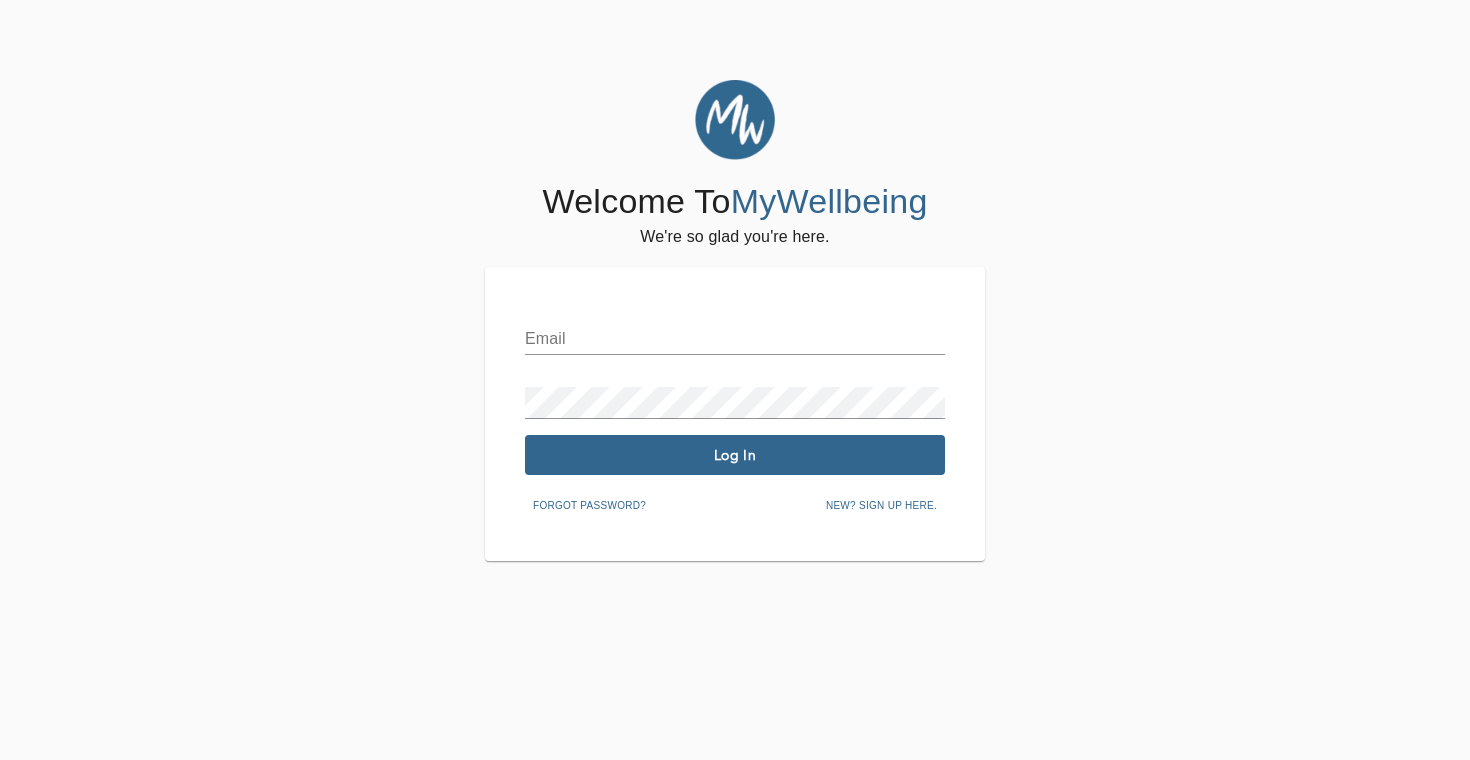 scroll, scrollTop: 0, scrollLeft: 0, axis: both 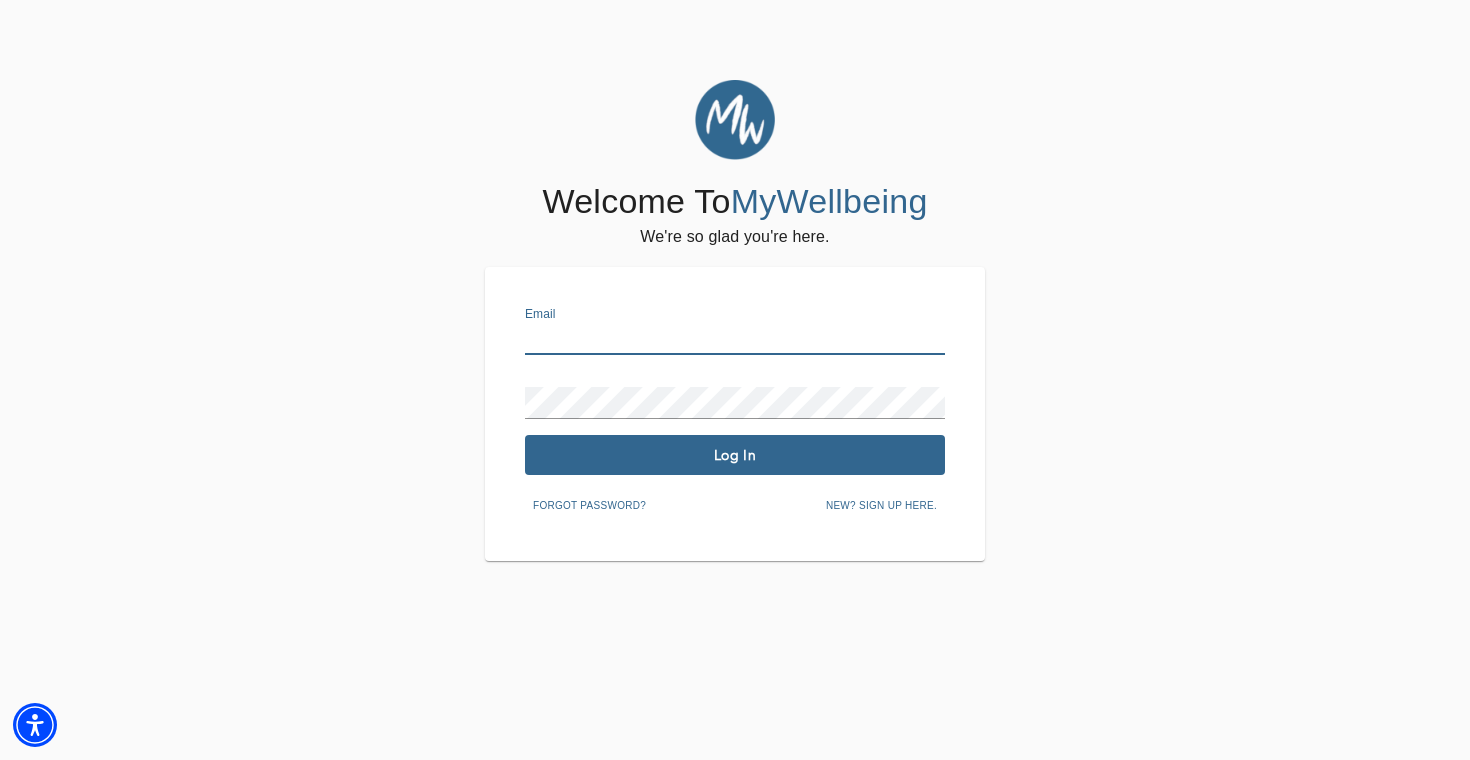 click at bounding box center (735, 339) 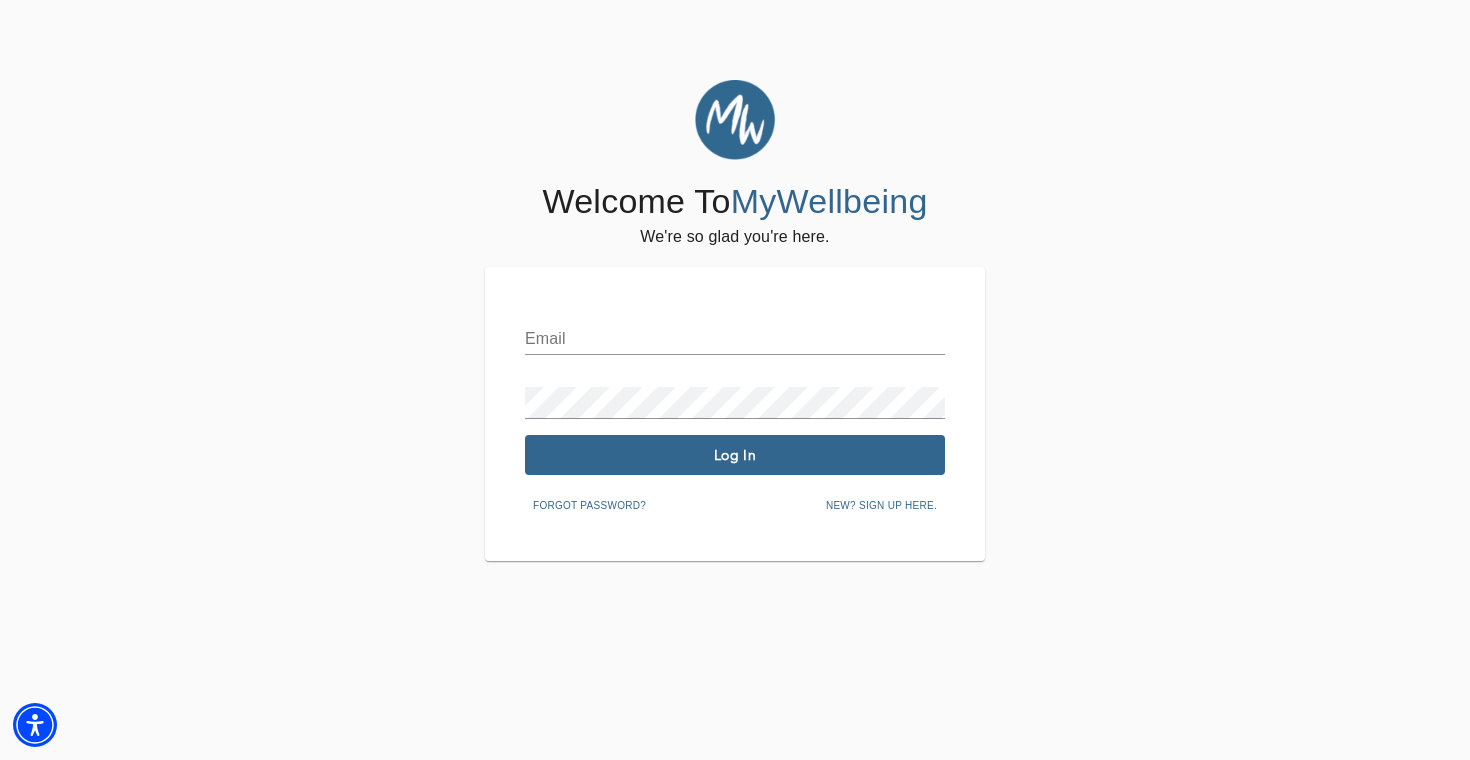 type on "jem.wong28@gmail.com" 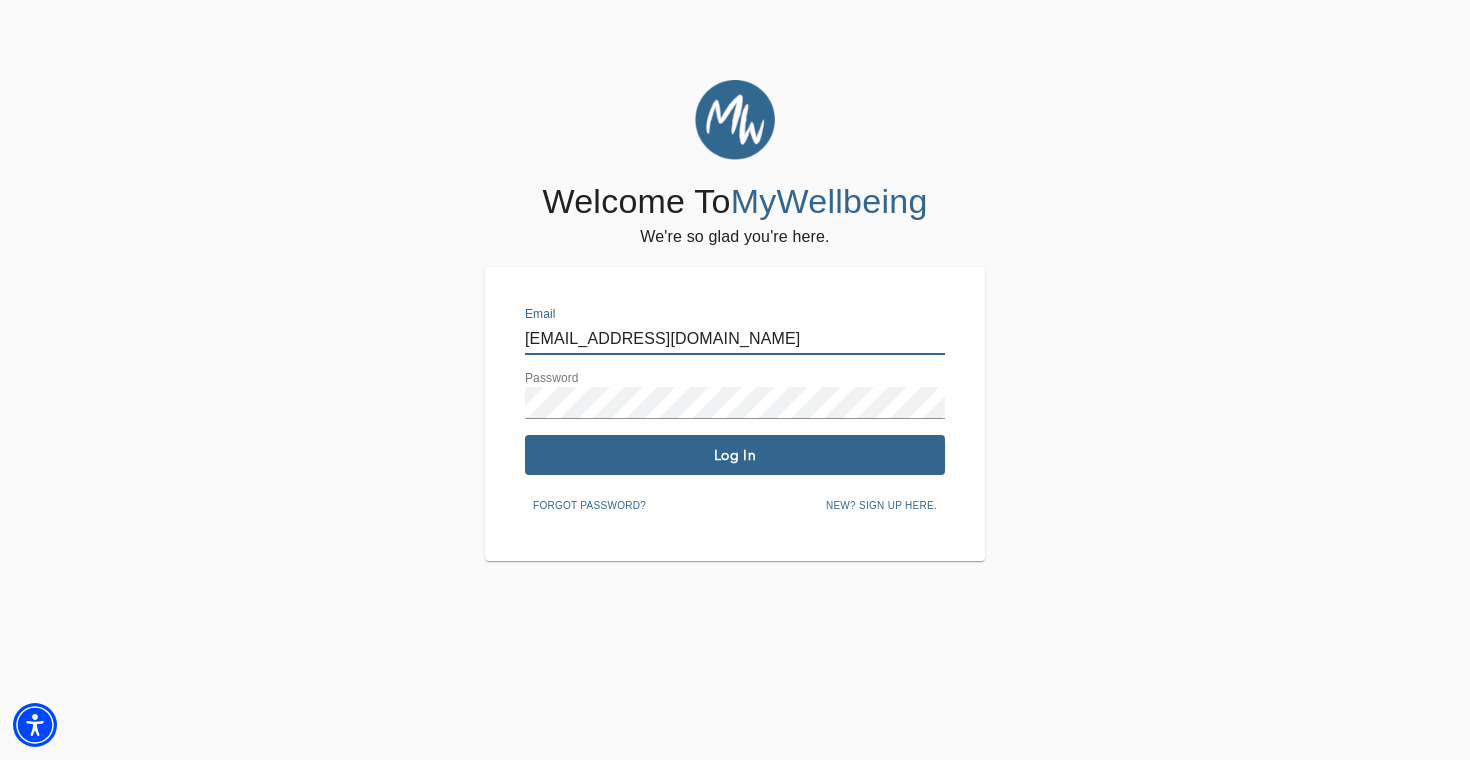 click on "Welcome To  MyWellbeing We're so glad you're here. Email jem.wong28@gmail.com Password Log In Forgot password? New? Sign up here." at bounding box center (735, 320) 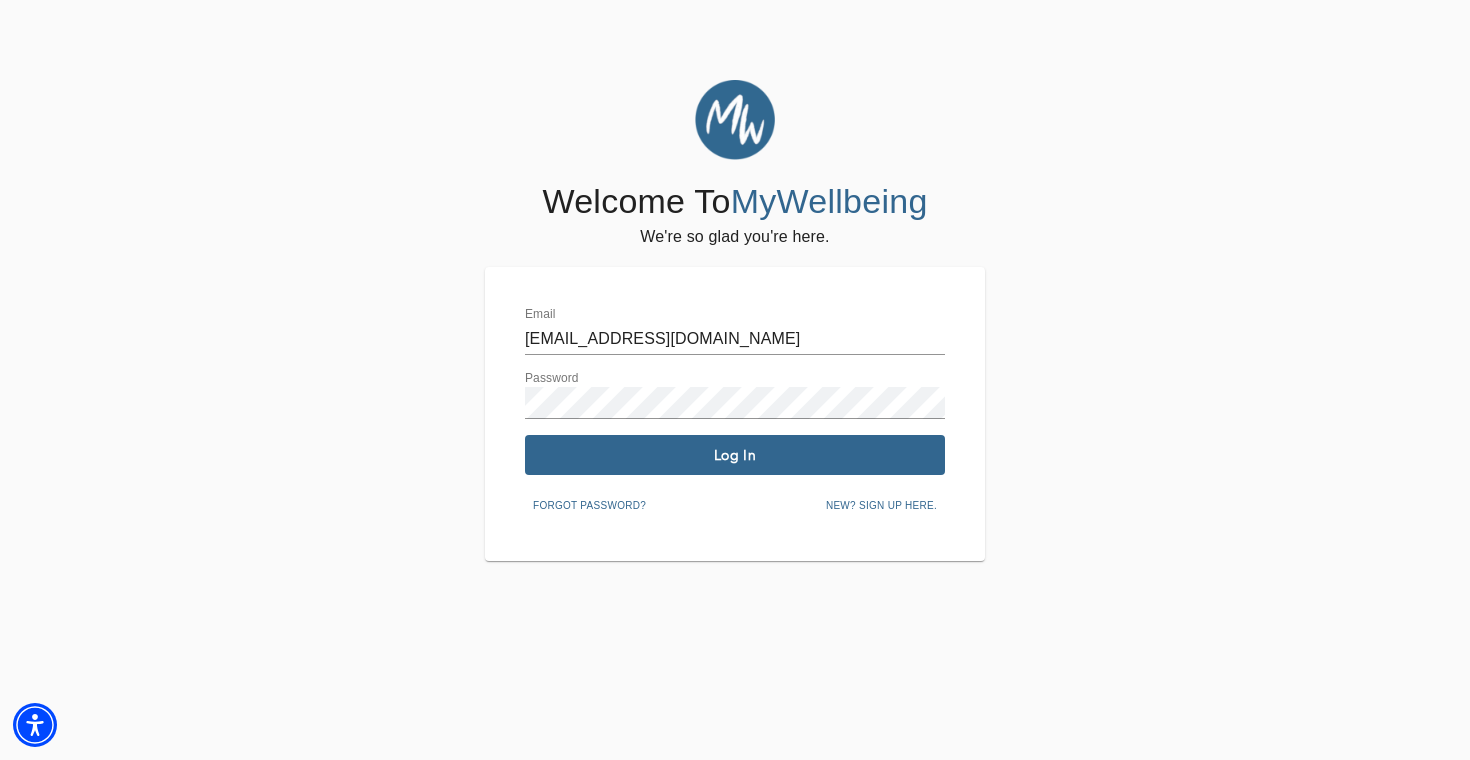 click on "Log In" at bounding box center [735, 455] 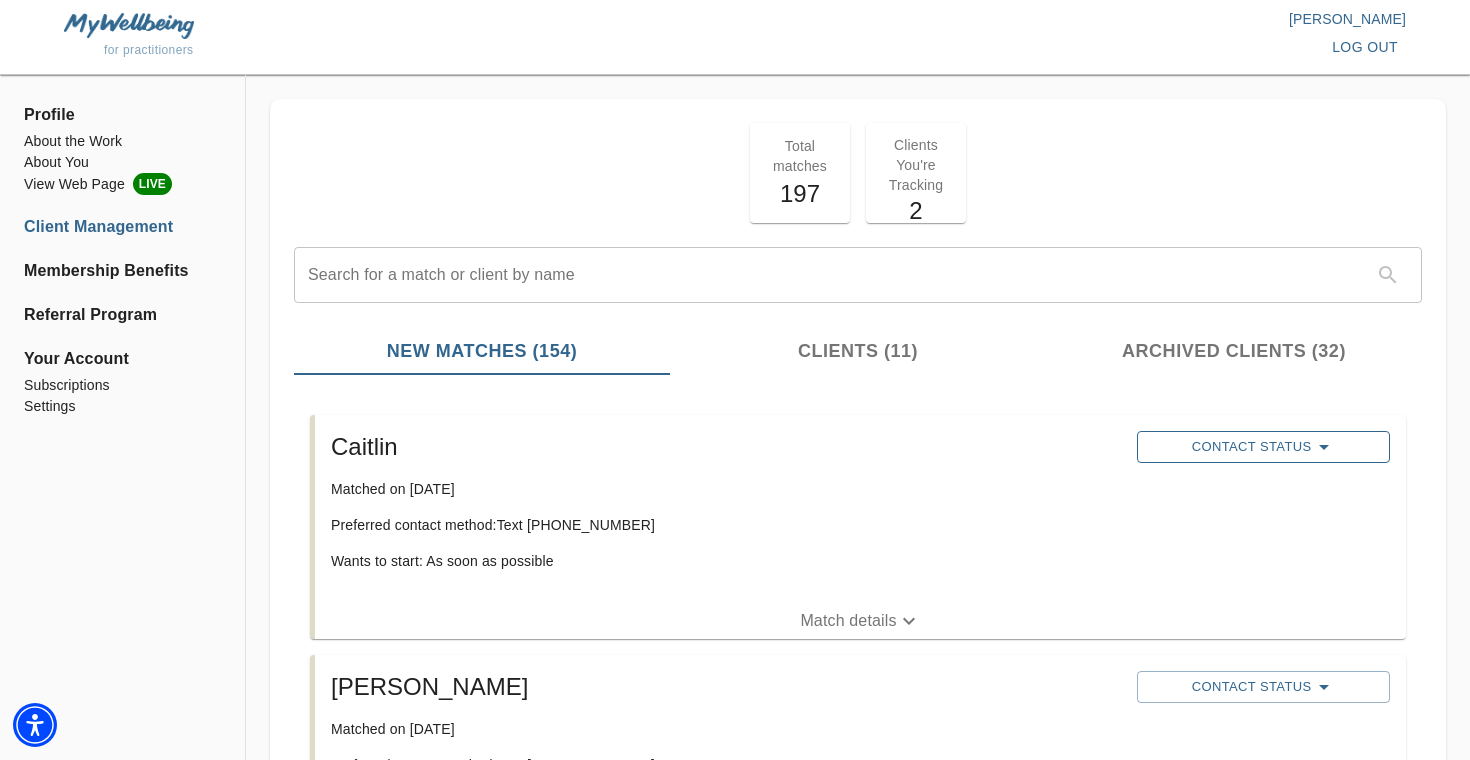 click on "Contact Status" at bounding box center (1263, 447) 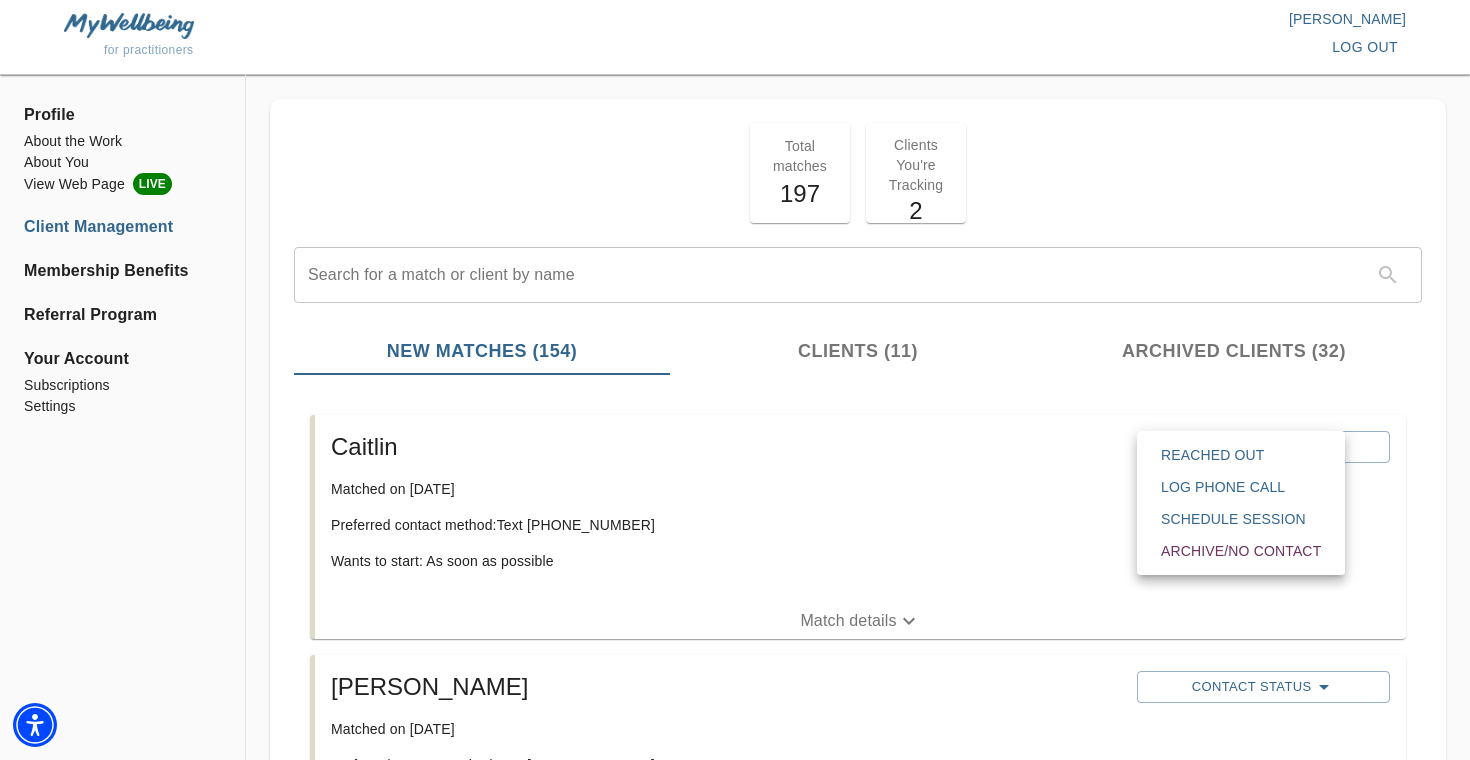 click on "Reached Out" at bounding box center (1241, 455) 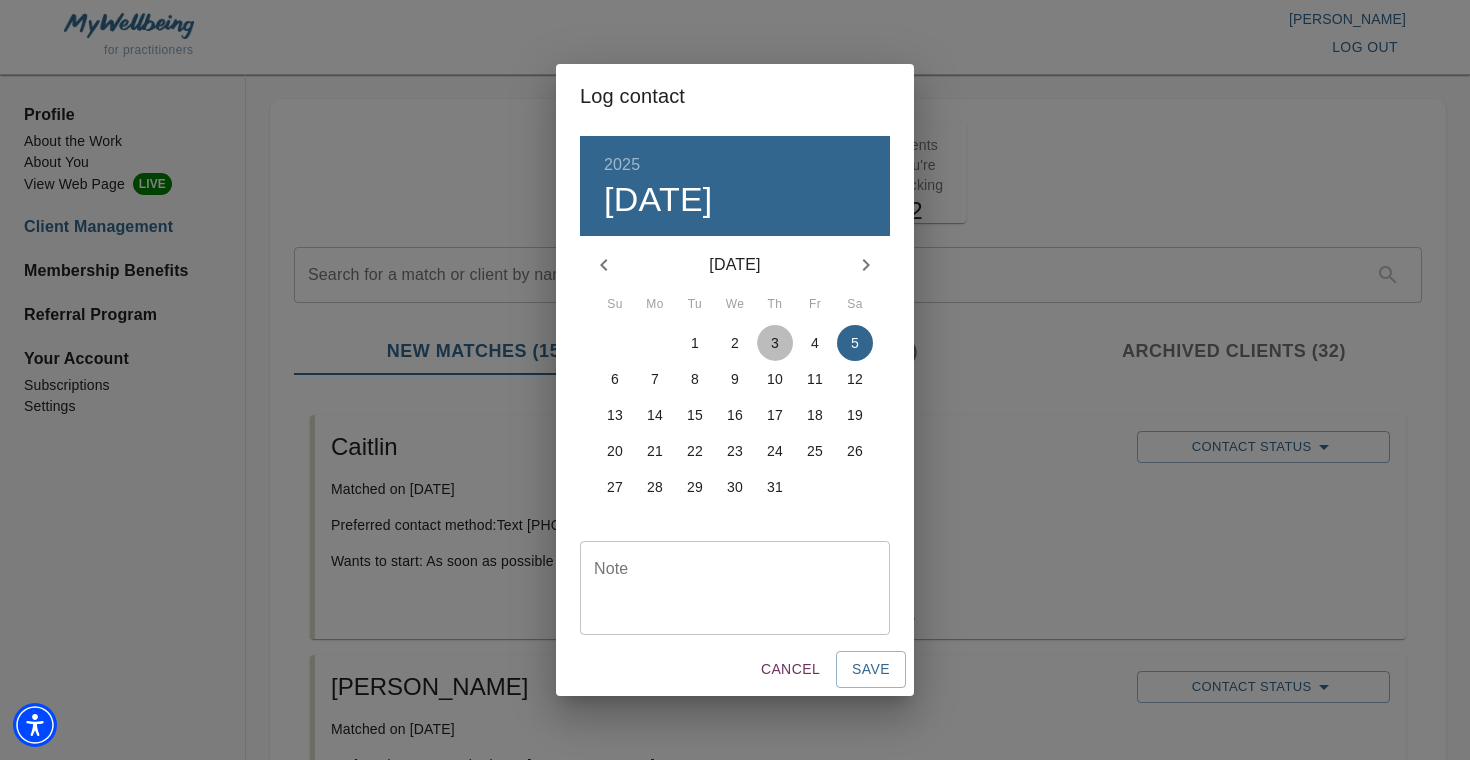 click on "3" at bounding box center (775, 343) 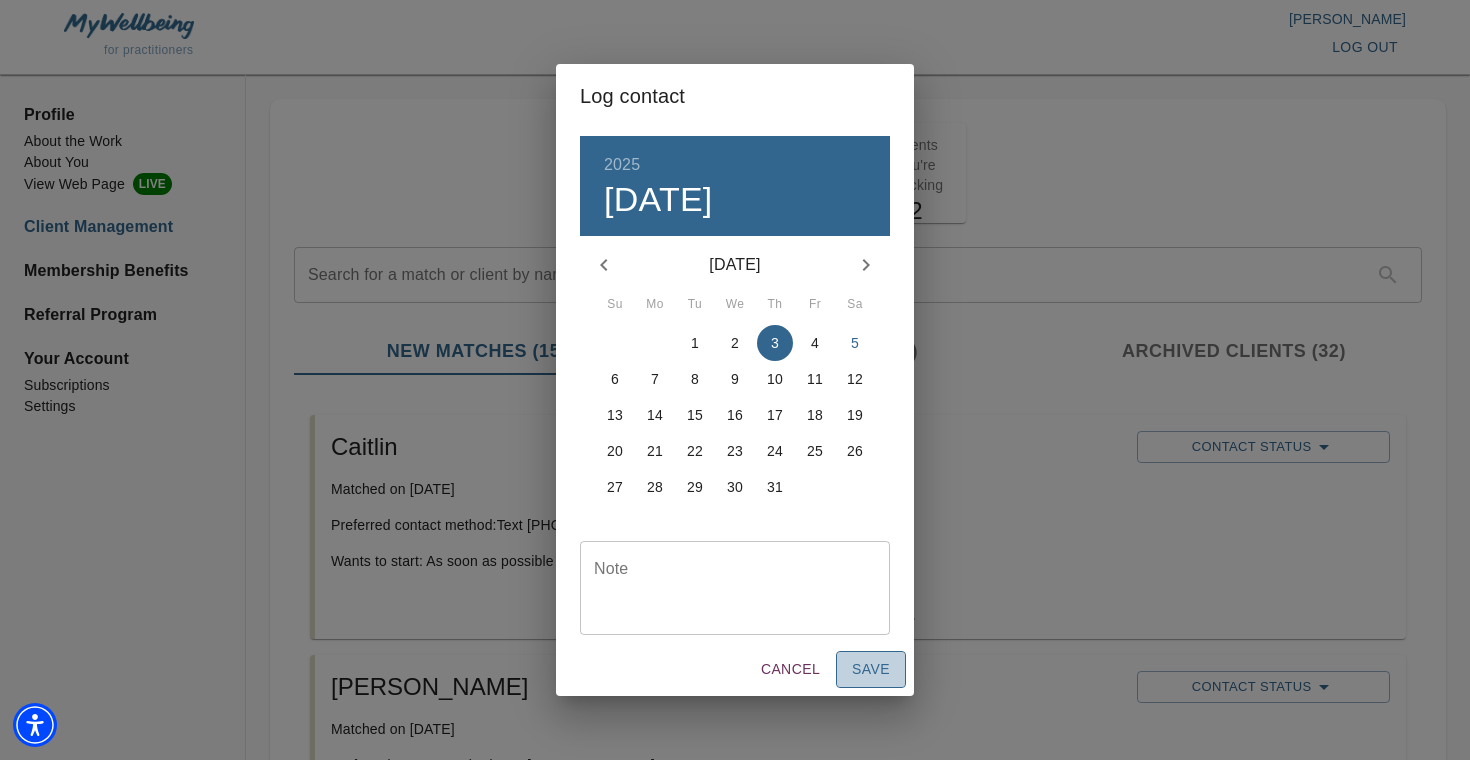 click on "Save" at bounding box center [871, 669] 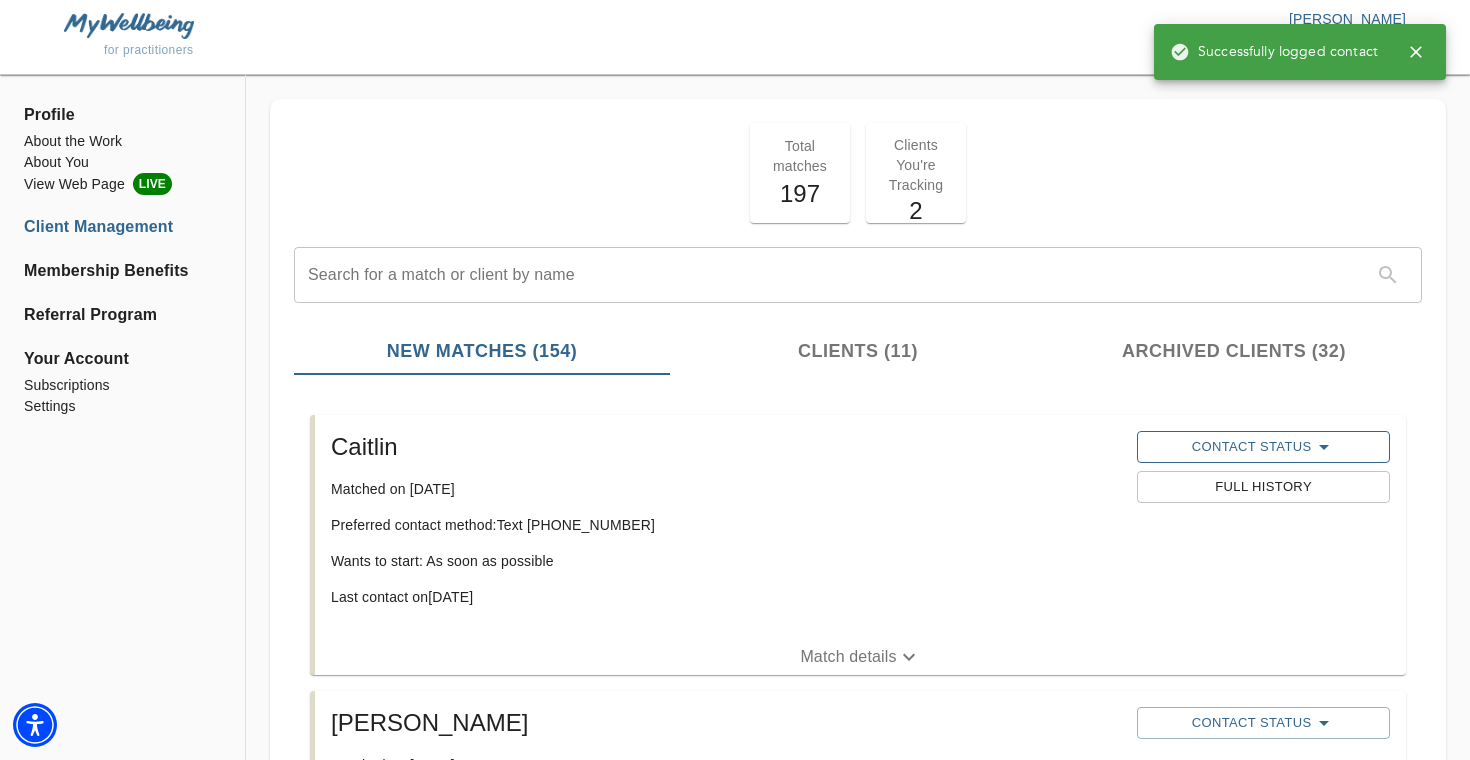 click on "Contact Status" at bounding box center (1263, 447) 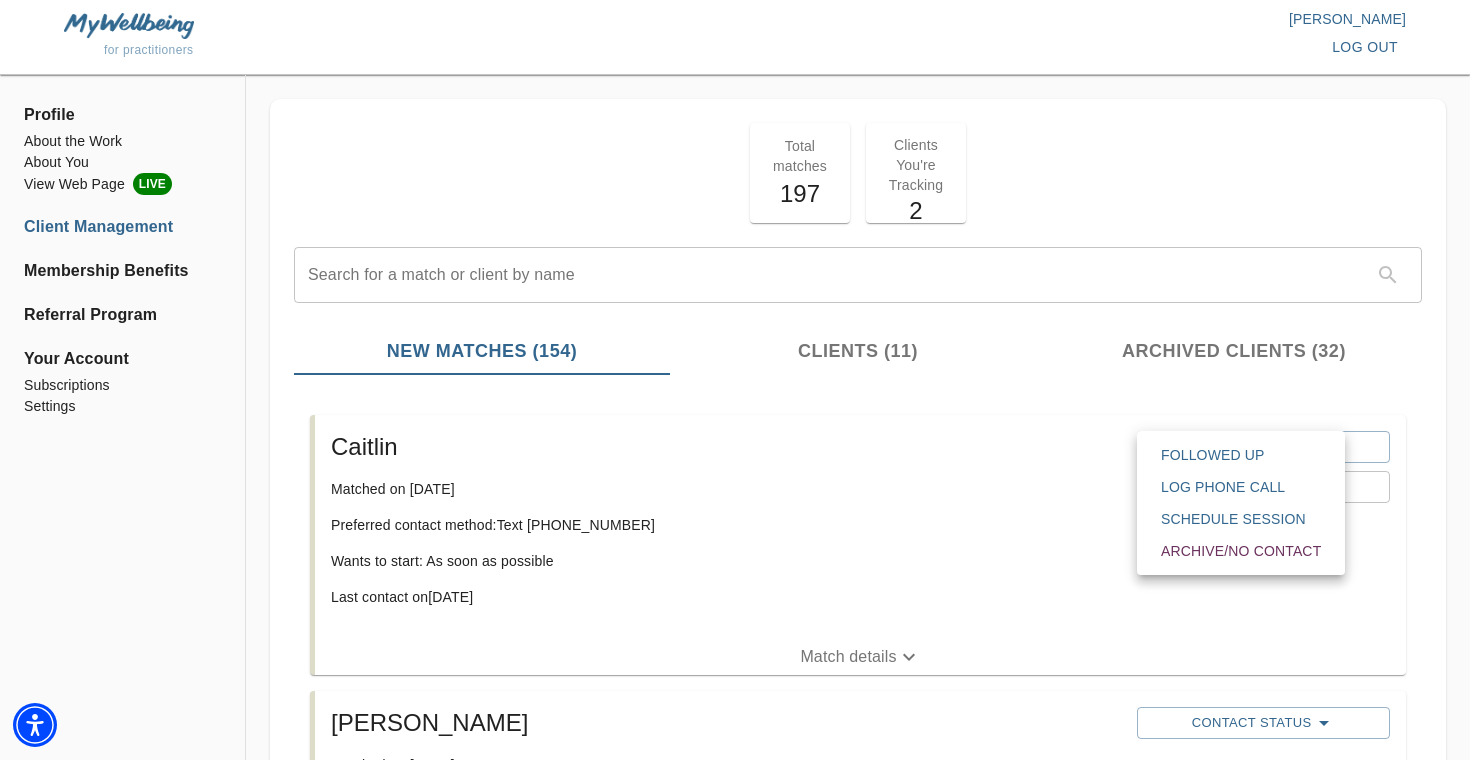 click at bounding box center (735, 380) 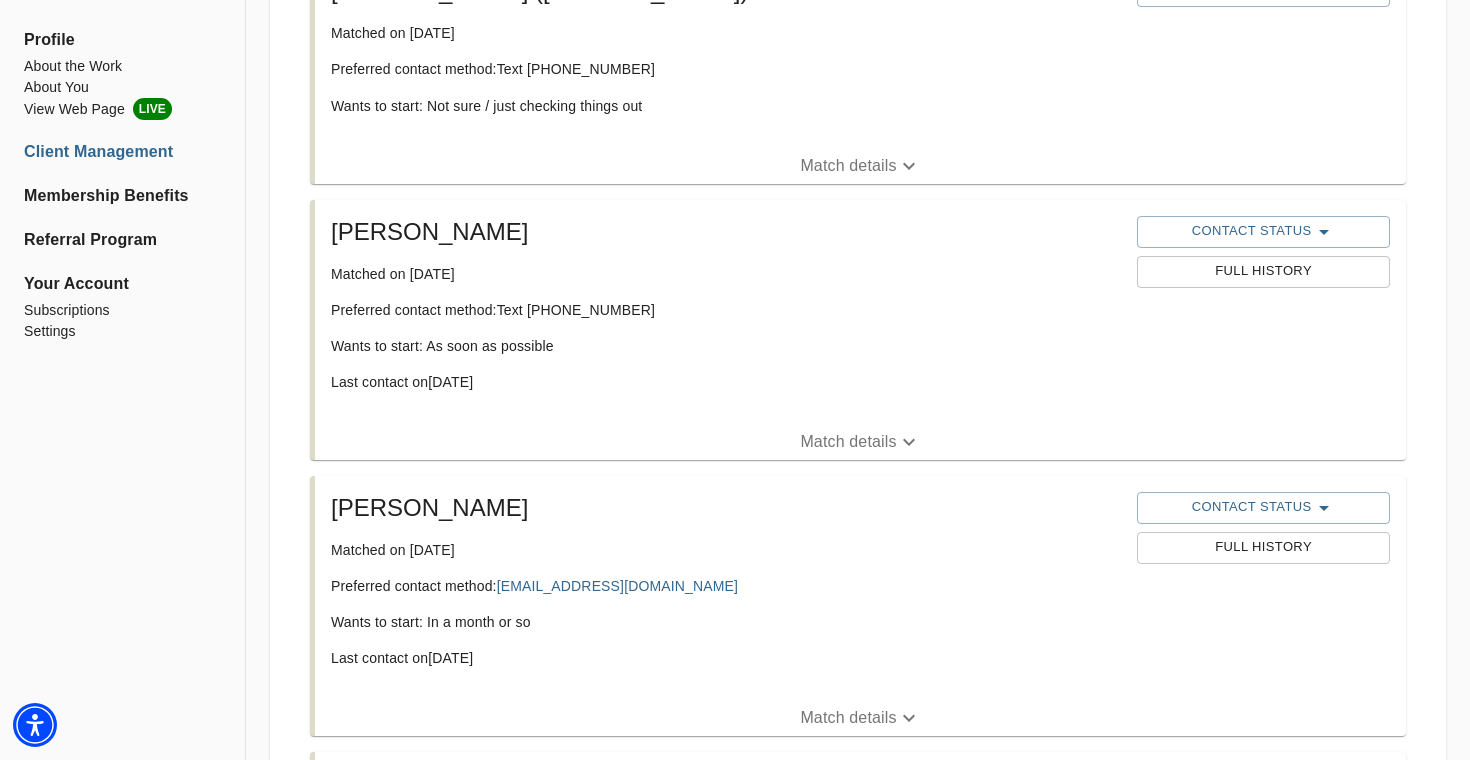 scroll, scrollTop: 2169, scrollLeft: 0, axis: vertical 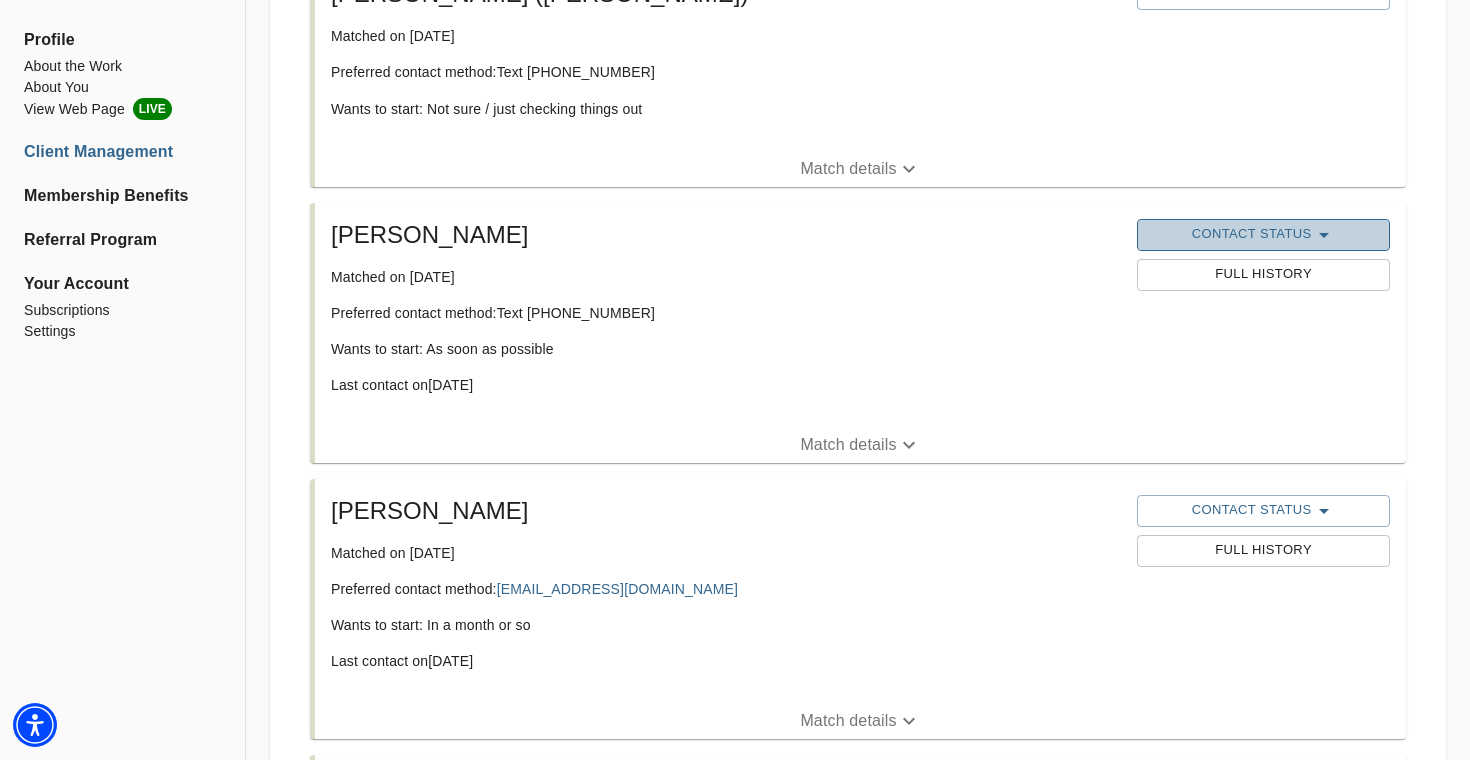 click on "Contact Status" at bounding box center [1263, 235] 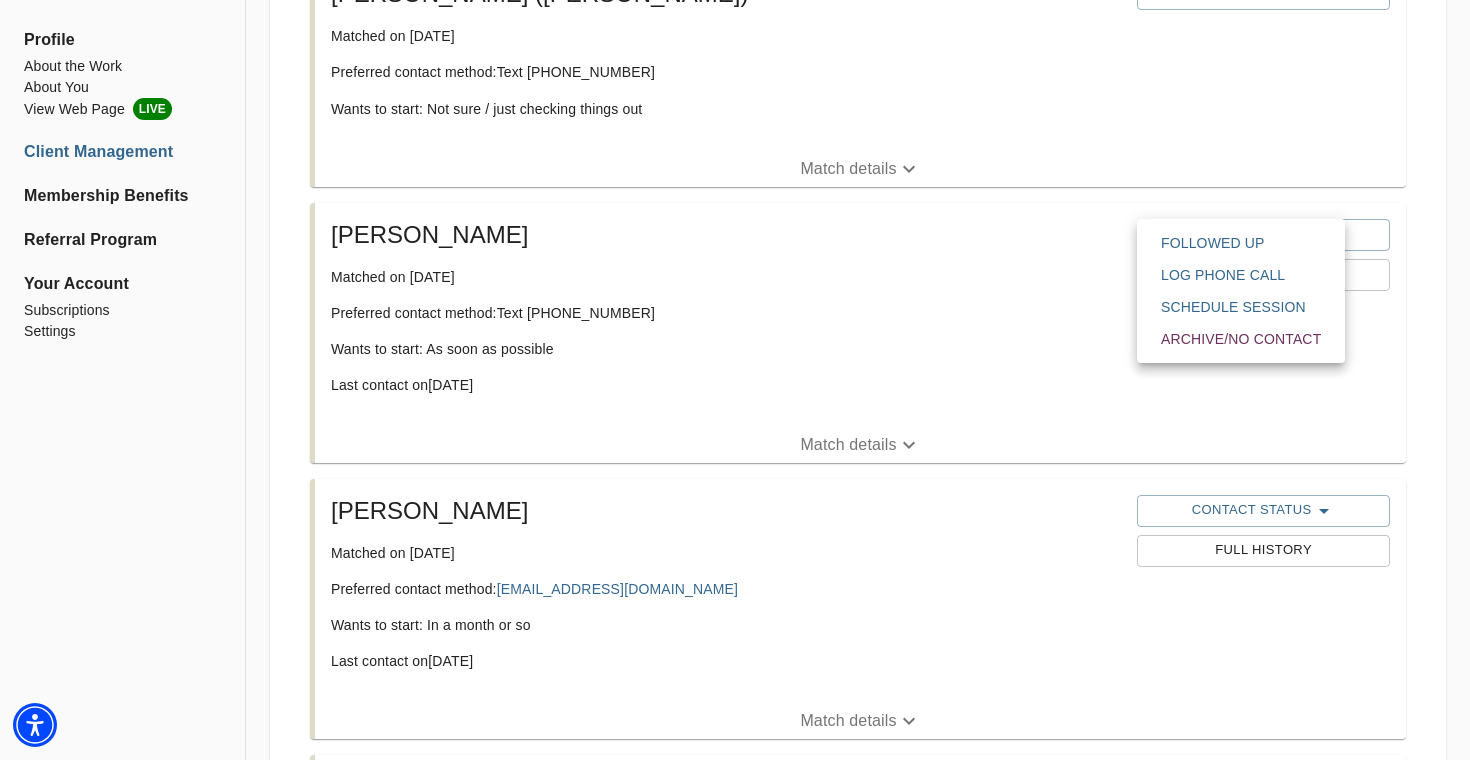 click on "Schedule session" at bounding box center (1241, 307) 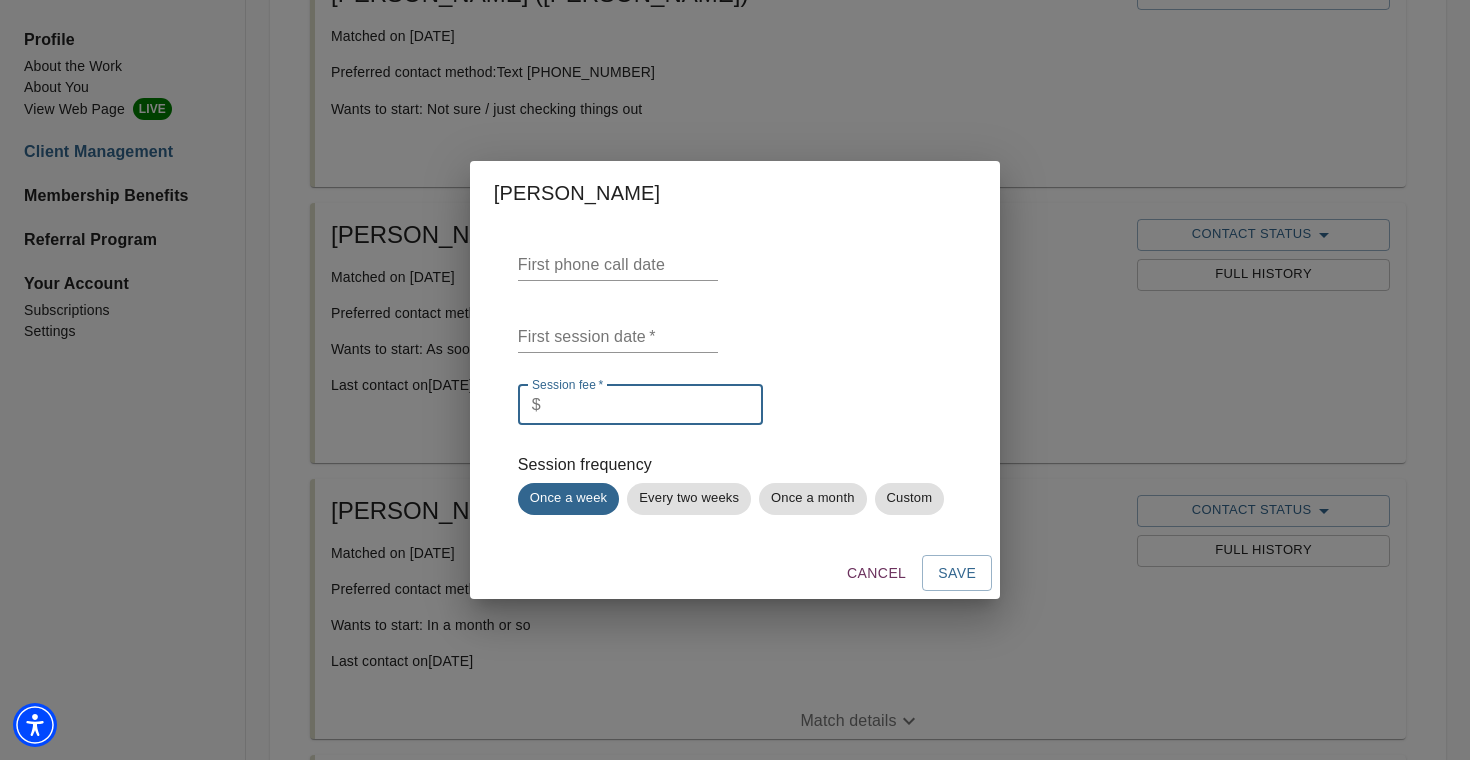 click at bounding box center [656, 405] 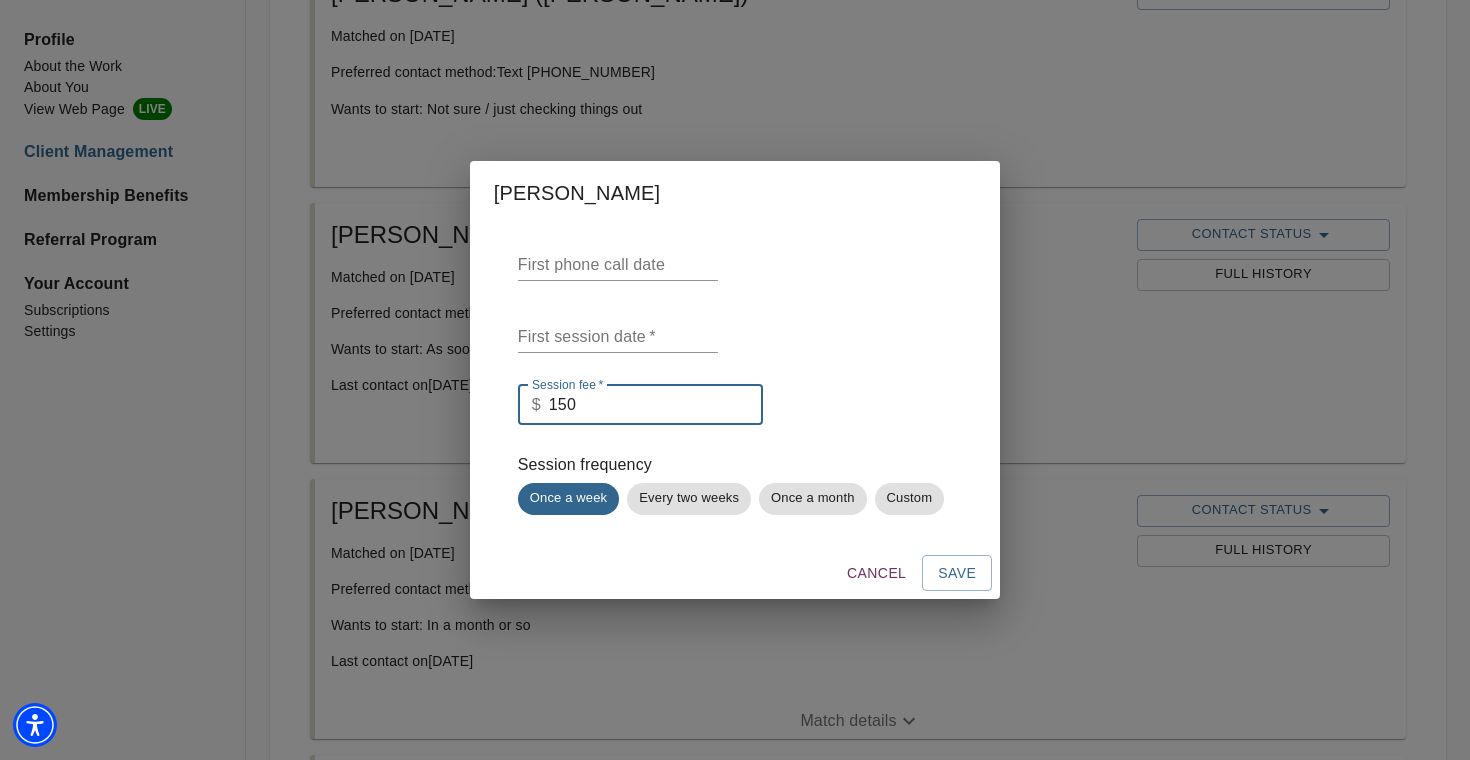 type on "150" 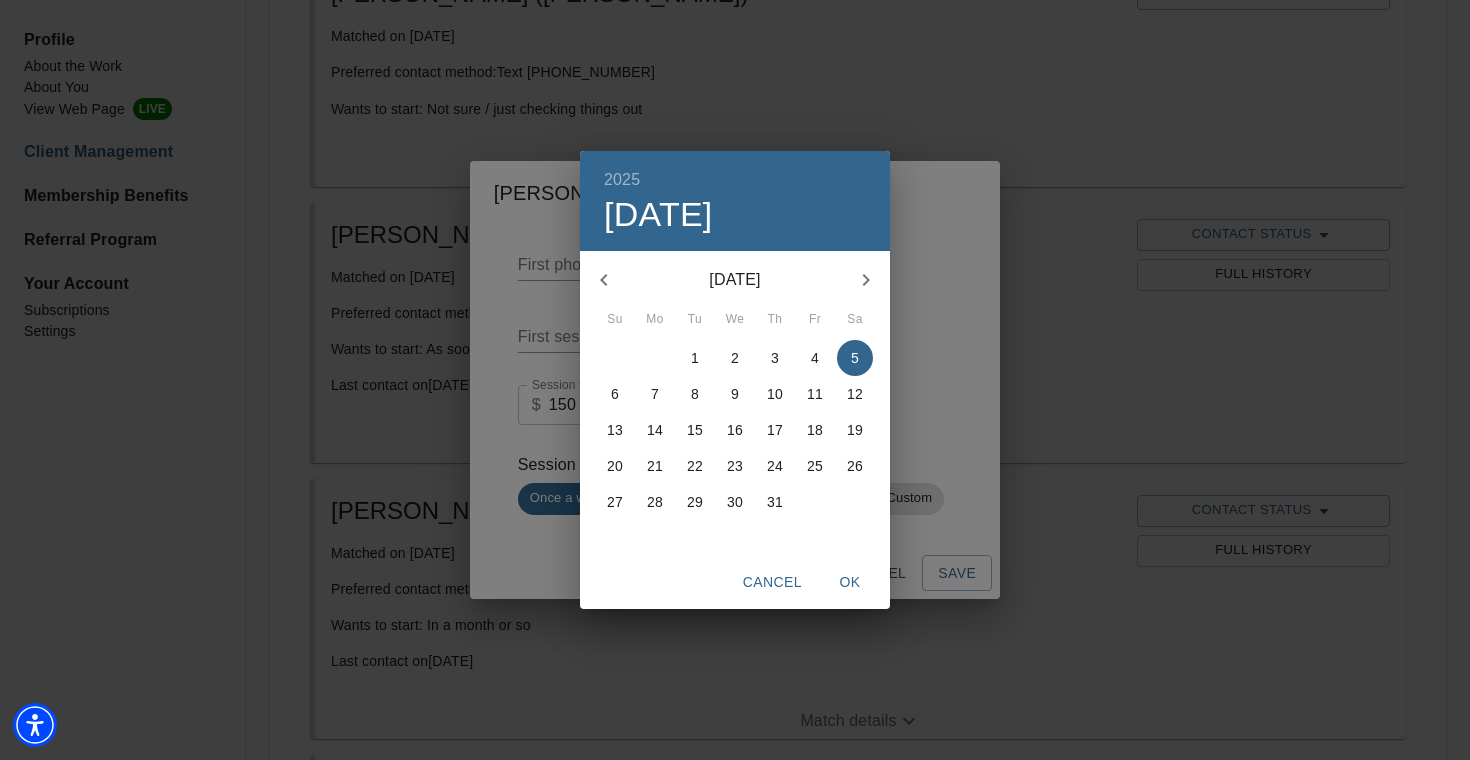 click 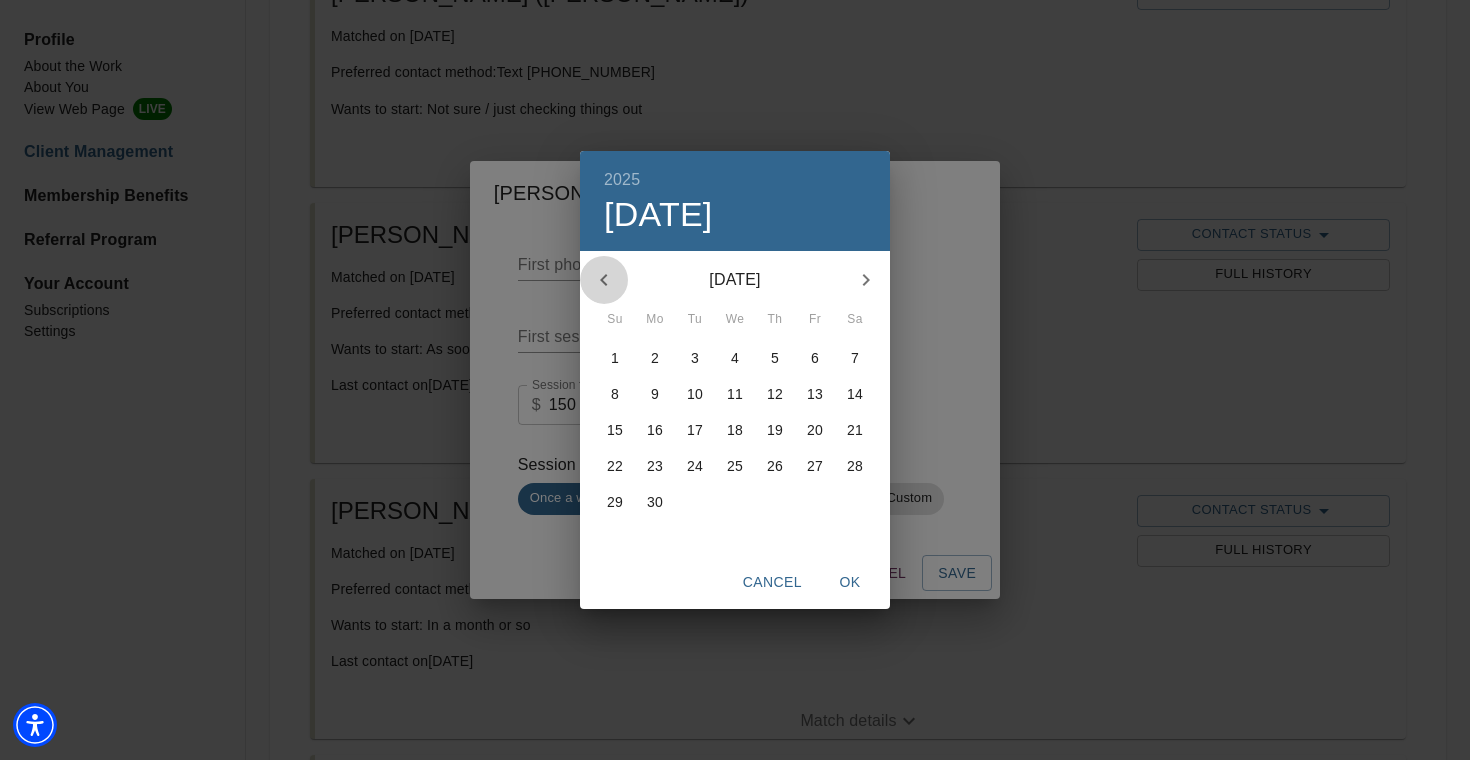 click 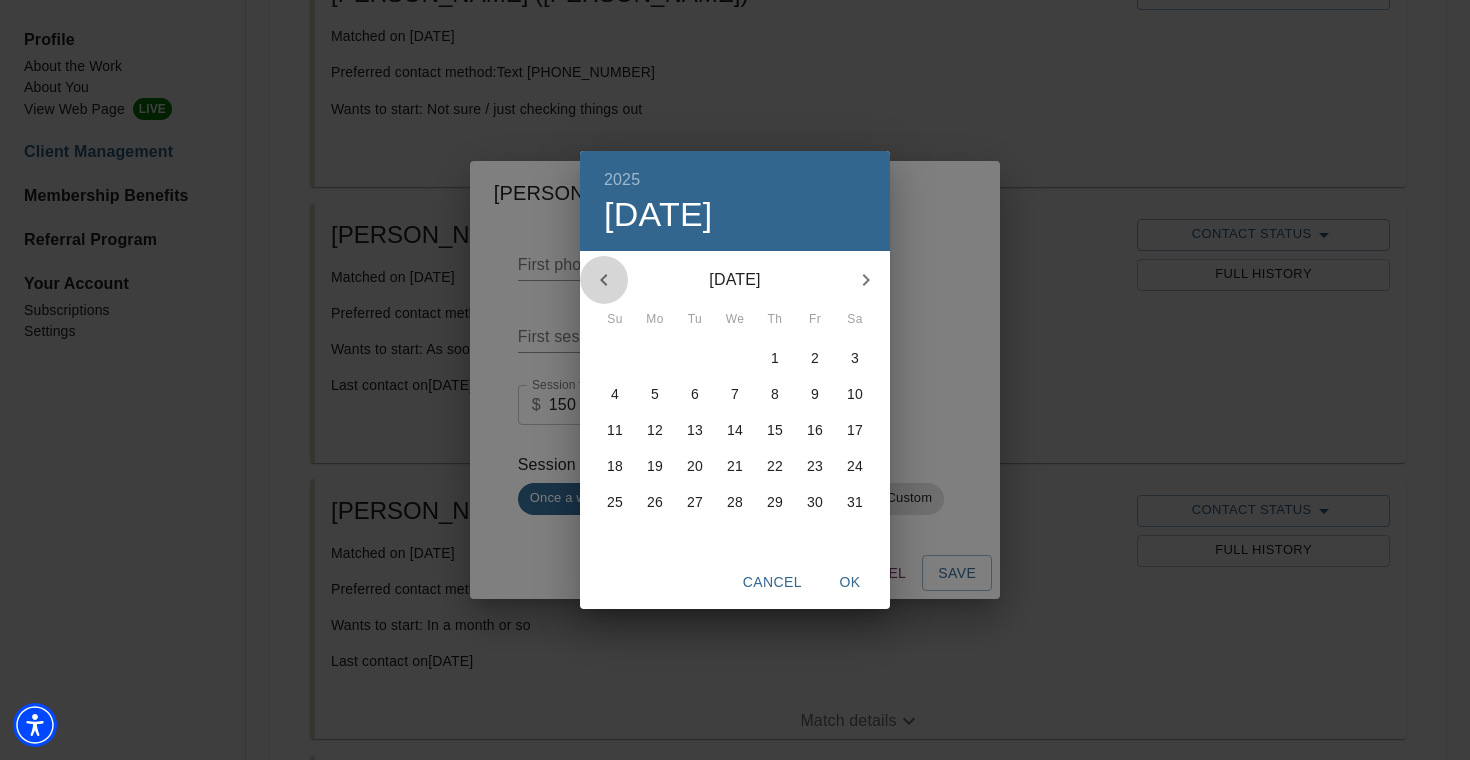 click 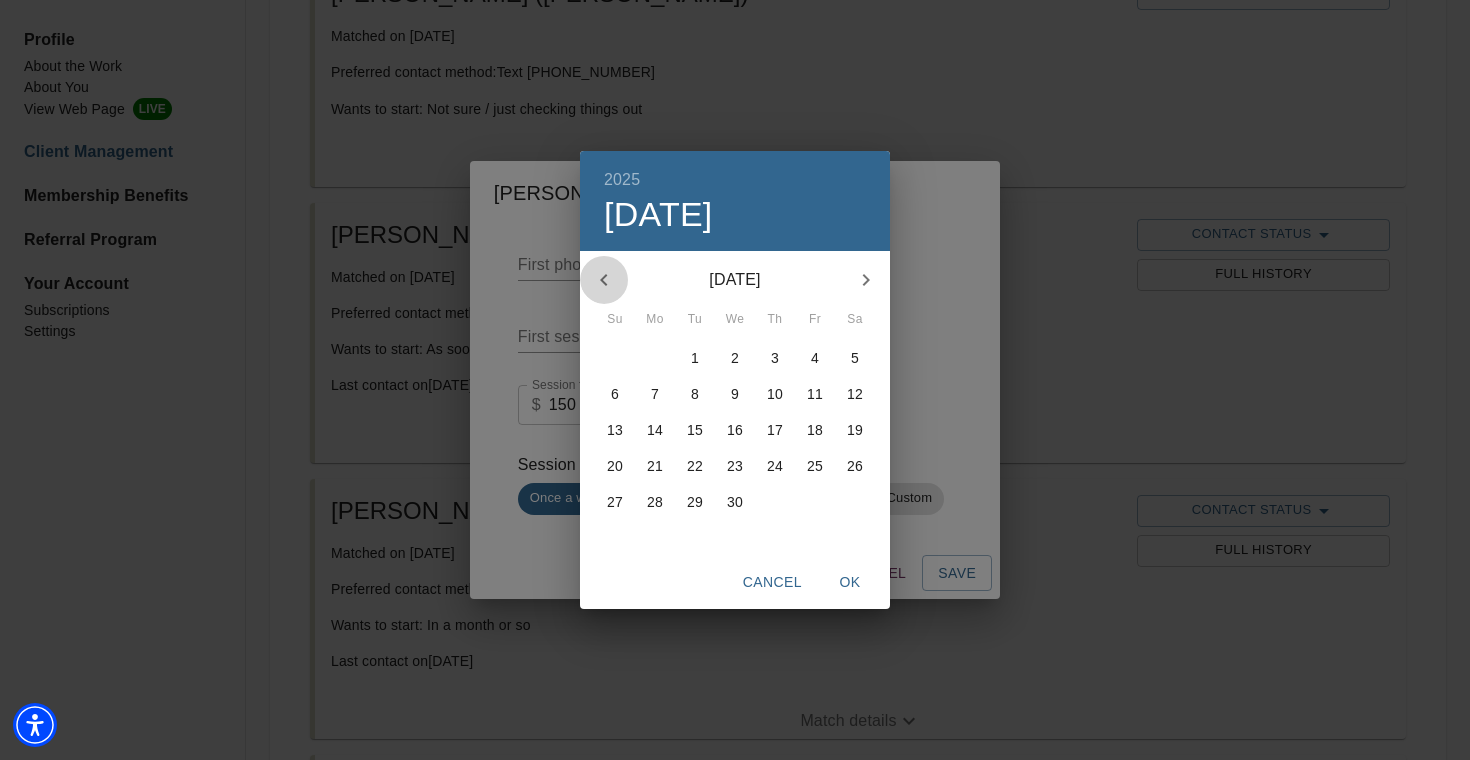 click 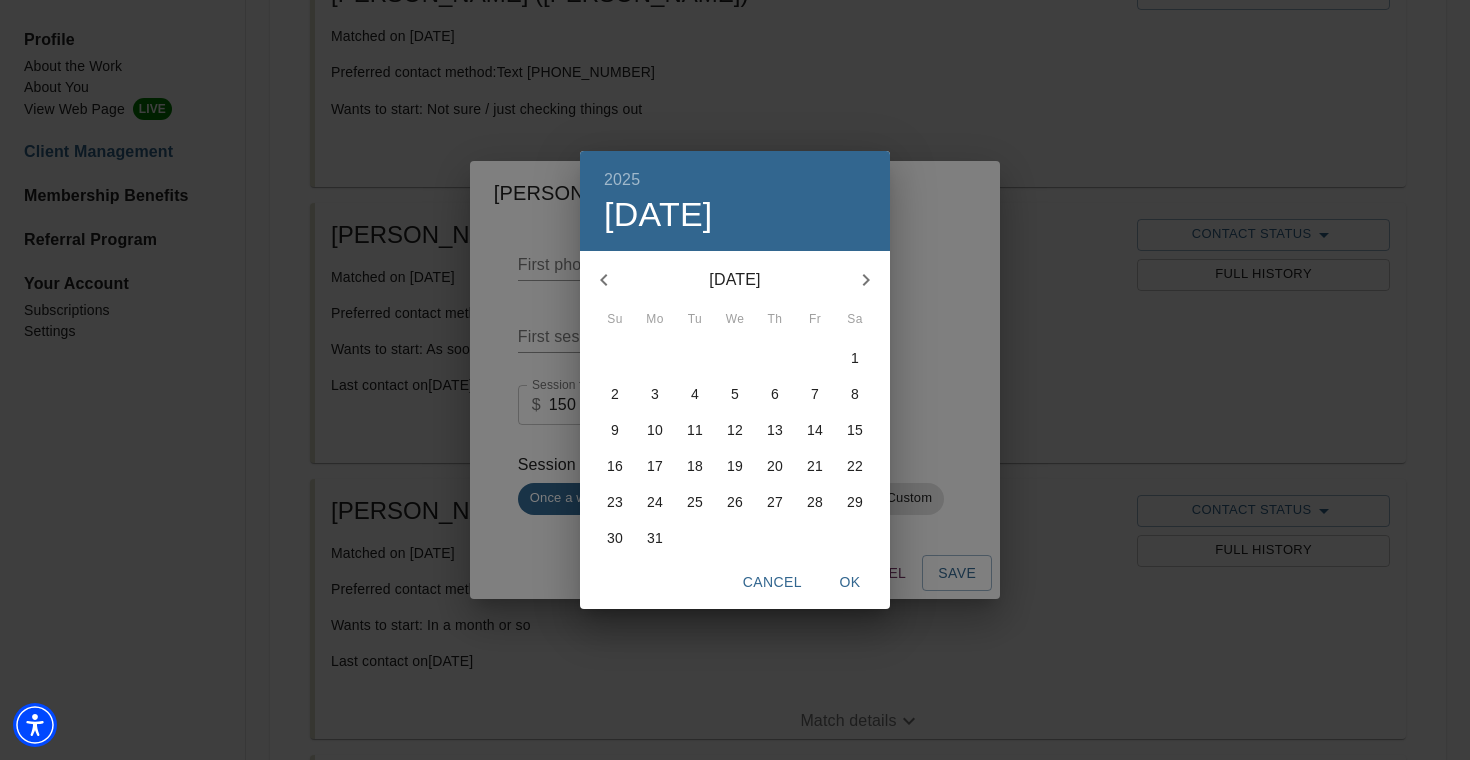 click on "3" at bounding box center [655, 394] 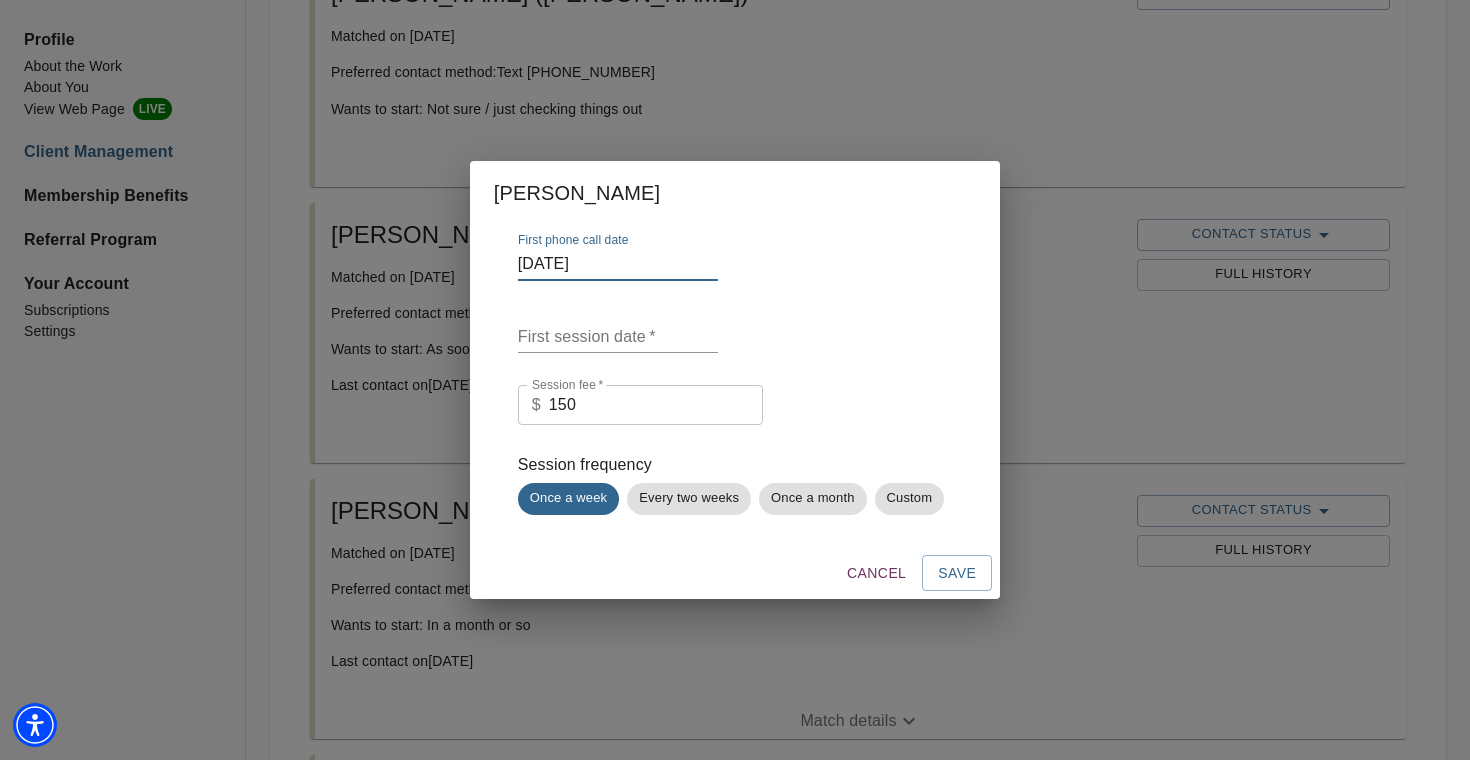 click at bounding box center [618, 337] 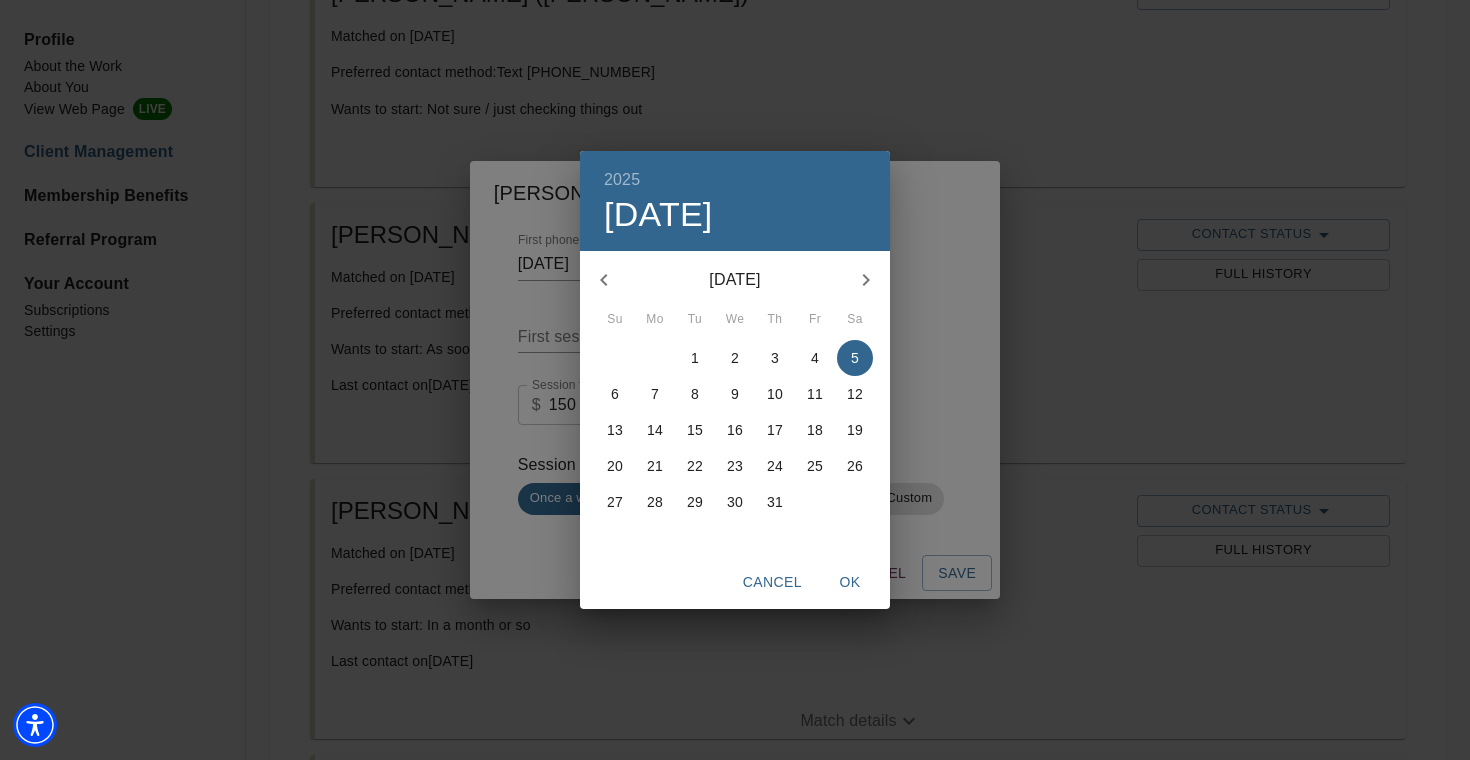 click on "16" at bounding box center [735, 430] 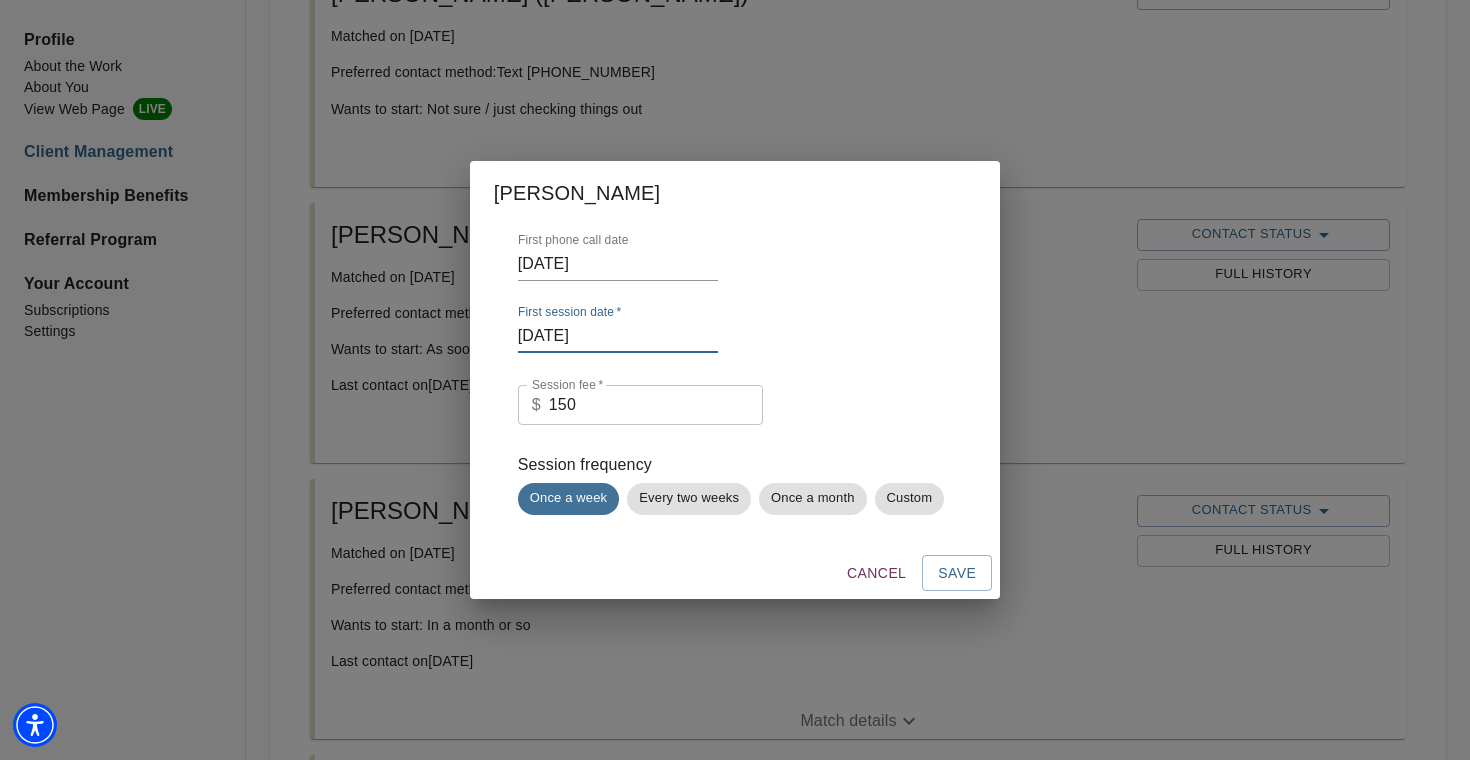 click on "Once a week" at bounding box center (569, 498) 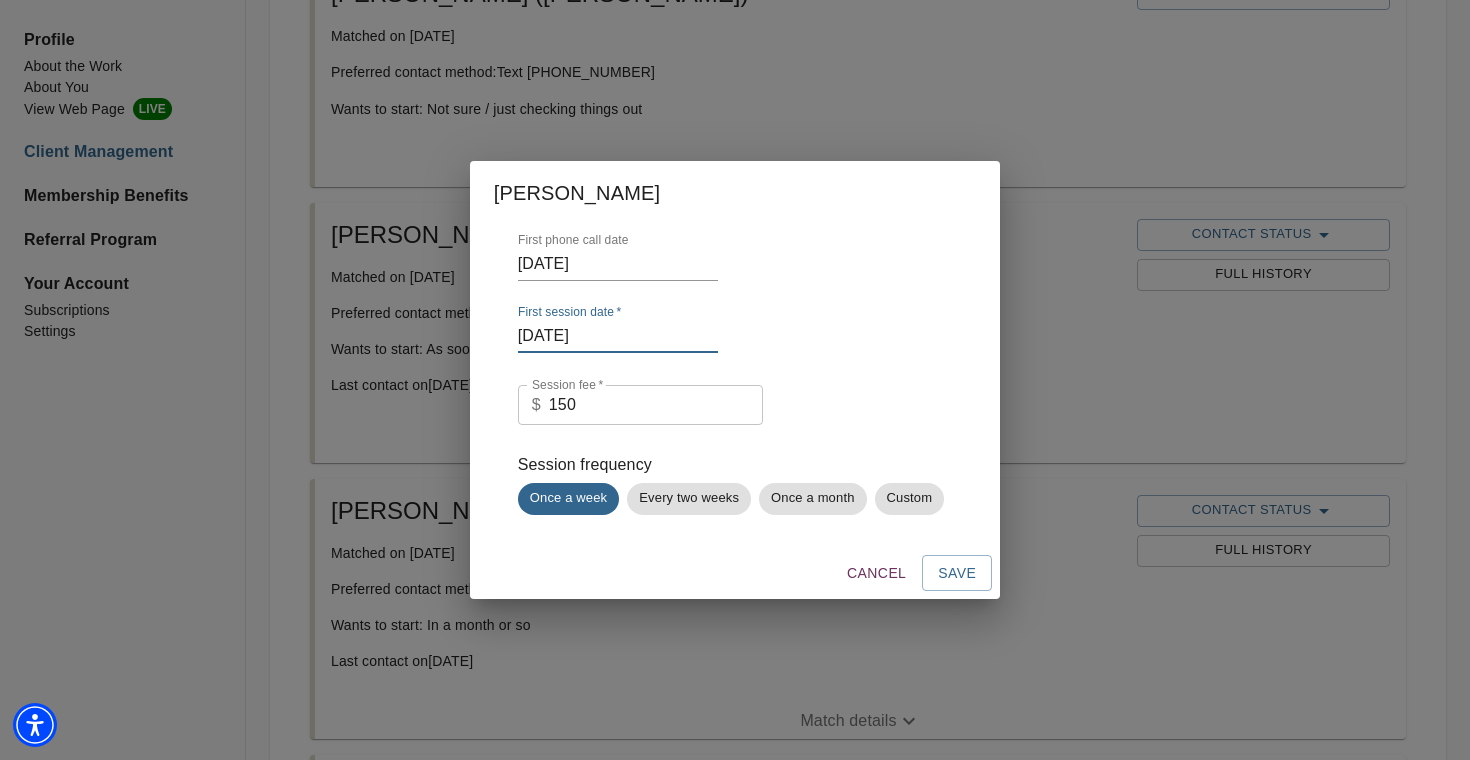 click on "July 16th" at bounding box center [618, 337] 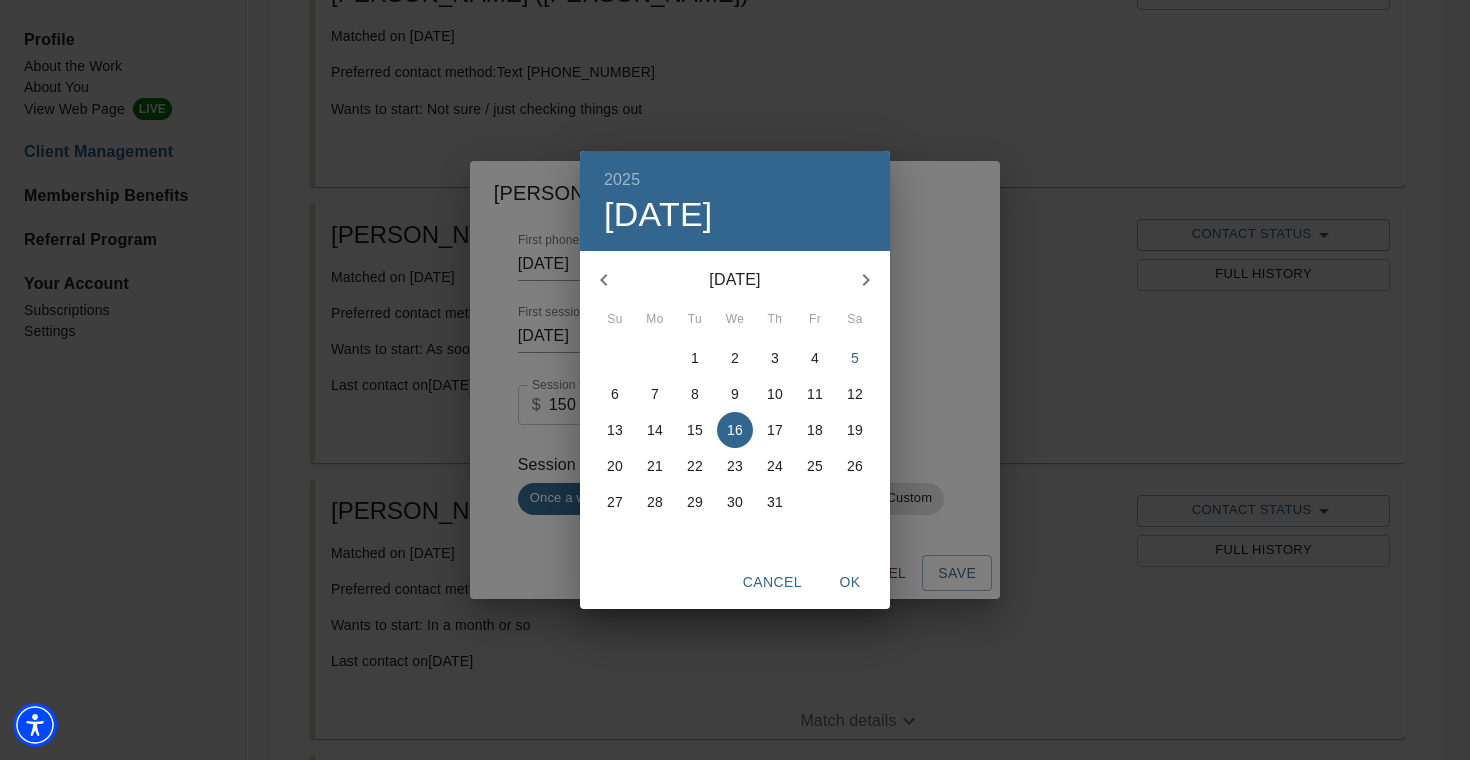 click 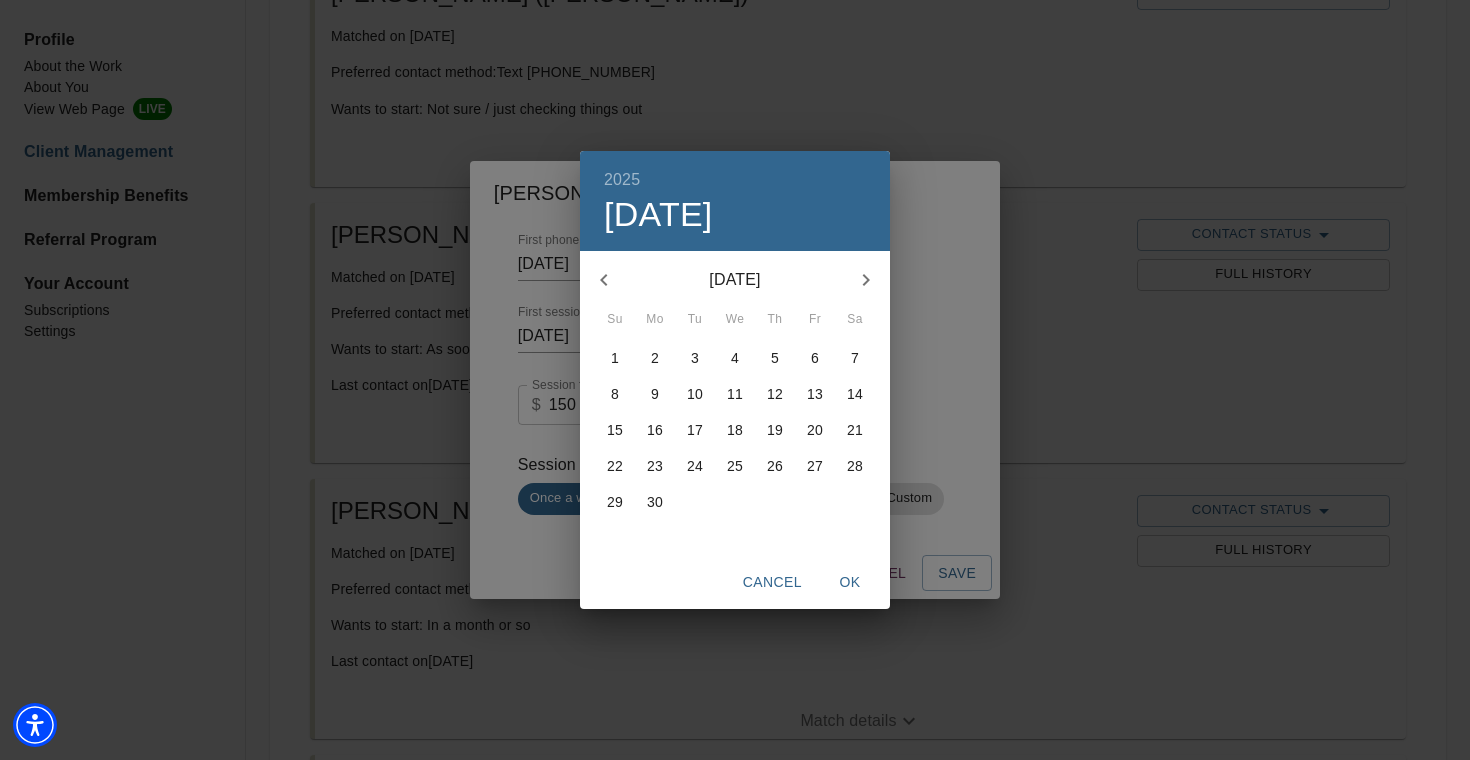 click 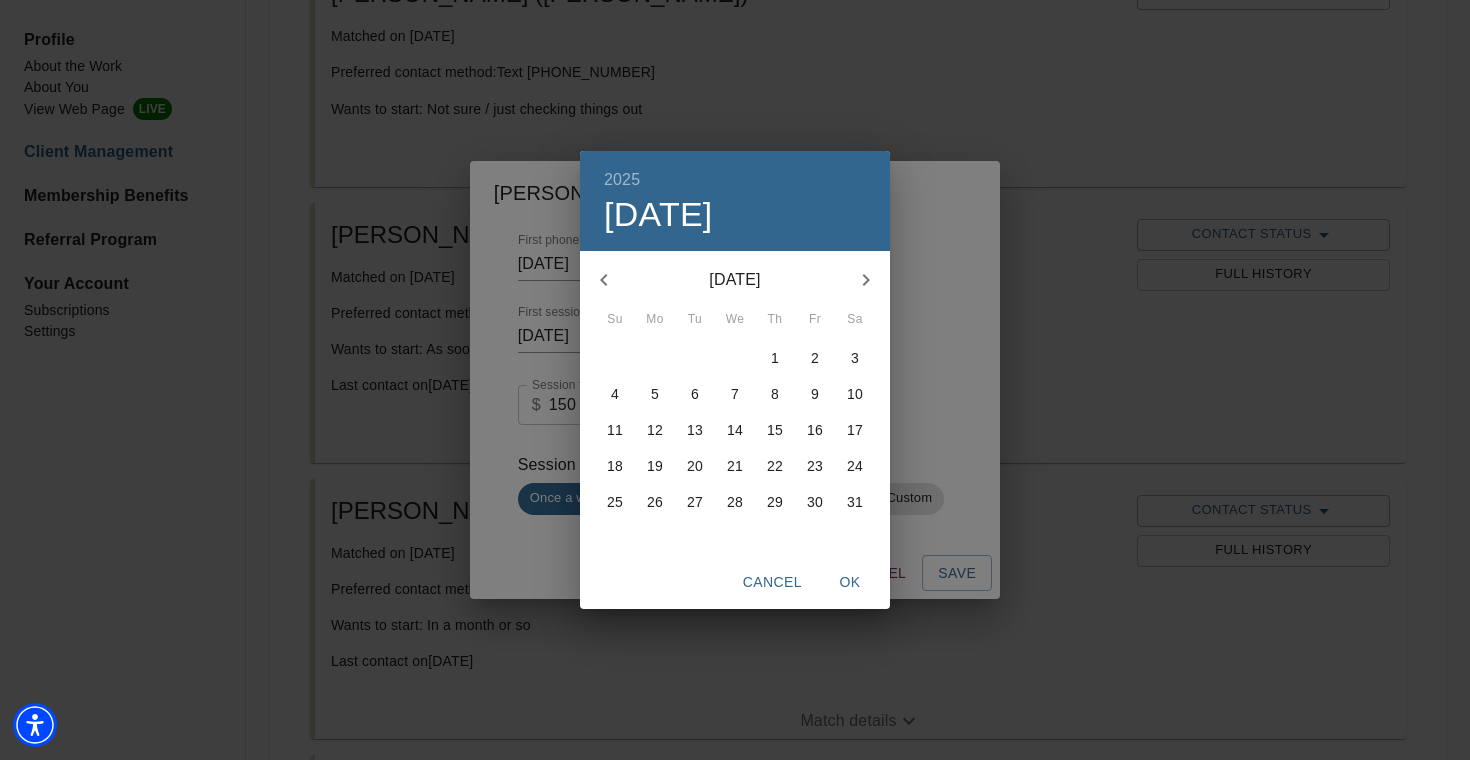 click 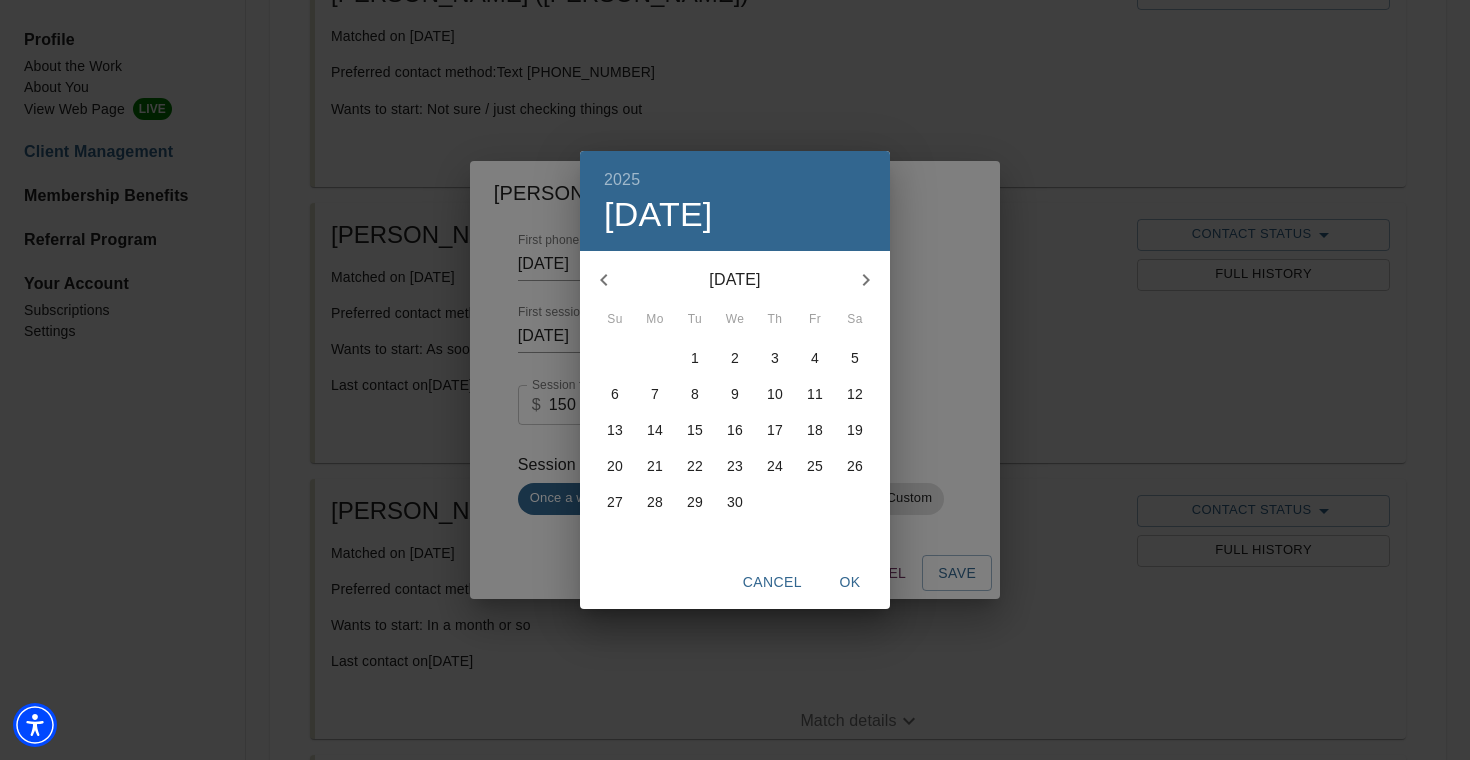 click 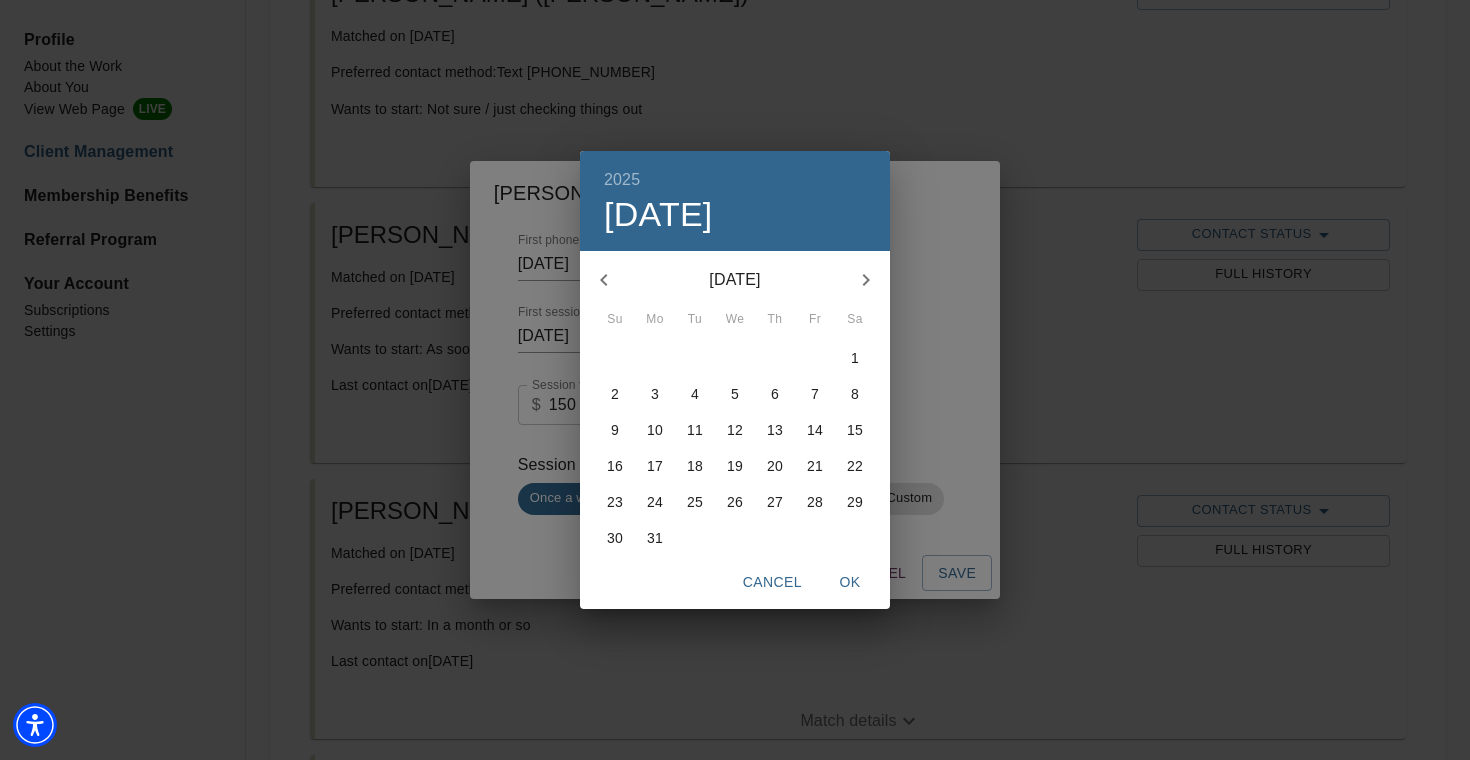 click on "4" at bounding box center [695, 394] 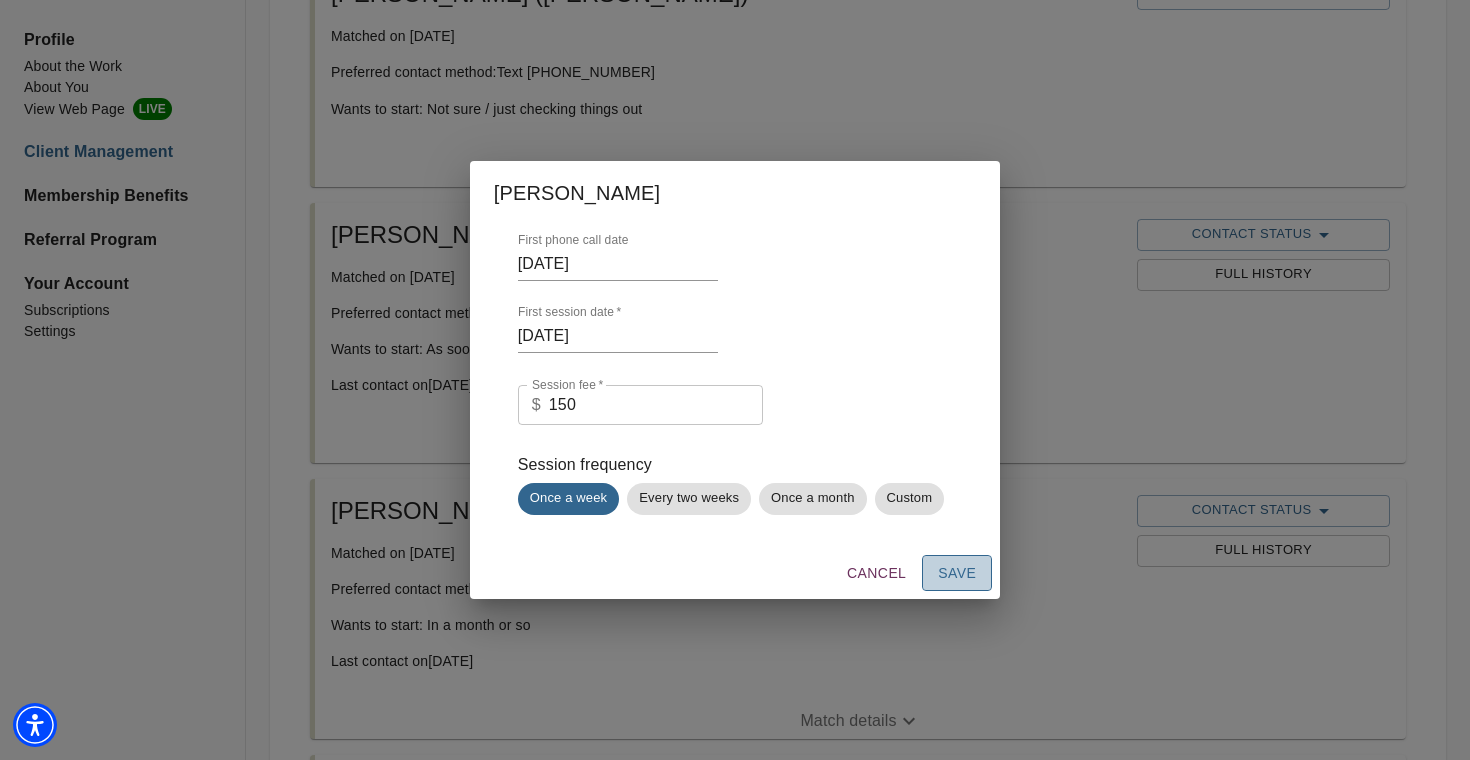 click on "Save" at bounding box center (957, 573) 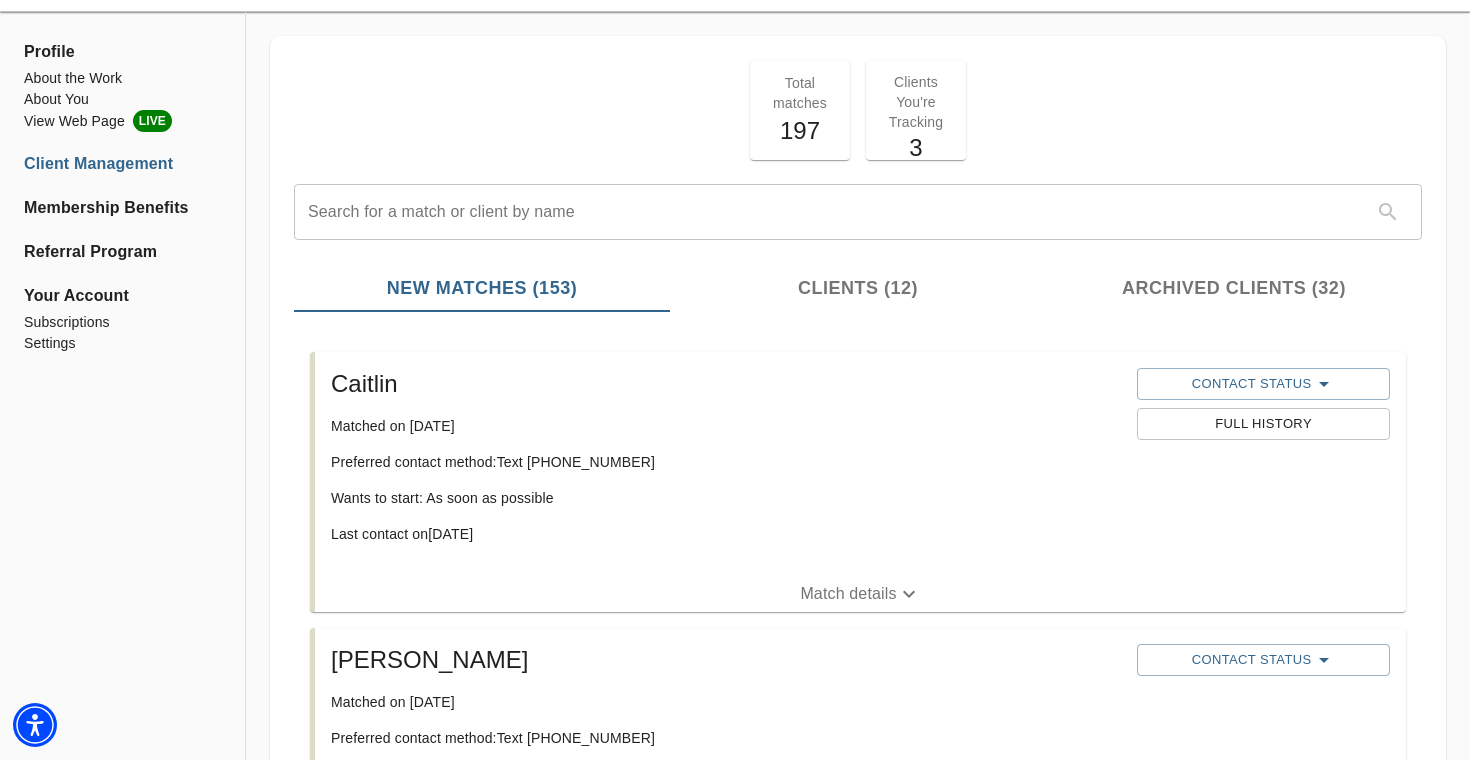 scroll, scrollTop: 0, scrollLeft: 0, axis: both 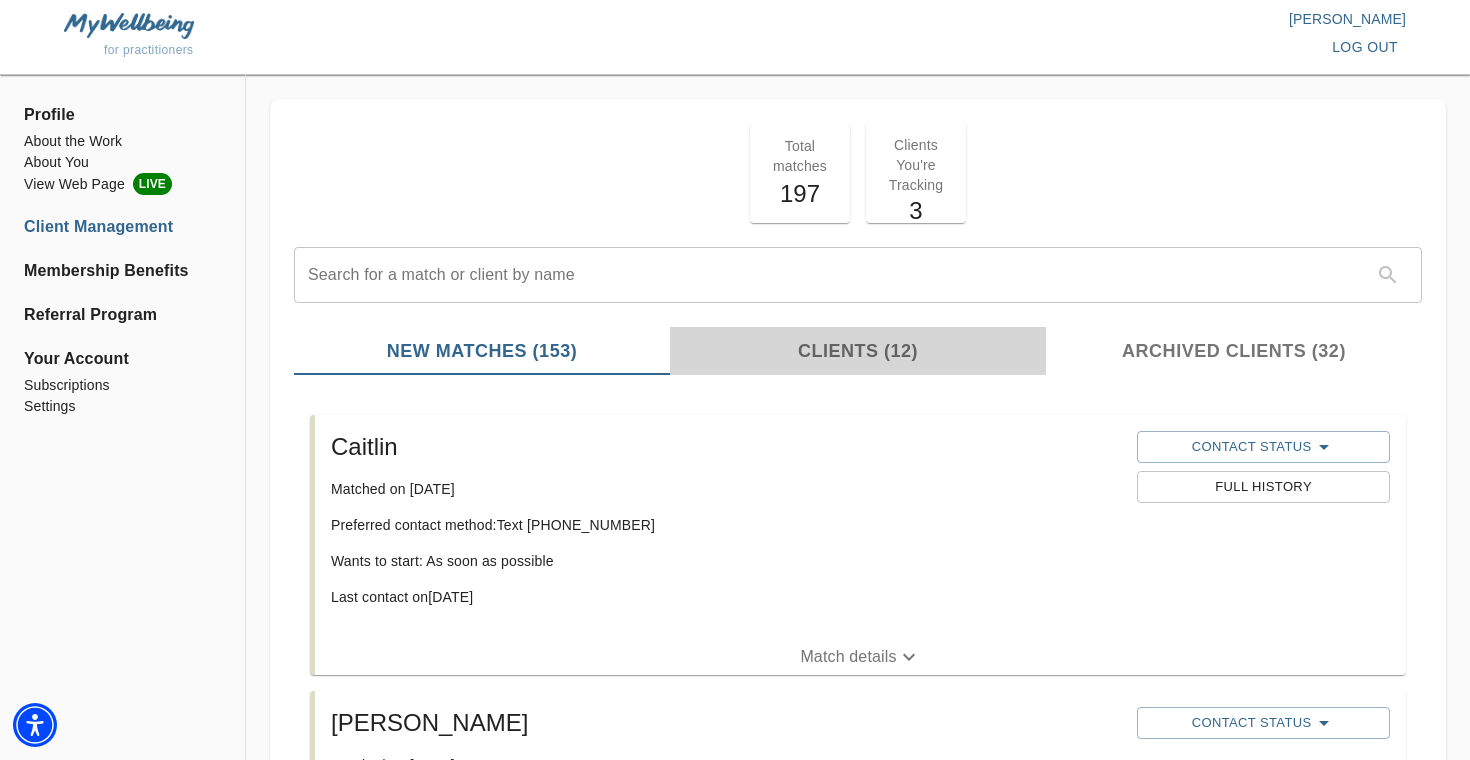 click on "Clients (12)" at bounding box center [858, 351] 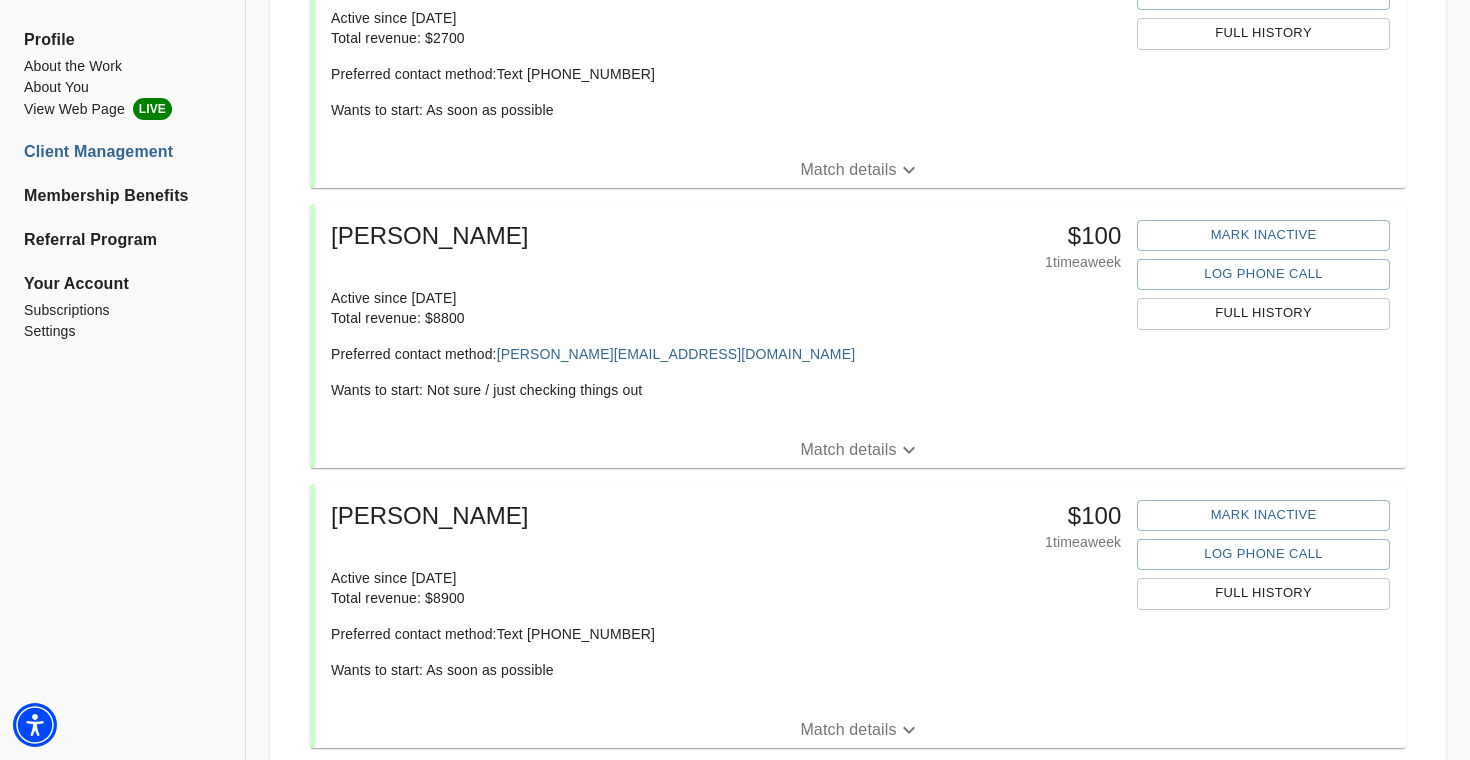 scroll, scrollTop: 405, scrollLeft: 0, axis: vertical 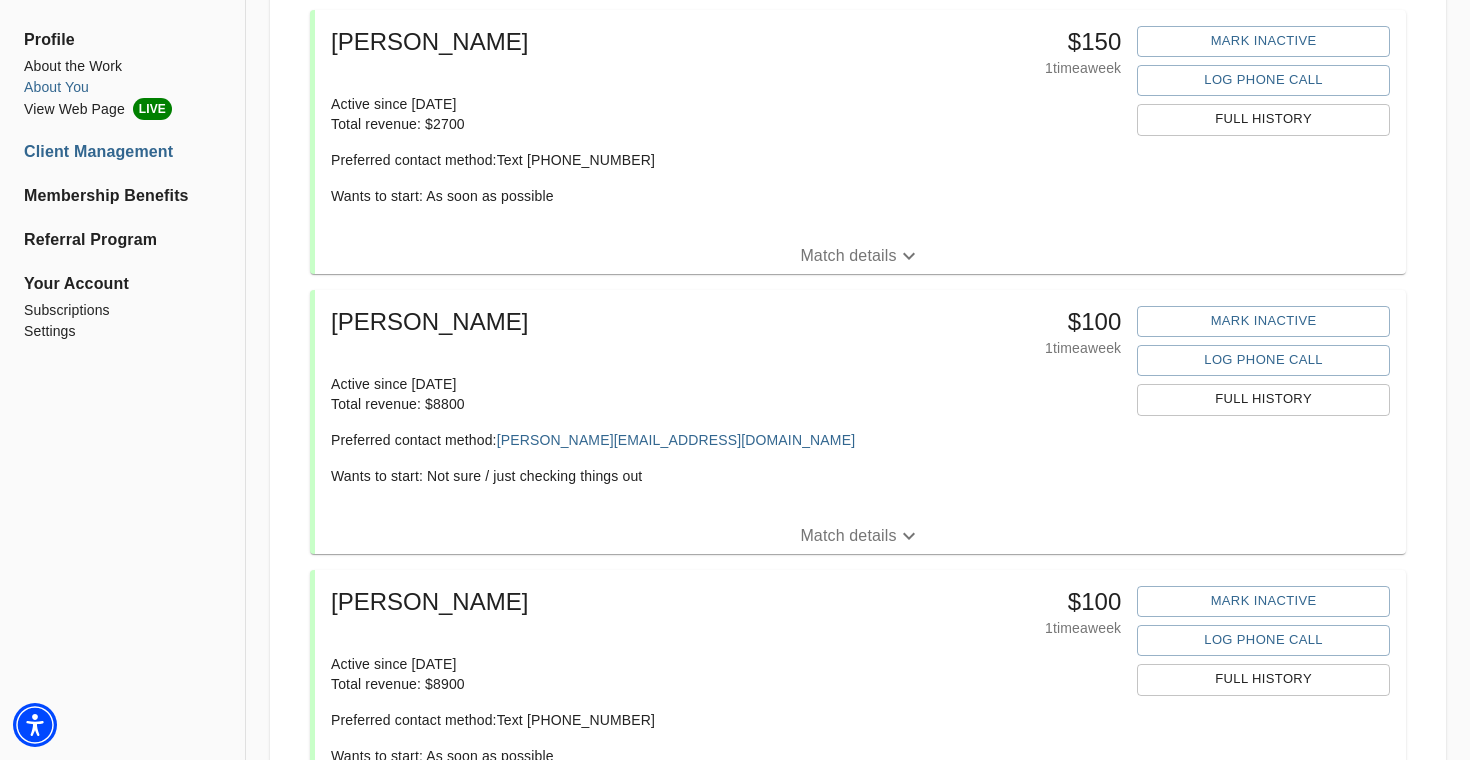 click on "About You" at bounding box center [122, 87] 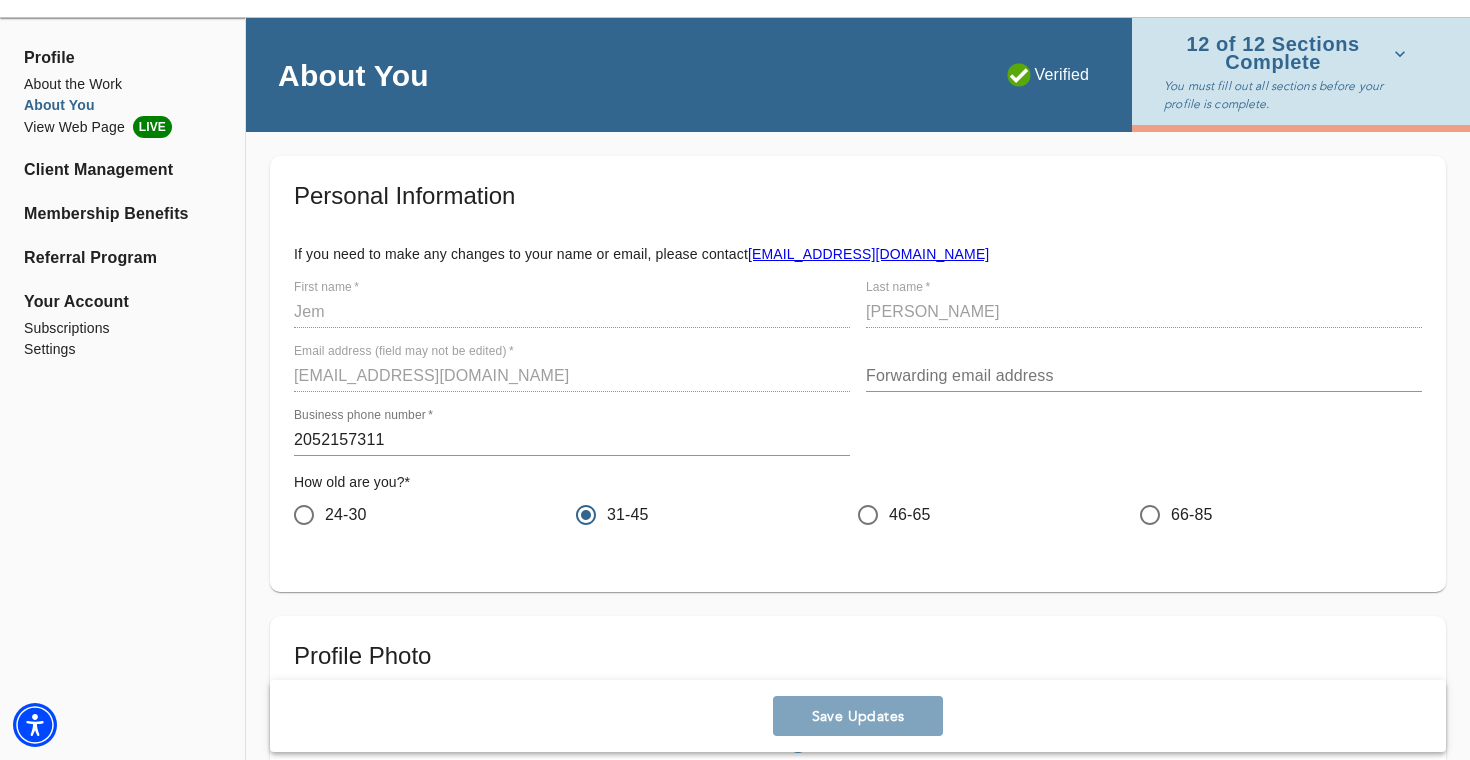 scroll, scrollTop: 0, scrollLeft: 0, axis: both 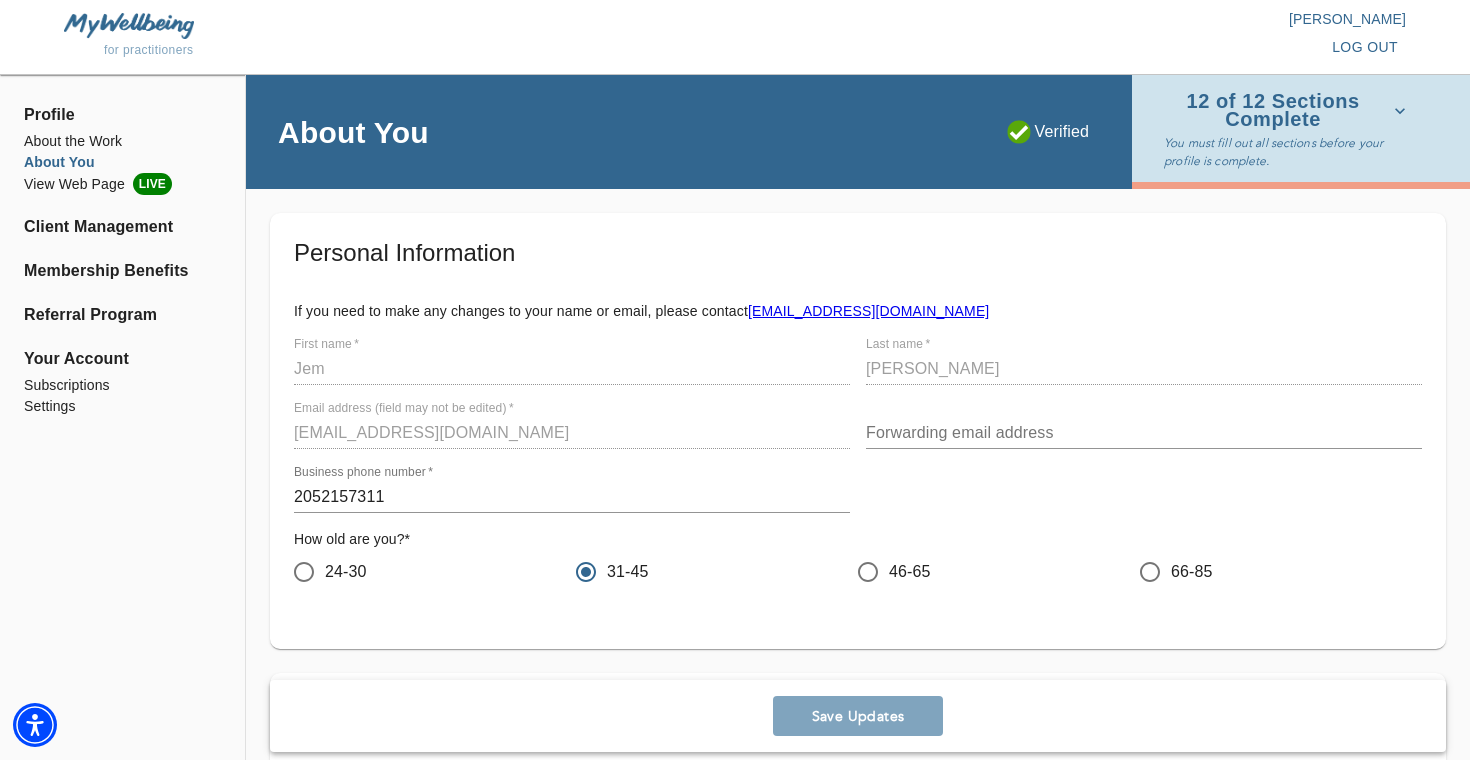 click on "for practitioners Jem Wong log out Profile About the Work About You View Web Page LIVE Client Management Membership Benefits Referral Program Your Account Subscriptions Settings About You Verified 12 of 12 Sections Complete You must fill out all sections before your profile is complete. Personal Information If you need to make any changes to your name or email, please contact  support@mywellbeing.com First name   * Jem Last name   * Wong Email address (field may not be edited)   * jem.wong28@gmail.com Forwarding email address Business phone number   * 2052157311 How old are you?  * 24-30 31-45 46-65 66-85 Profile Photo Profile picture * Please upload a square headshot and hover over the icon to the right for additional headshot tips Upload picture Remove Welcome Message and Bio Written Welcome Message * Write a brief welcome message encouraging your matches to schedule a phone consultation
with you. (242/500)   * x Audio or Video Message   Messages must be 30 seconds or less. Upload Media x  * x" at bounding box center [735, 380] 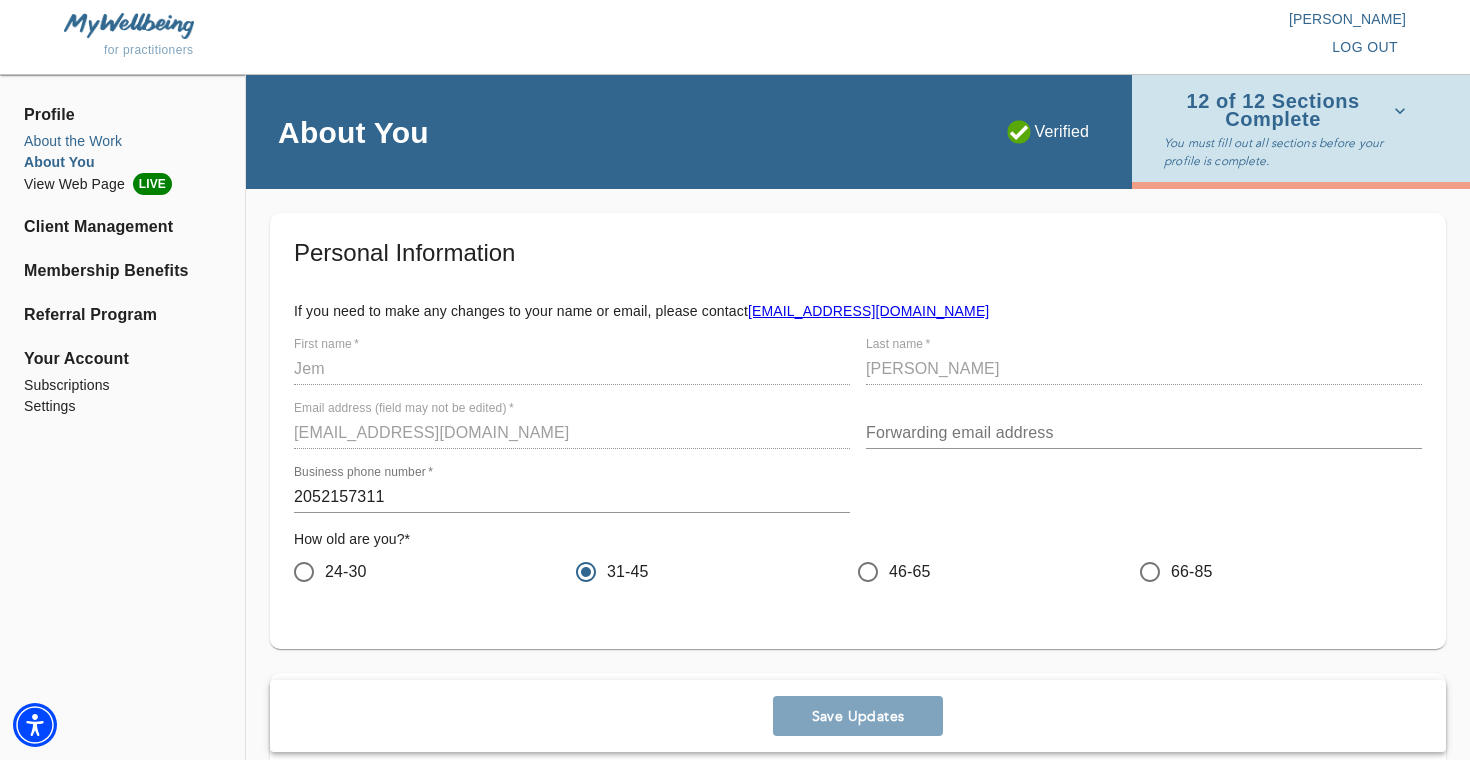 click on "About the Work" at bounding box center (122, 141) 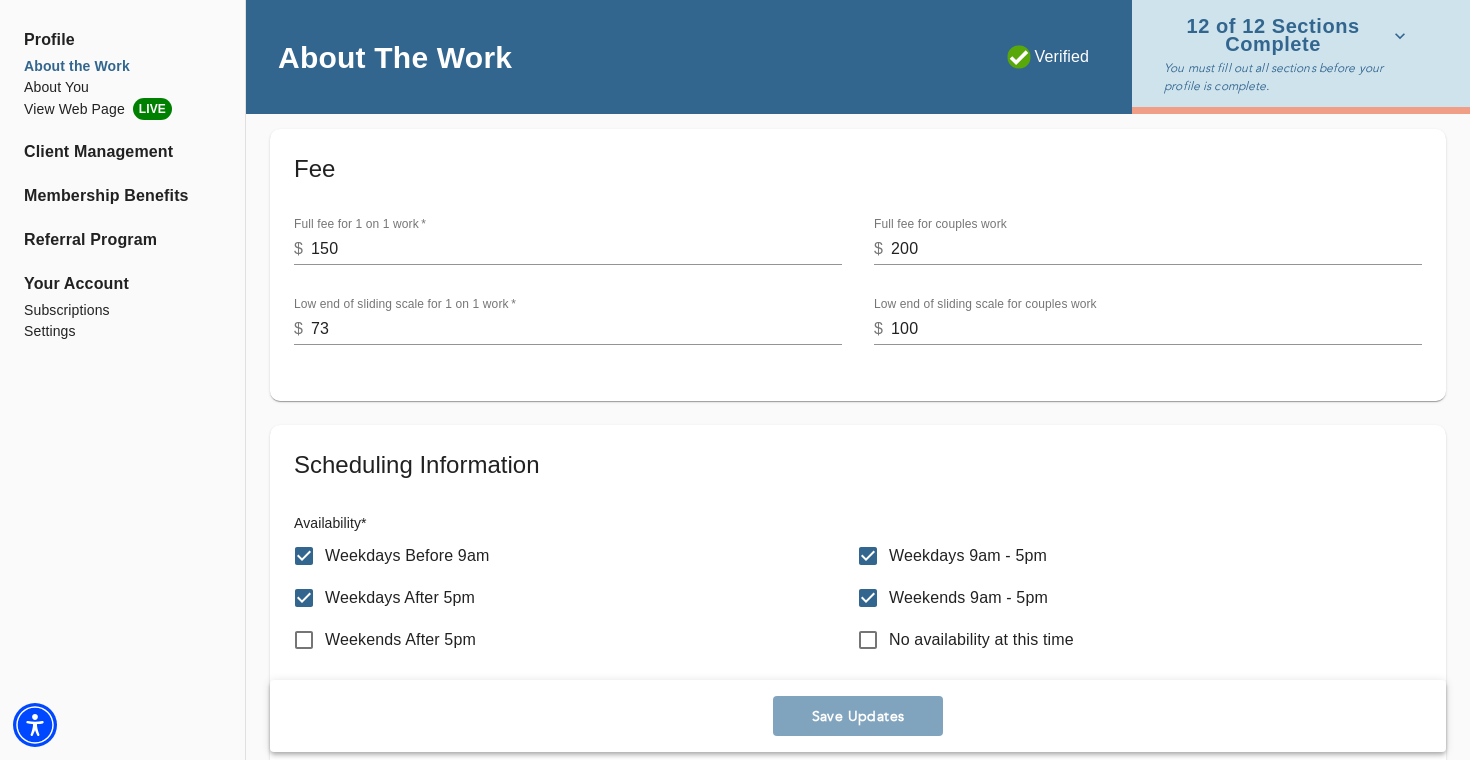 scroll, scrollTop: 905, scrollLeft: 0, axis: vertical 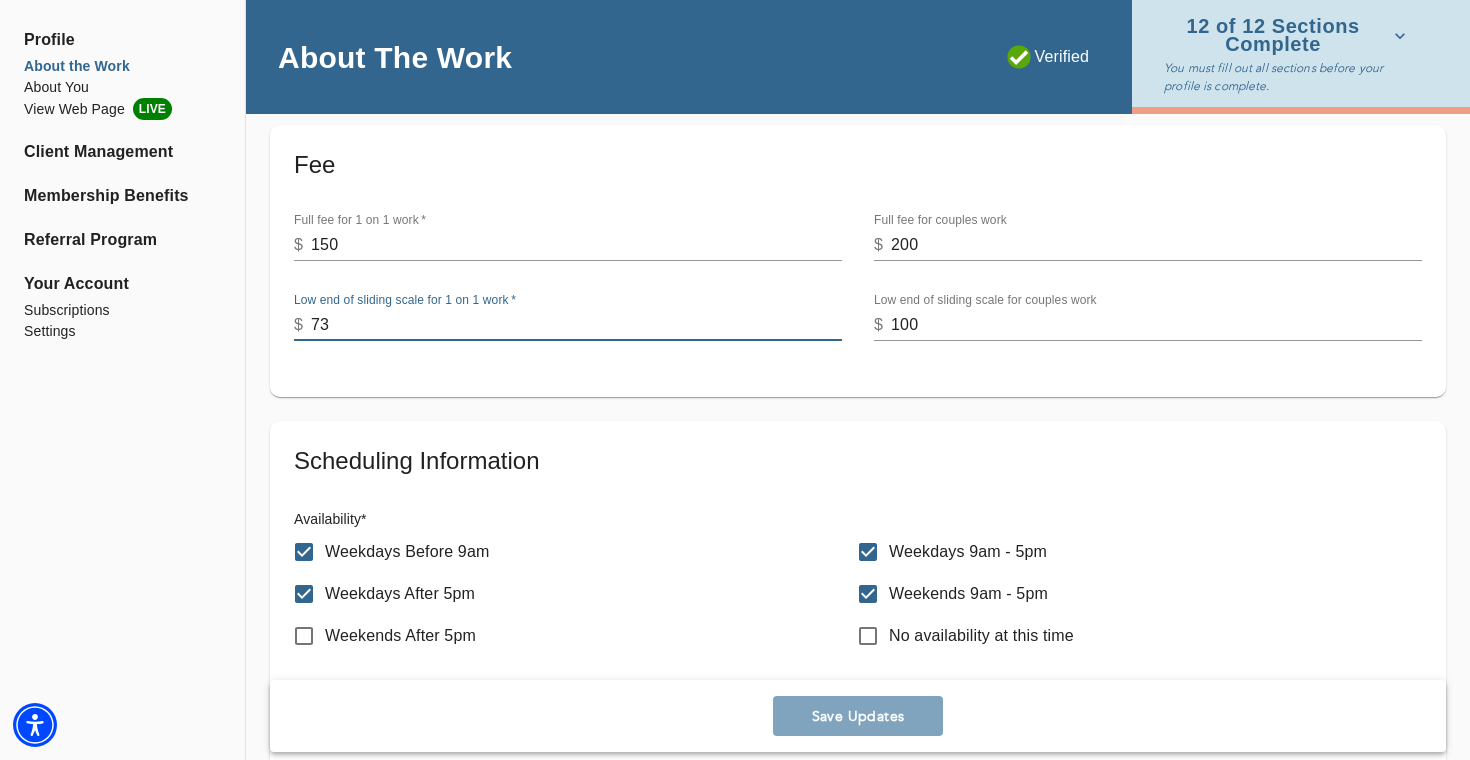 drag, startPoint x: 337, startPoint y: 301, endPoint x: 292, endPoint y: 296, distance: 45.276924 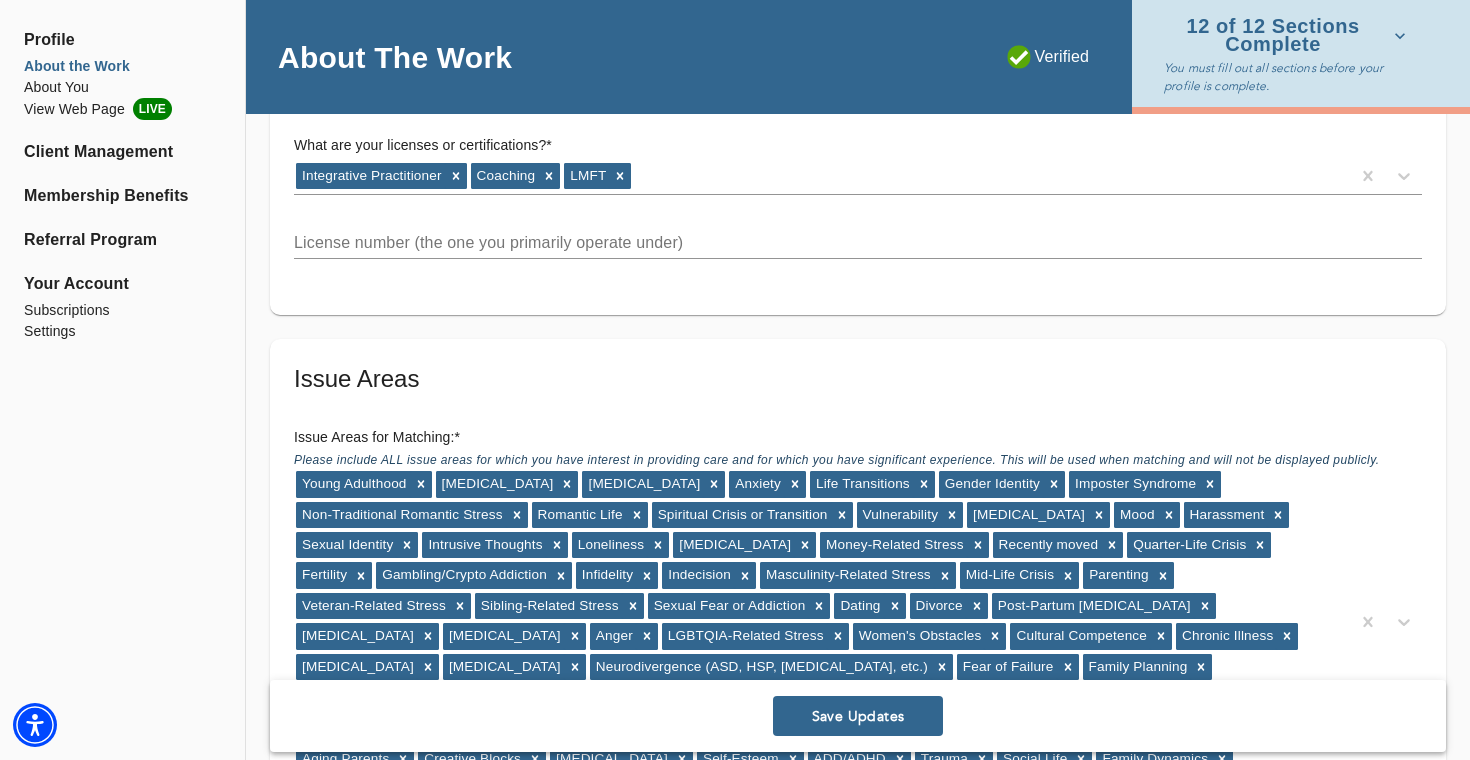 scroll, scrollTop: 1529, scrollLeft: 0, axis: vertical 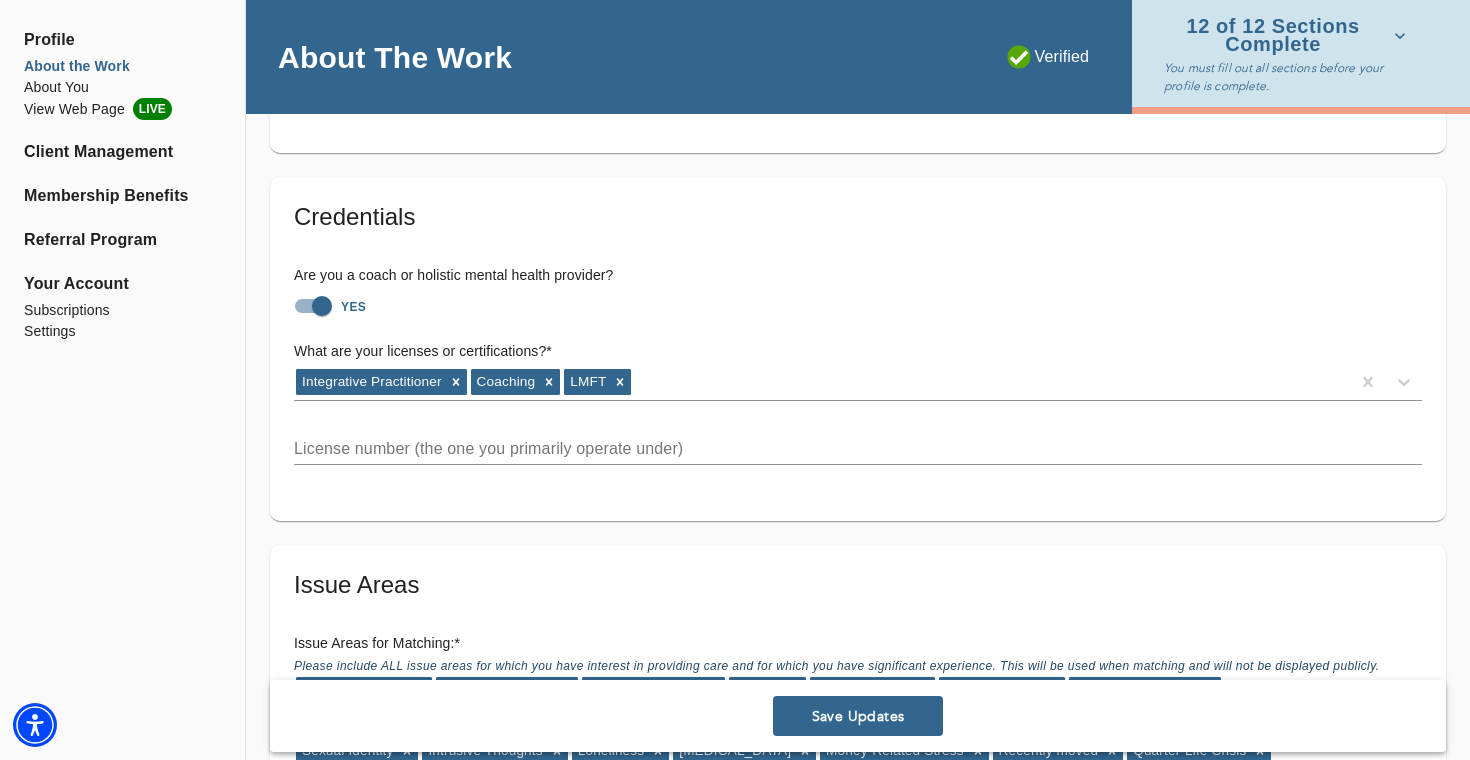 type on "100" 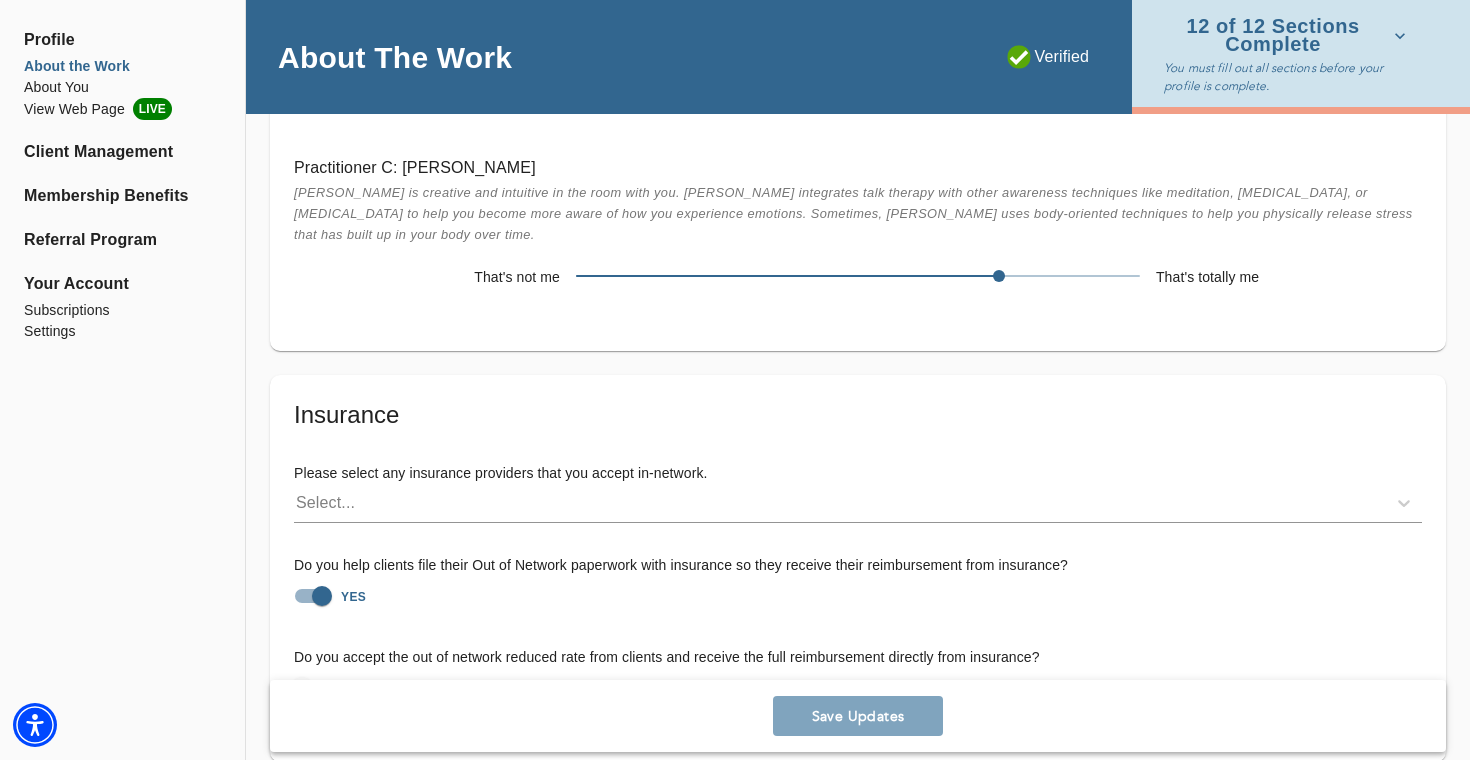 scroll, scrollTop: 4491, scrollLeft: 0, axis: vertical 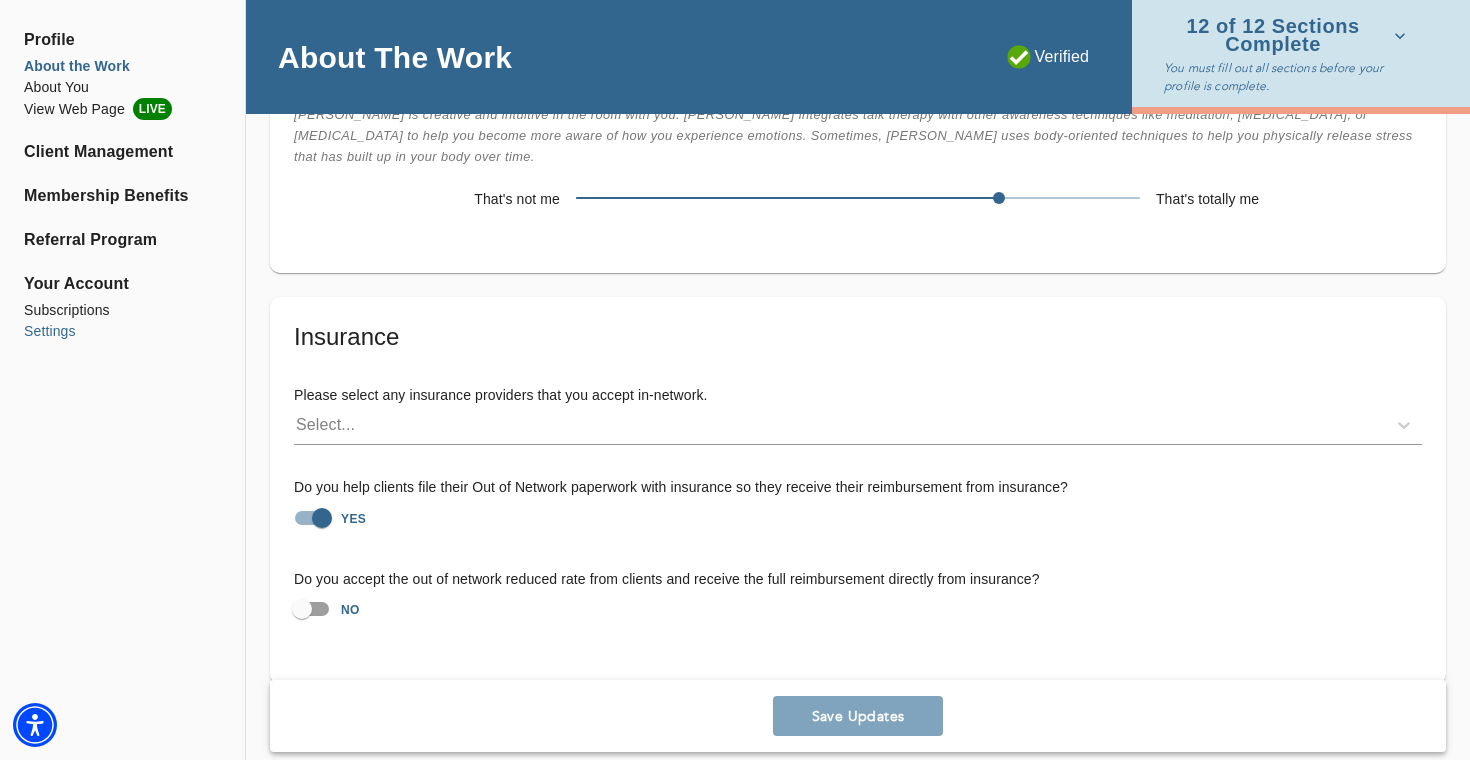 click on "Settings" at bounding box center (122, 331) 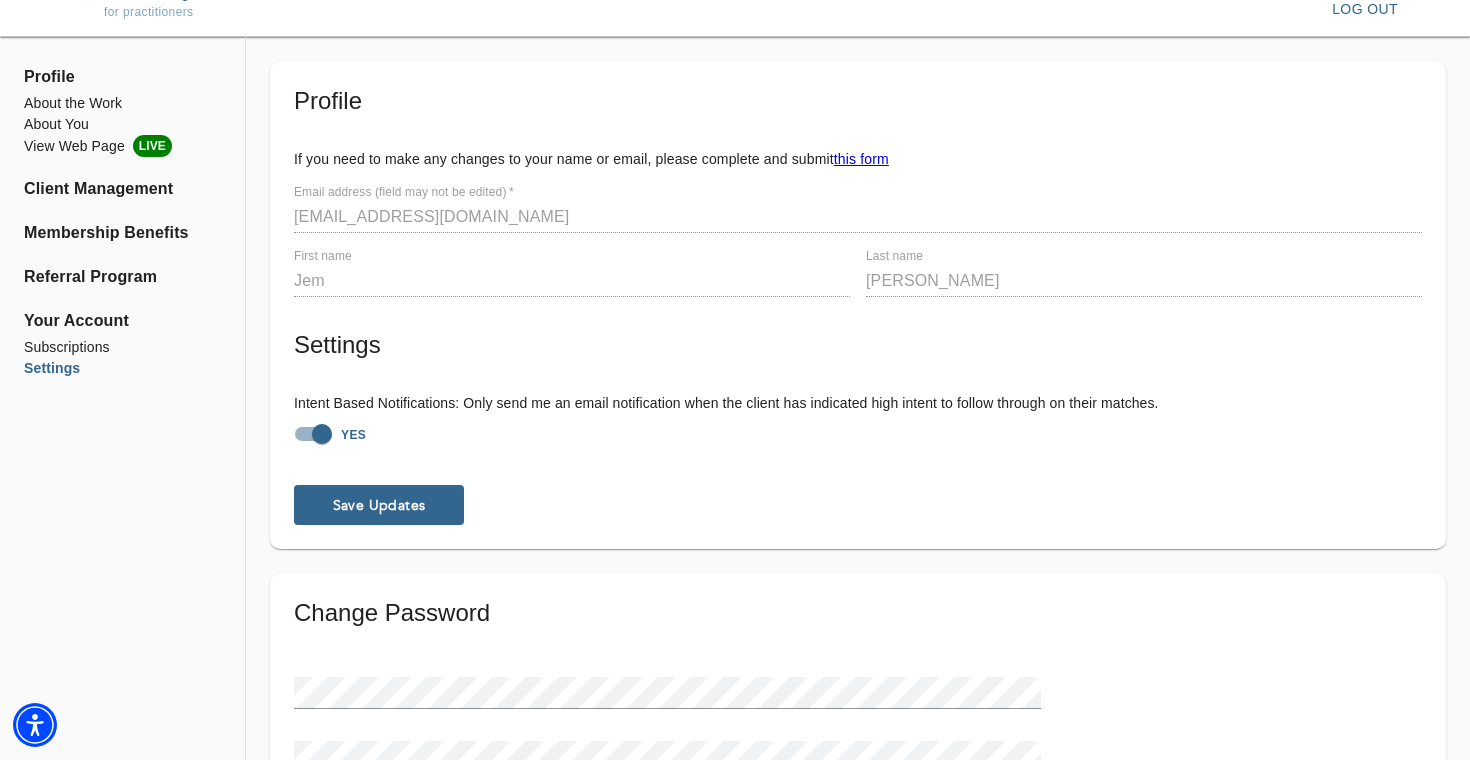 scroll, scrollTop: 0, scrollLeft: 0, axis: both 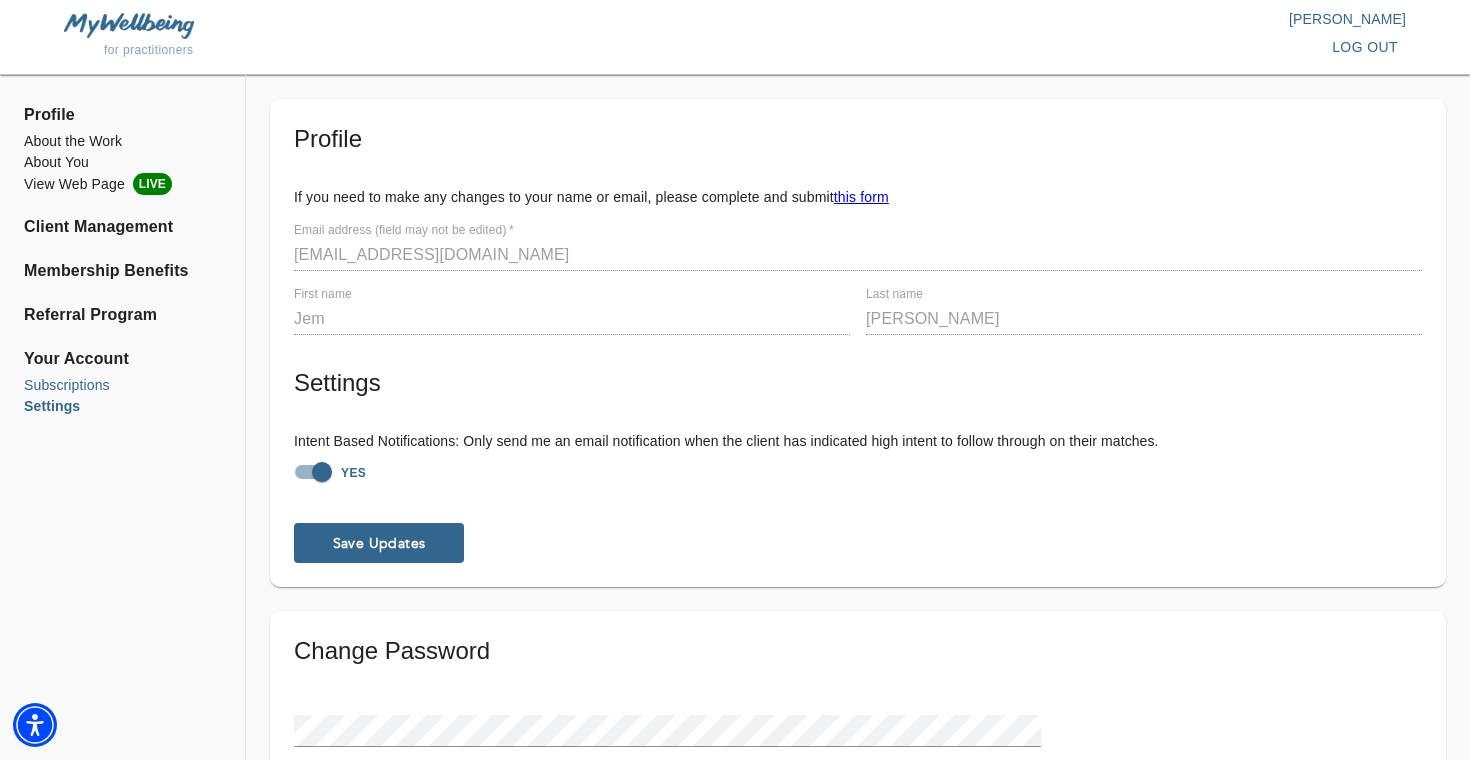 click on "Subscriptions" at bounding box center [122, 385] 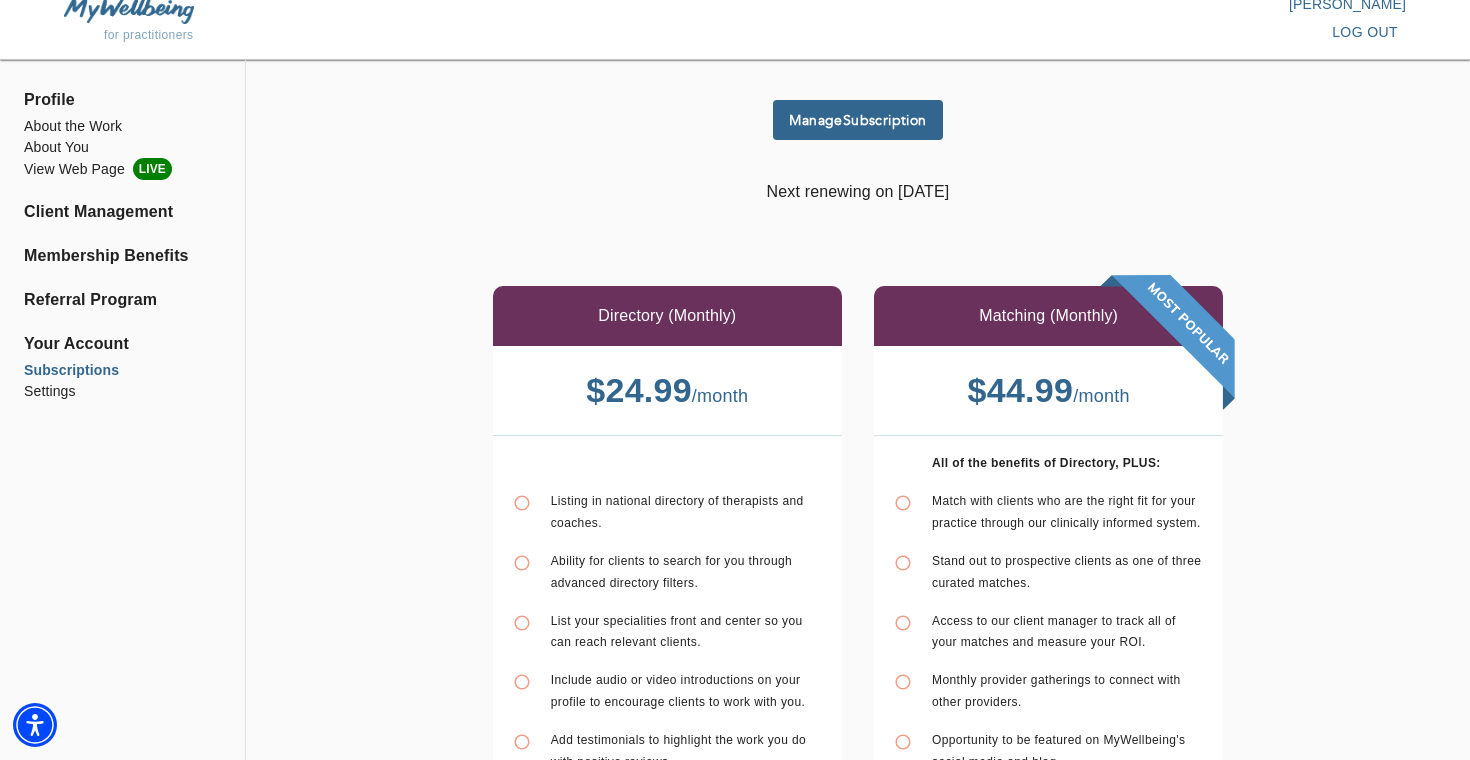 scroll, scrollTop: 2, scrollLeft: 0, axis: vertical 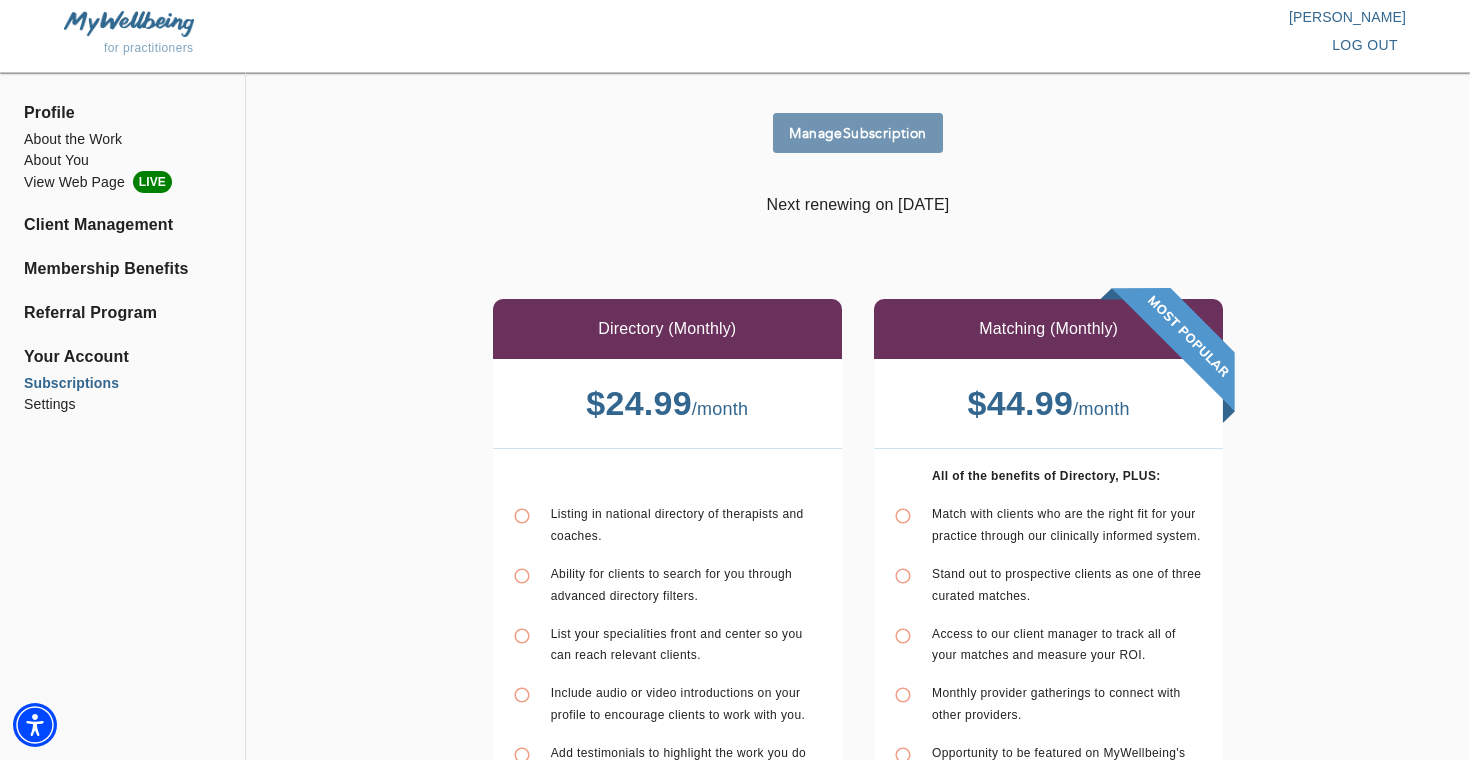 click on "Manage   Subscription" at bounding box center [858, 133] 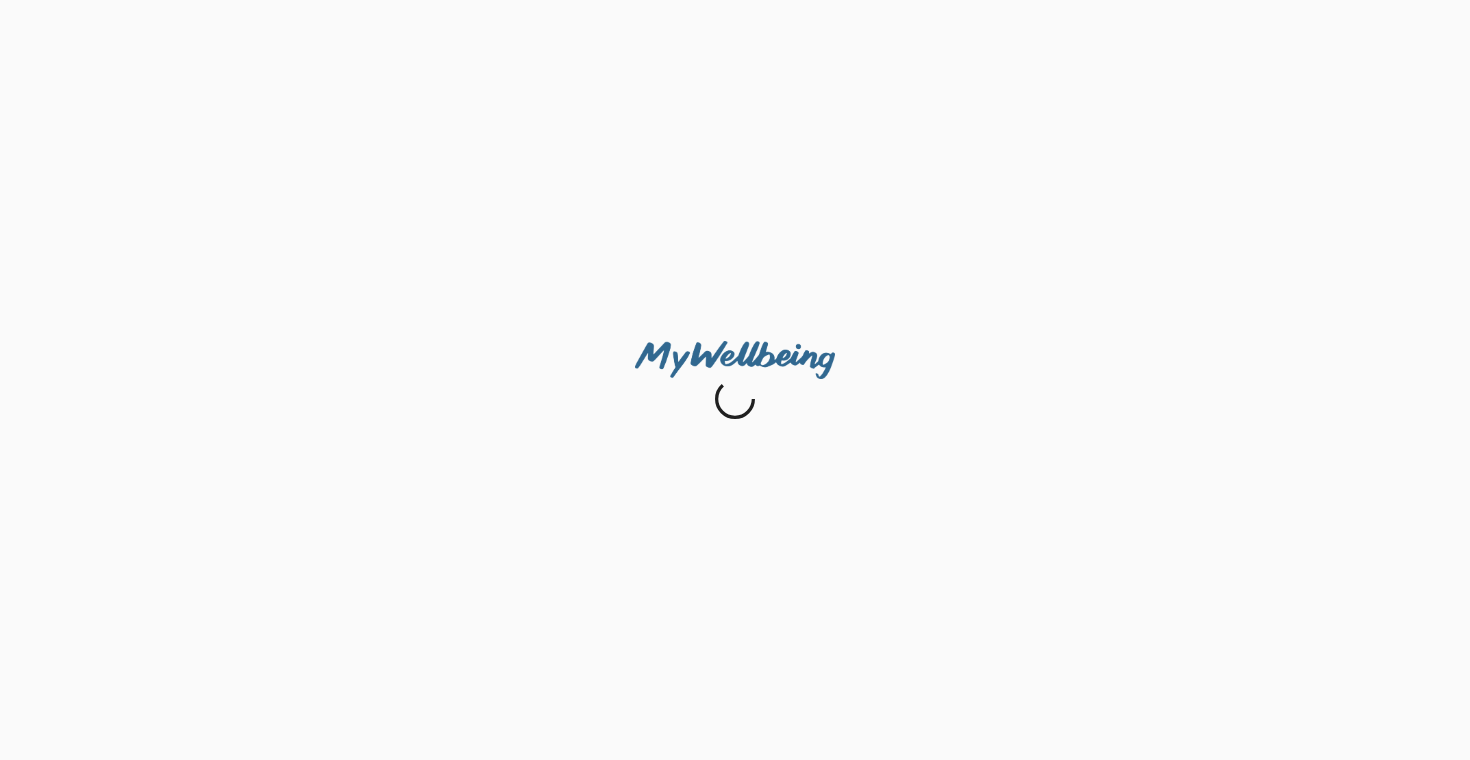scroll, scrollTop: 0, scrollLeft: 0, axis: both 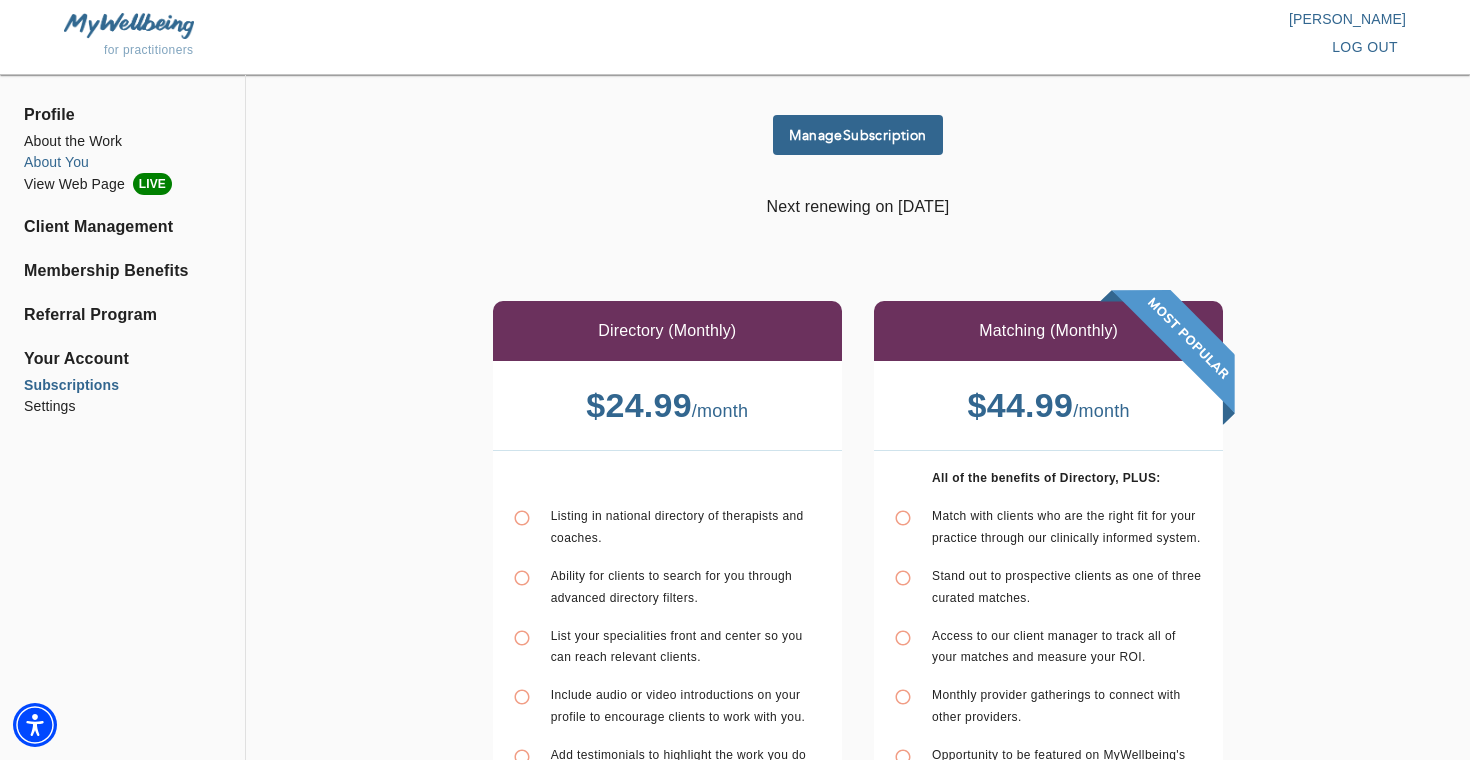 click on "About You" at bounding box center [122, 162] 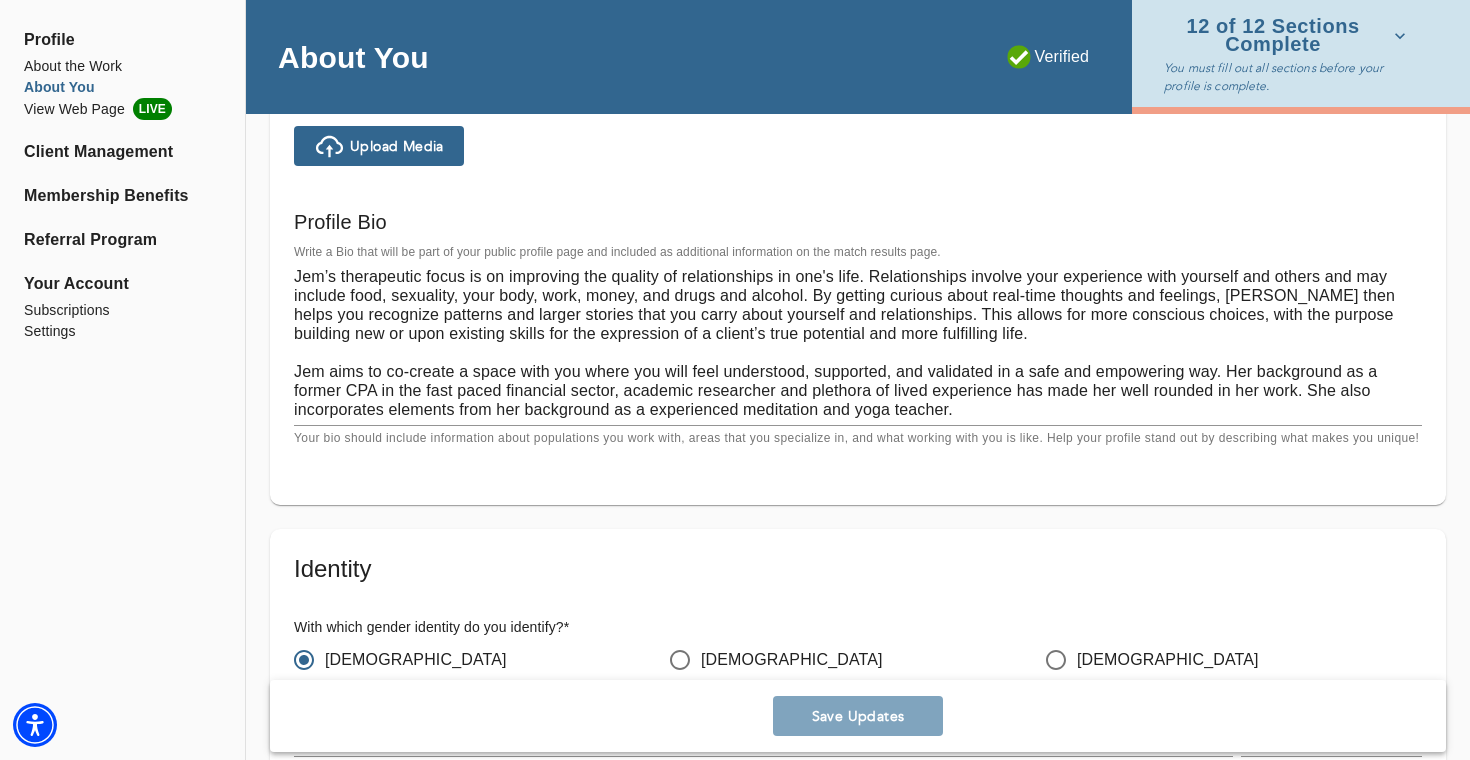 scroll, scrollTop: 1399, scrollLeft: 0, axis: vertical 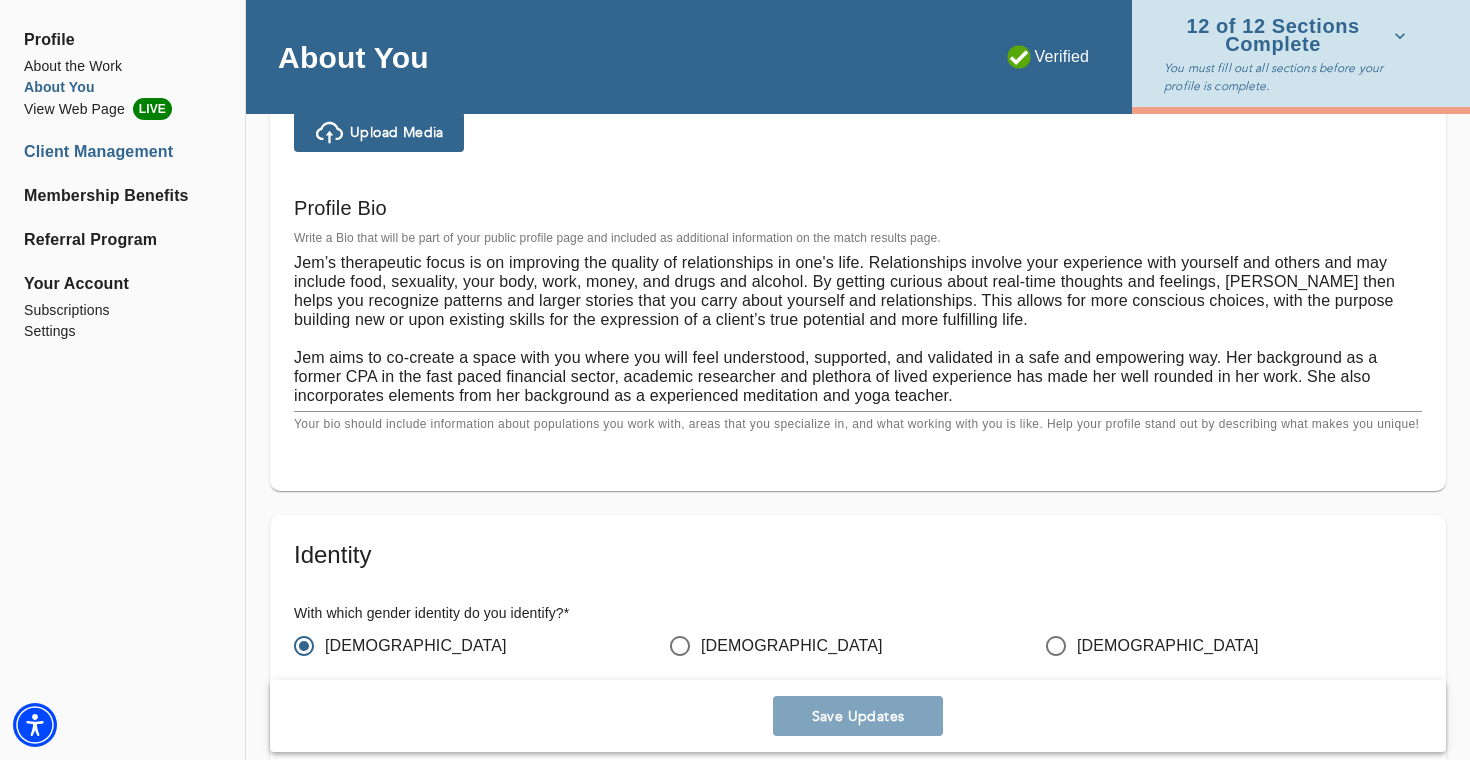 click on "Client Management" at bounding box center (122, 152) 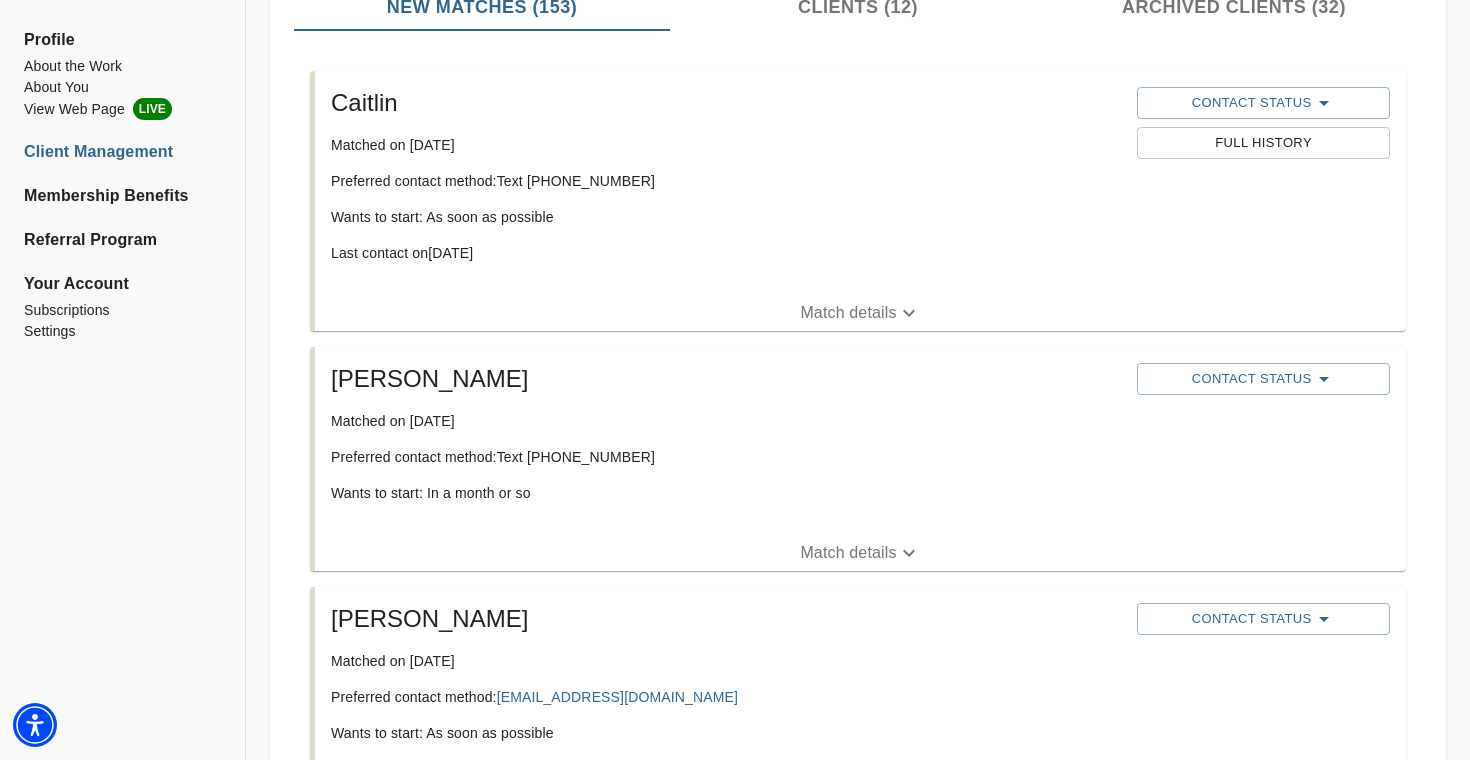 scroll, scrollTop: 0, scrollLeft: 0, axis: both 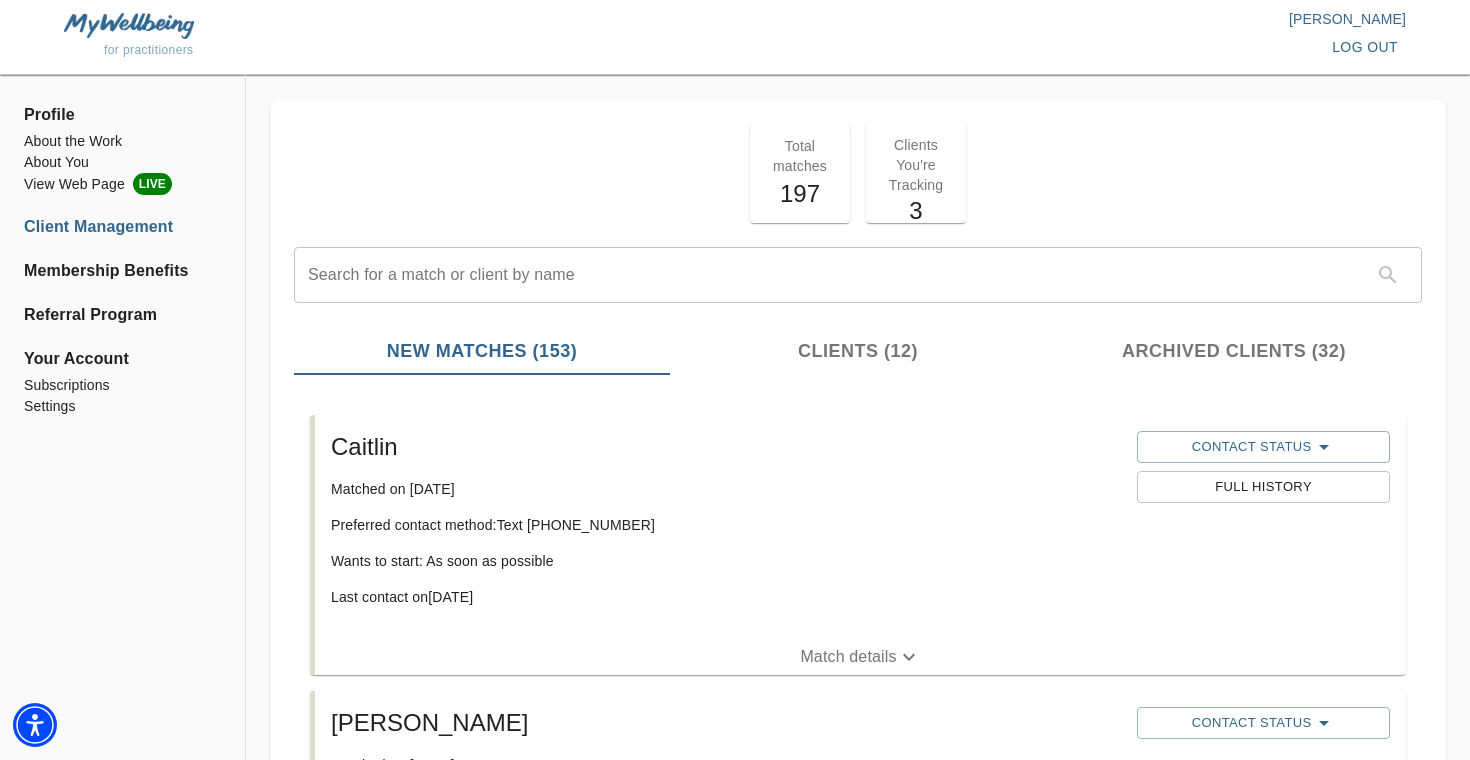 click on "3" at bounding box center (916, 211) 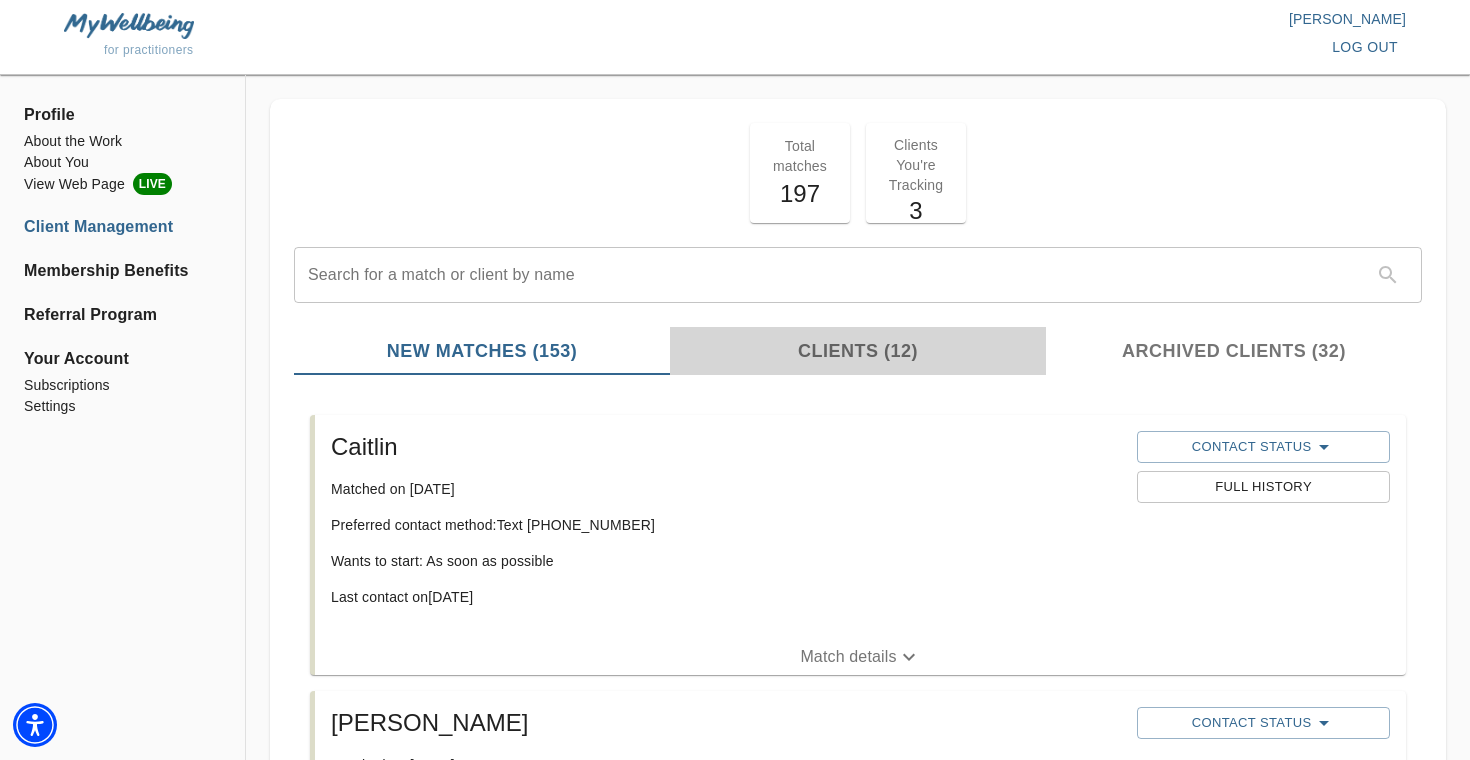 click on "Clients (12)" at bounding box center (858, 351) 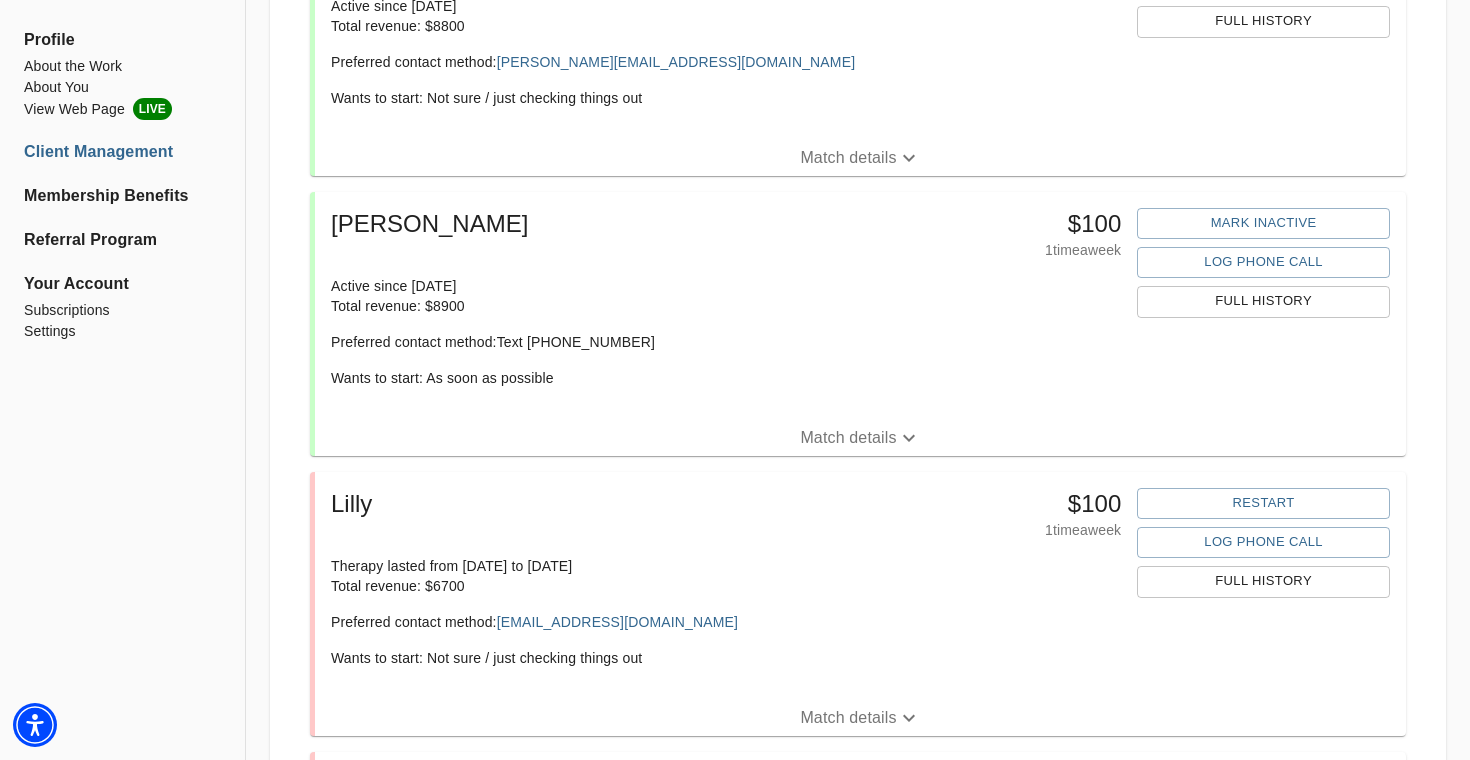 scroll, scrollTop: 797, scrollLeft: 0, axis: vertical 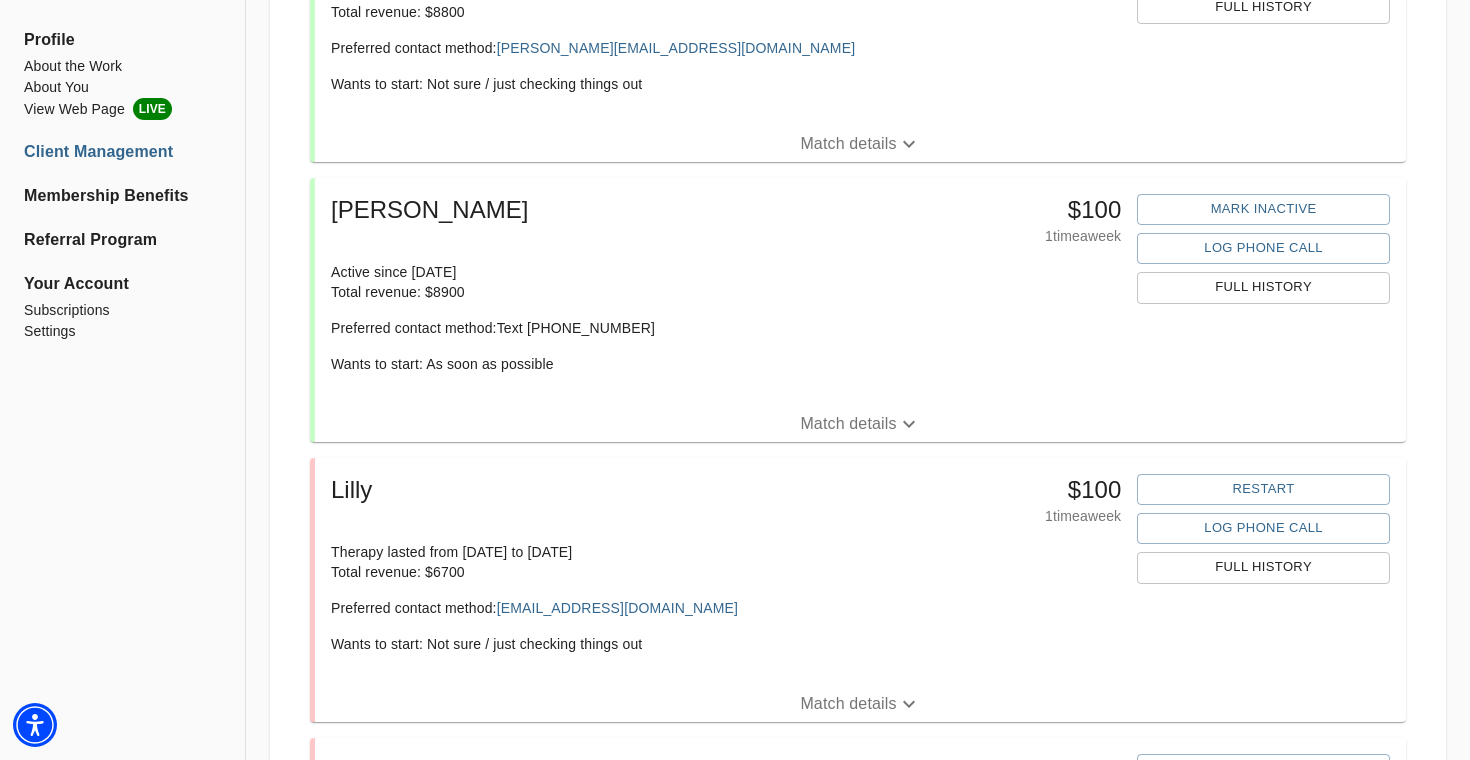 click on "Match details" at bounding box center [860, 704] 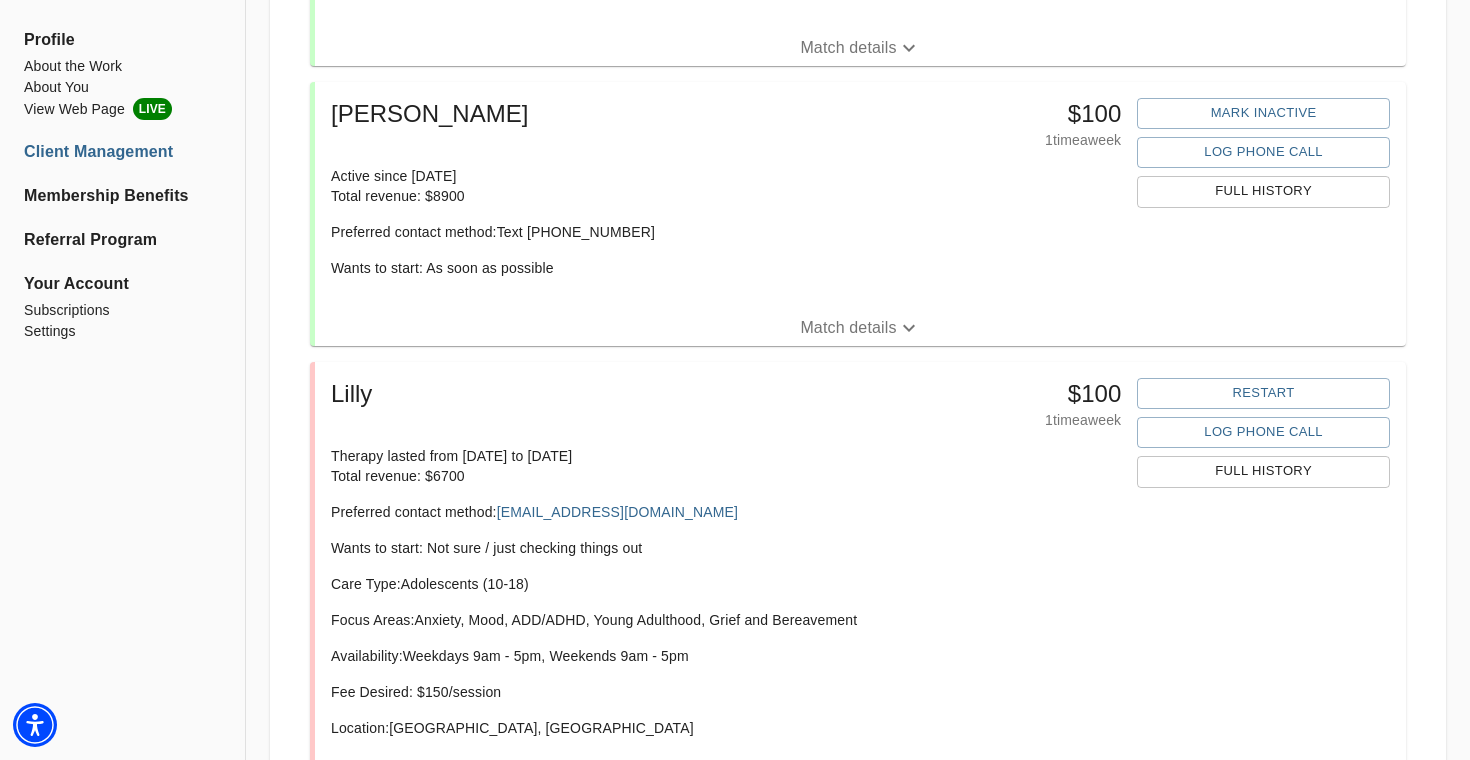 scroll, scrollTop: 911, scrollLeft: 0, axis: vertical 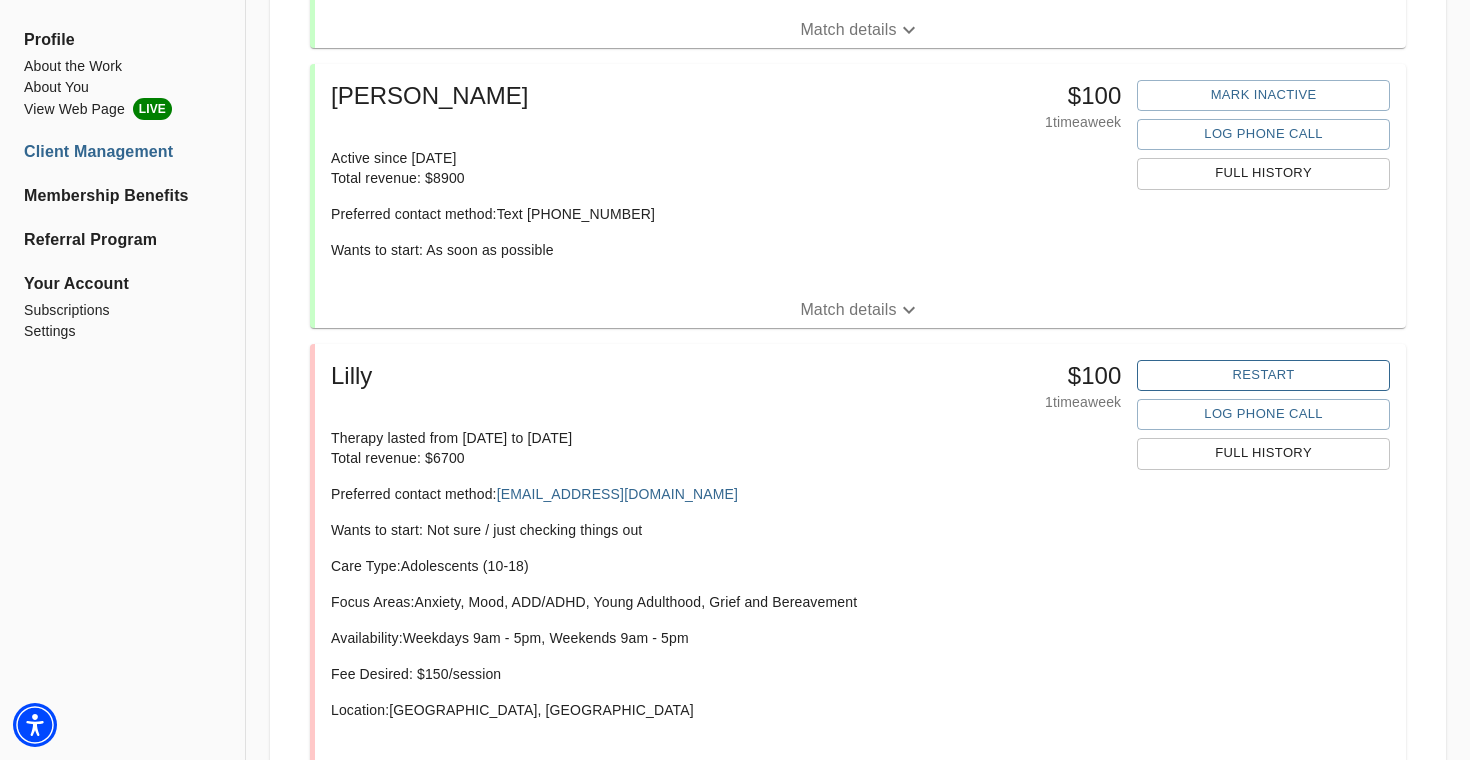 click on "Restart" at bounding box center [1263, 375] 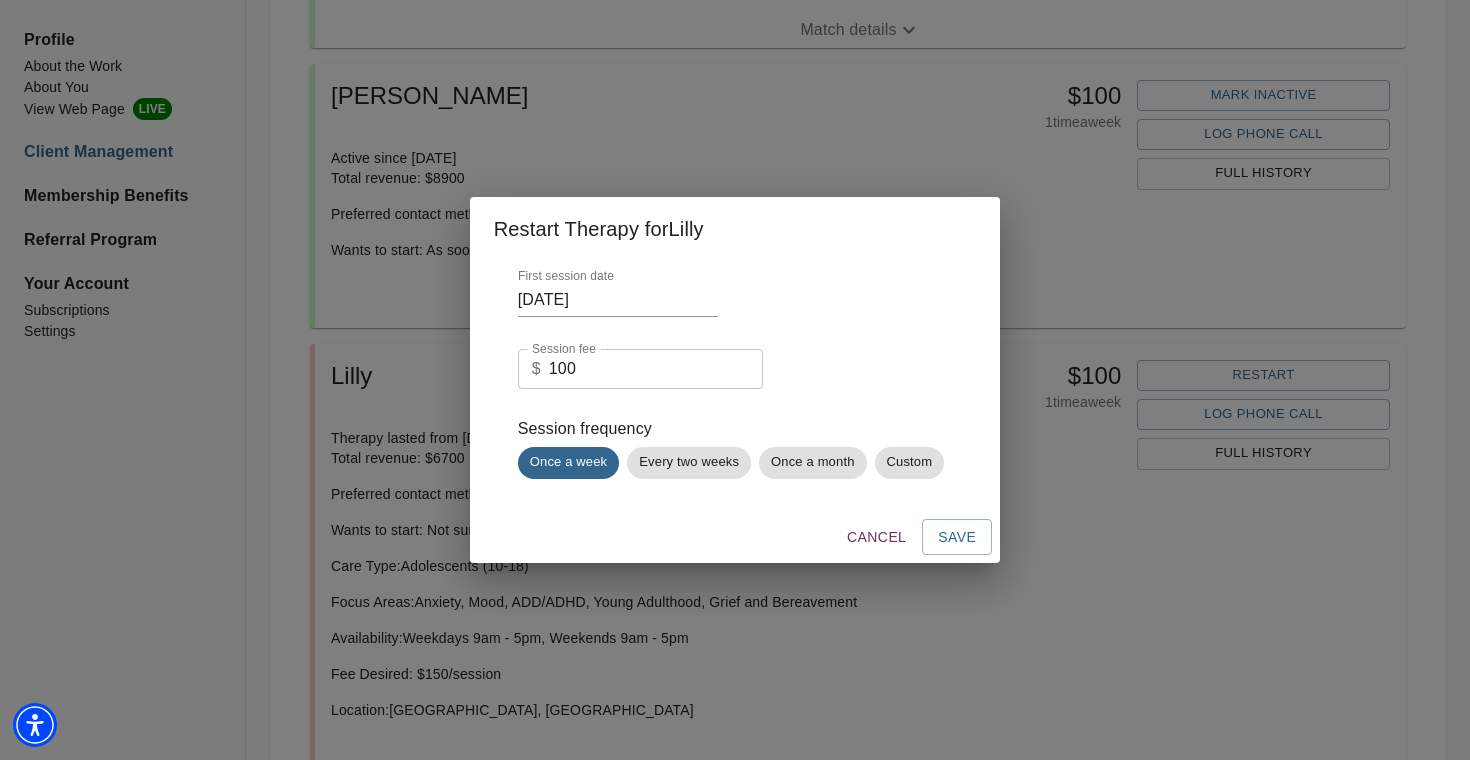 click on "Cancel" at bounding box center (876, 537) 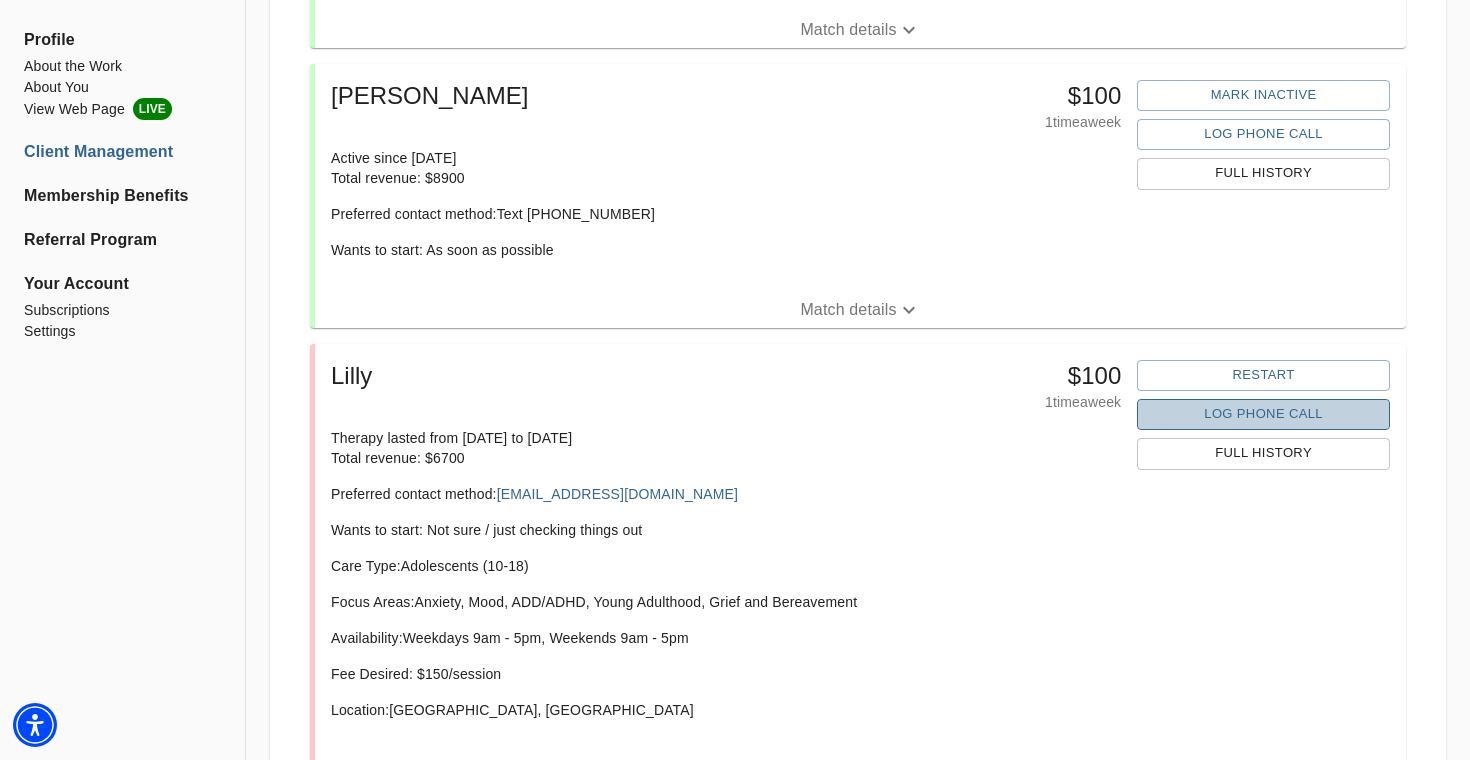 click on "Log Phone Call" at bounding box center (1263, 414) 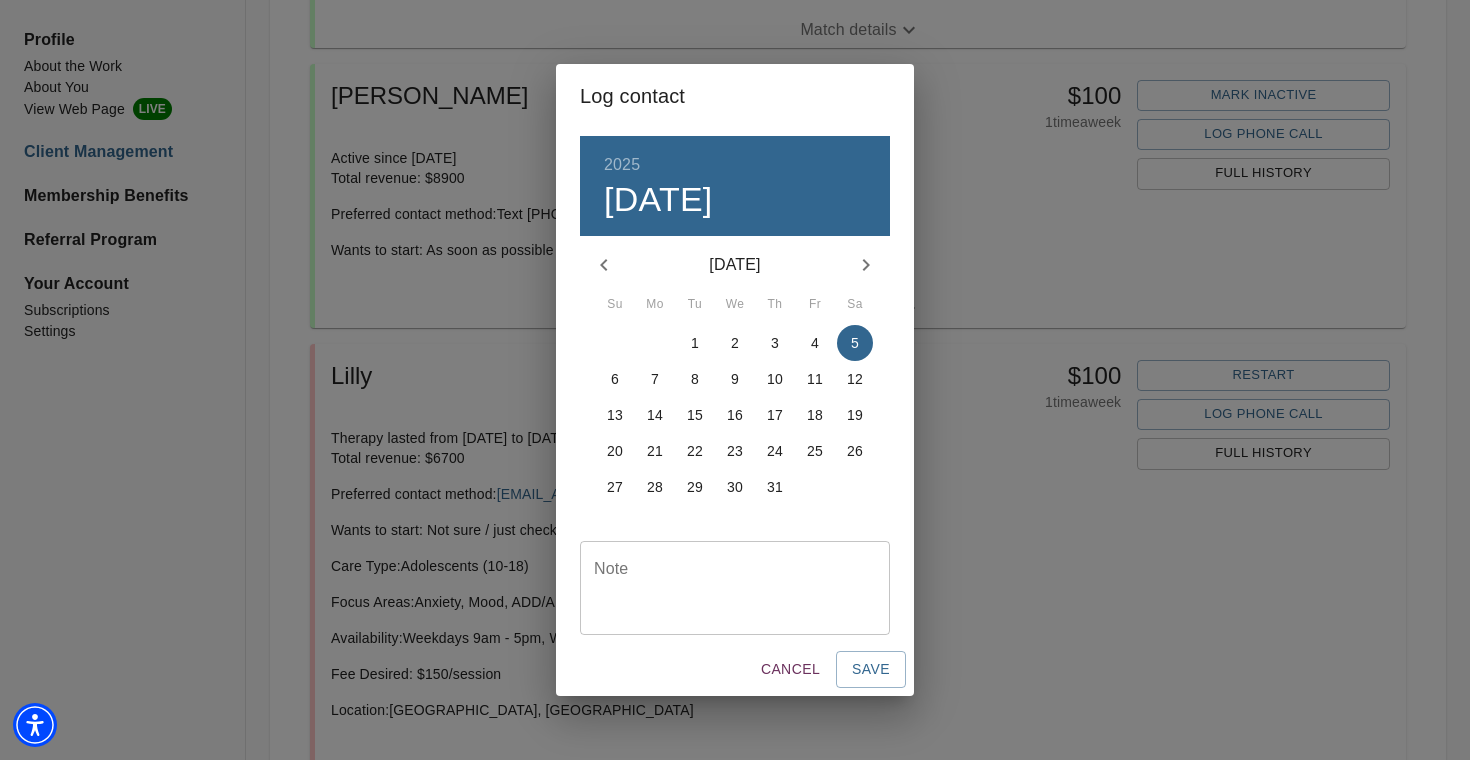 click on "Cancel" at bounding box center [790, 669] 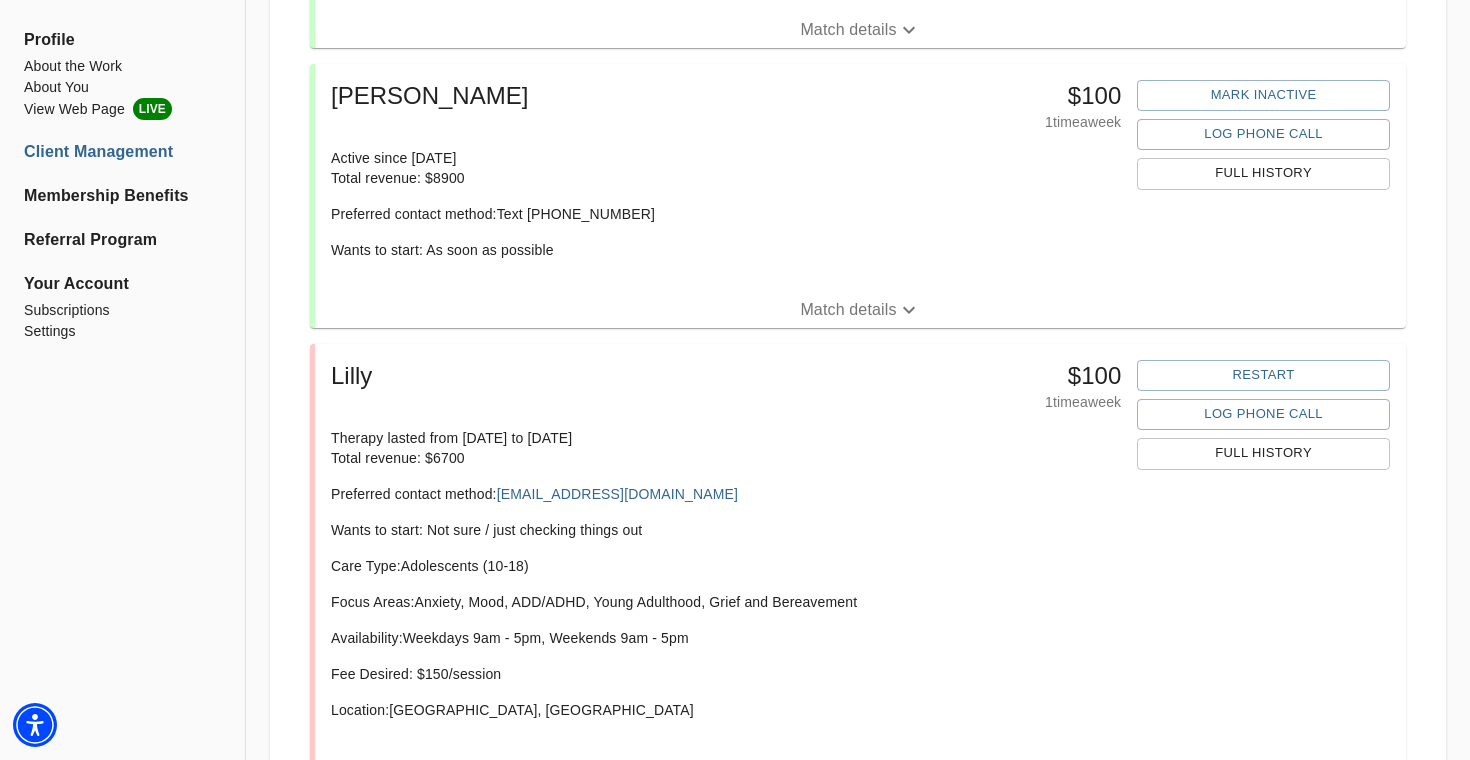 click on "Full History" at bounding box center (1263, 453) 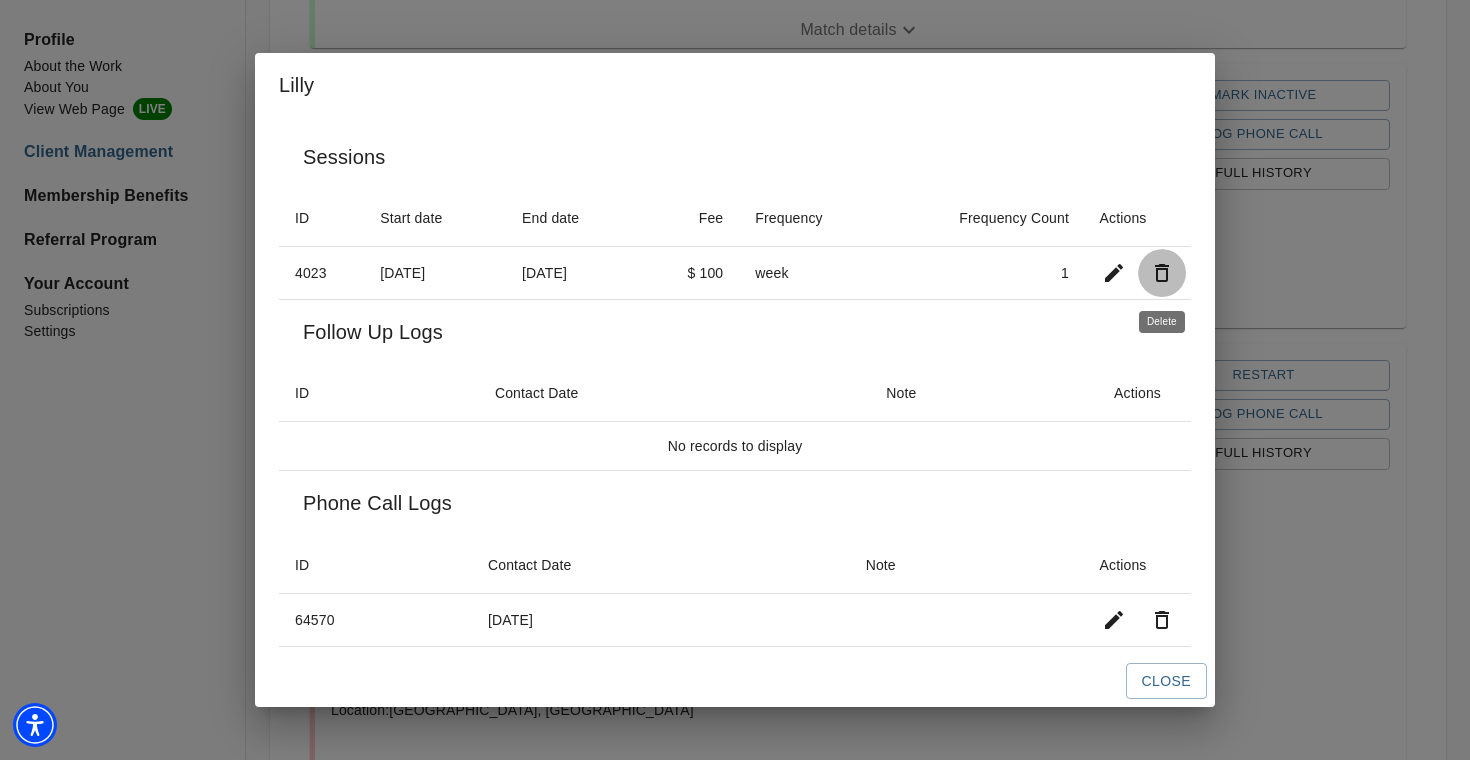 click 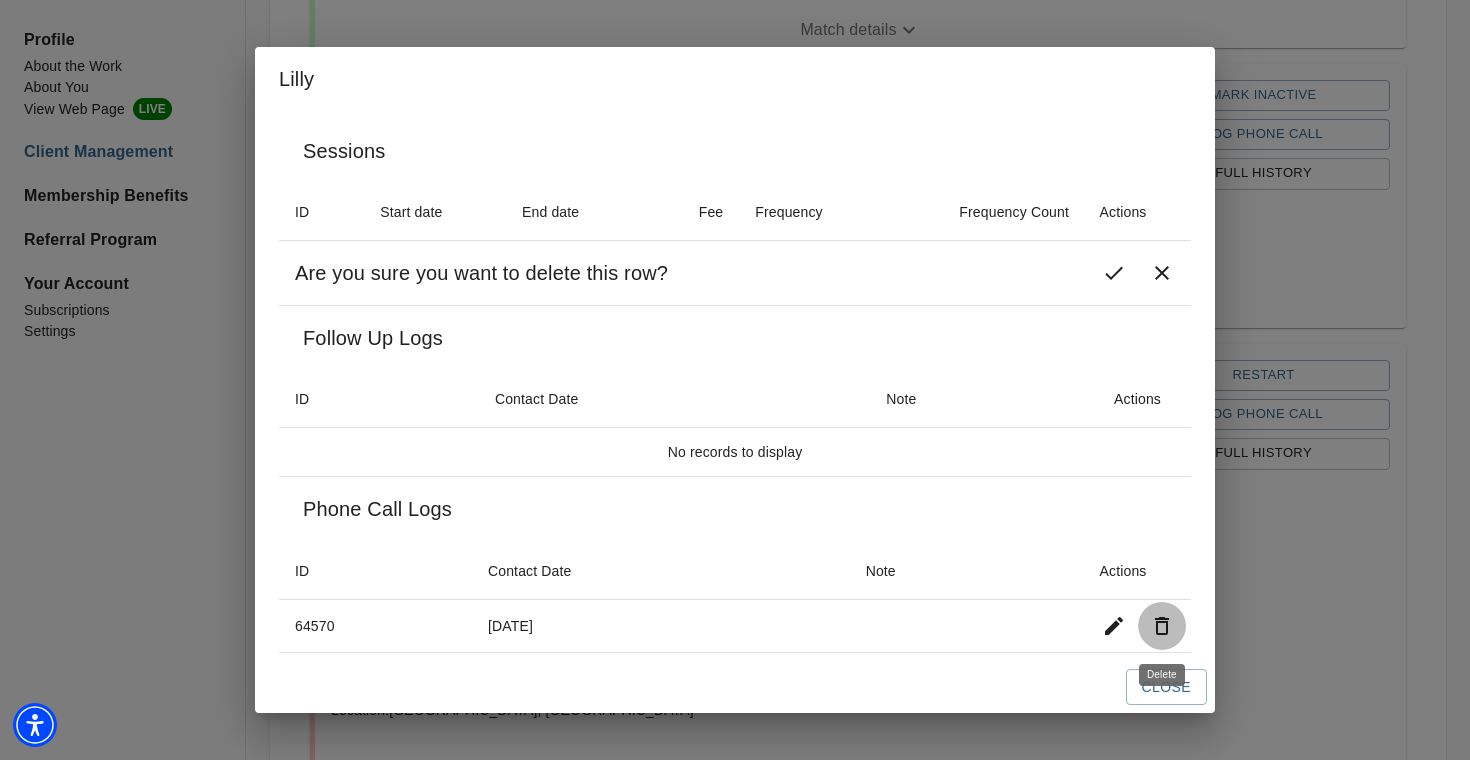 click at bounding box center (1162, 626) 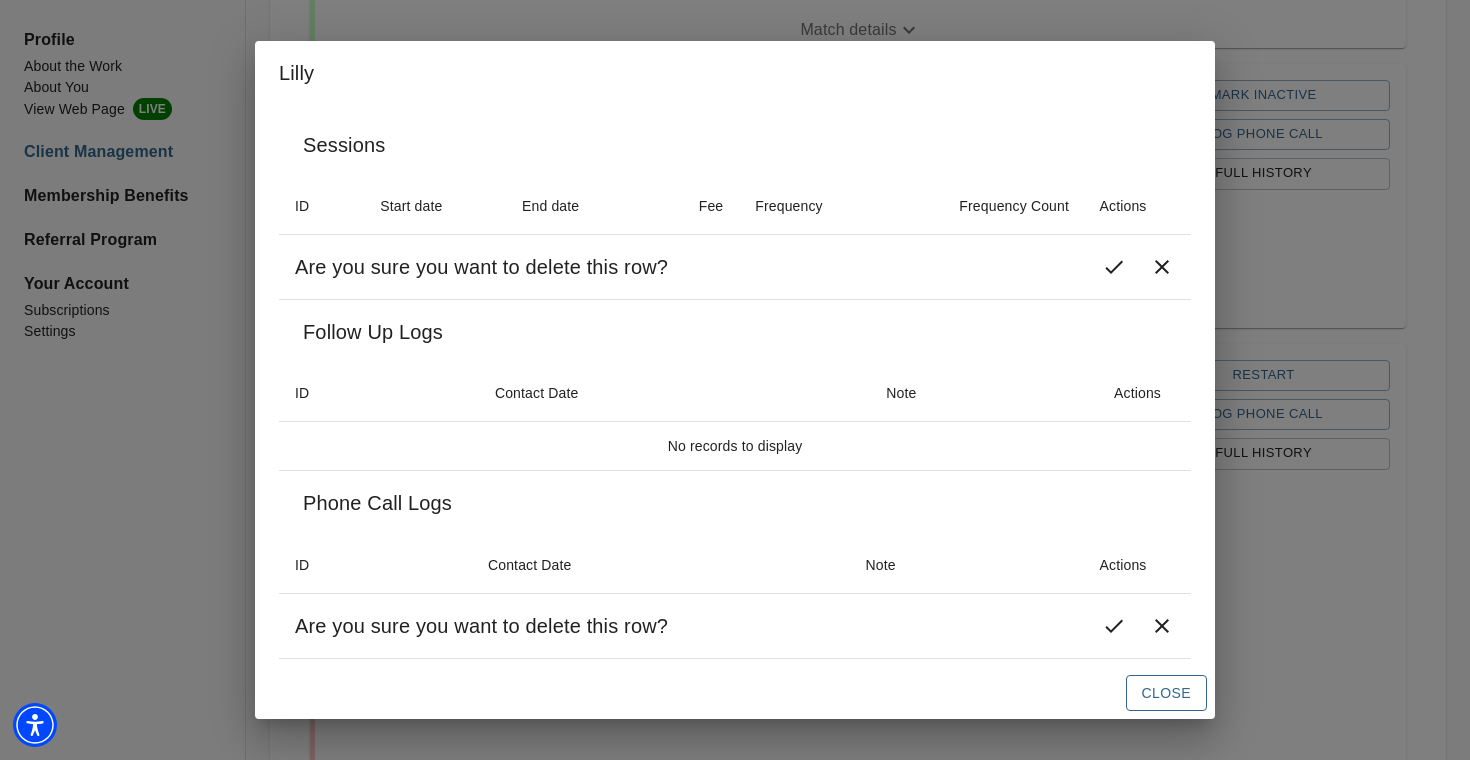 click on "Close" at bounding box center [1166, 693] 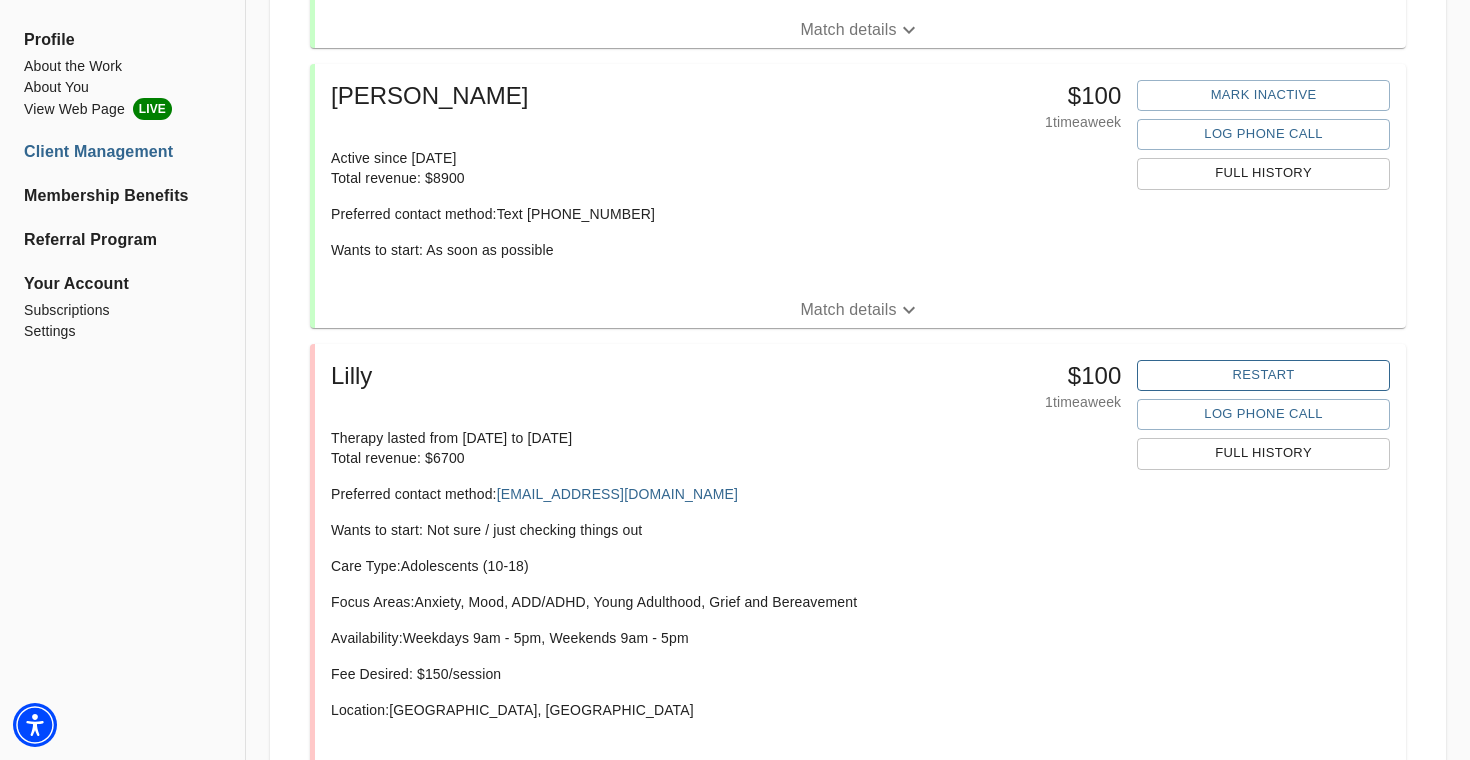 click on "Restart" at bounding box center [1263, 375] 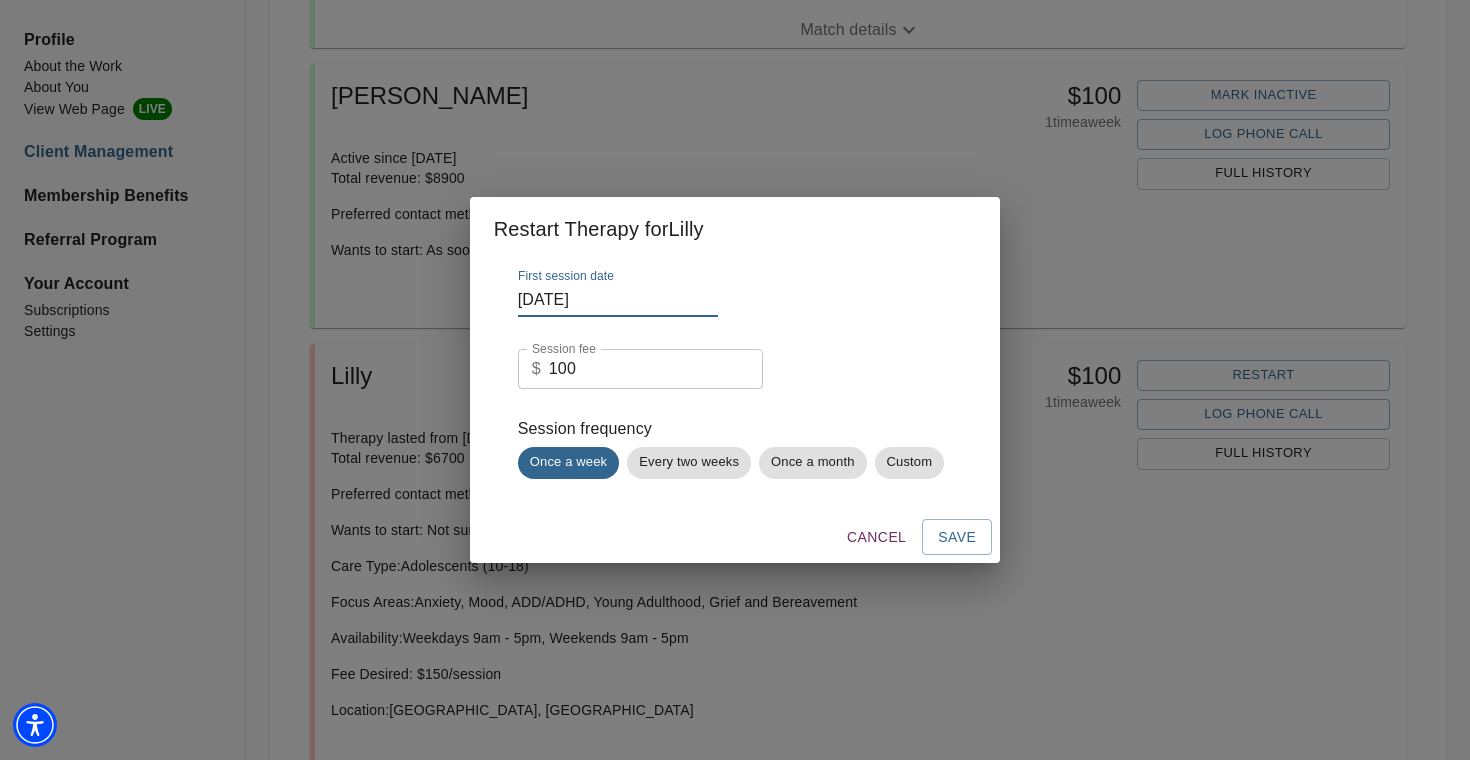 click on "July 5th" at bounding box center (618, 301) 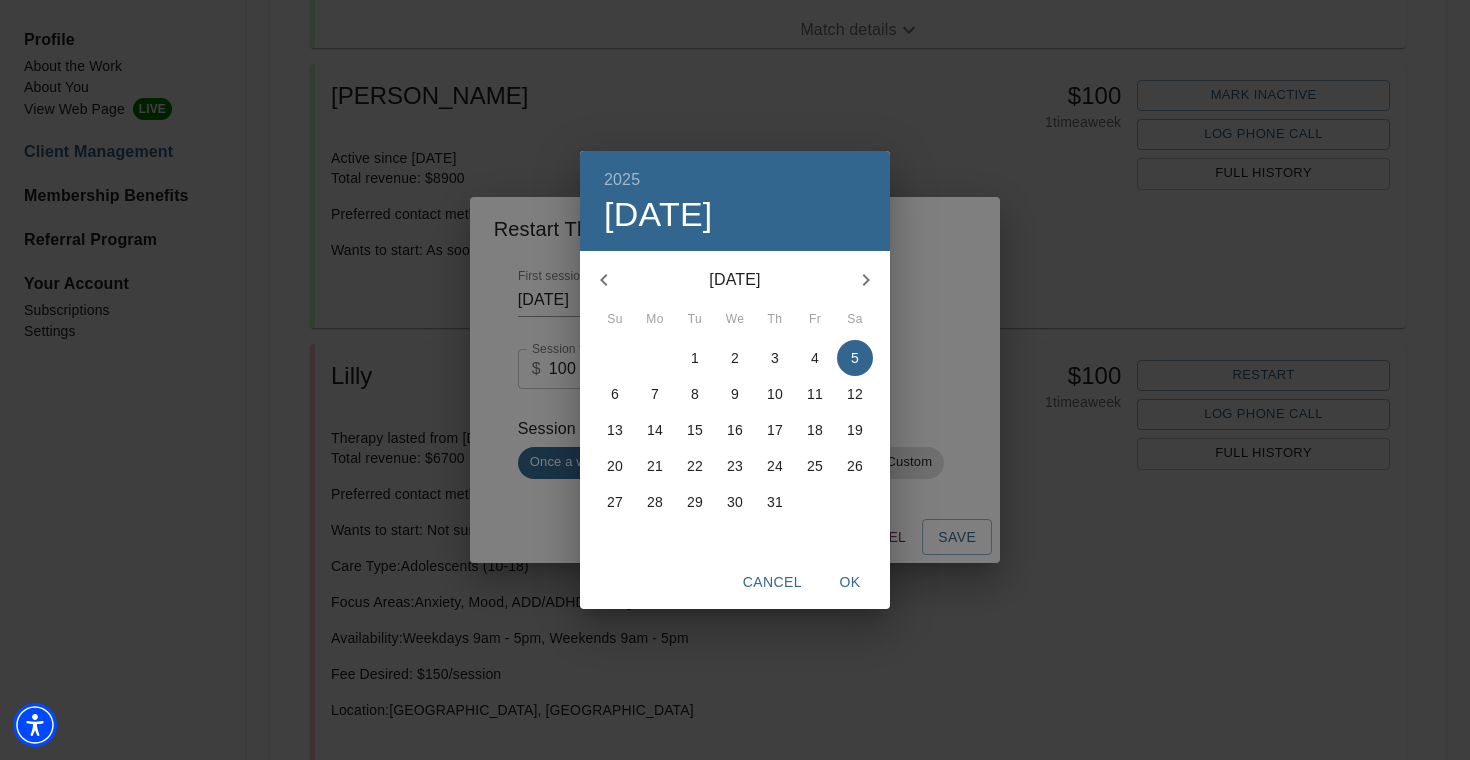 click on "2025 Sat, Jul 5 July 2025 Su Mo Tu We Th Fr Sa 29 30 1 2 3 4 5 6 7 8 9 10 11 12 13 14 15 16 17 18 19 20 21 22 23 24 25 26 27 28 29 30 31 1 2 Cancel OK" at bounding box center [735, 380] 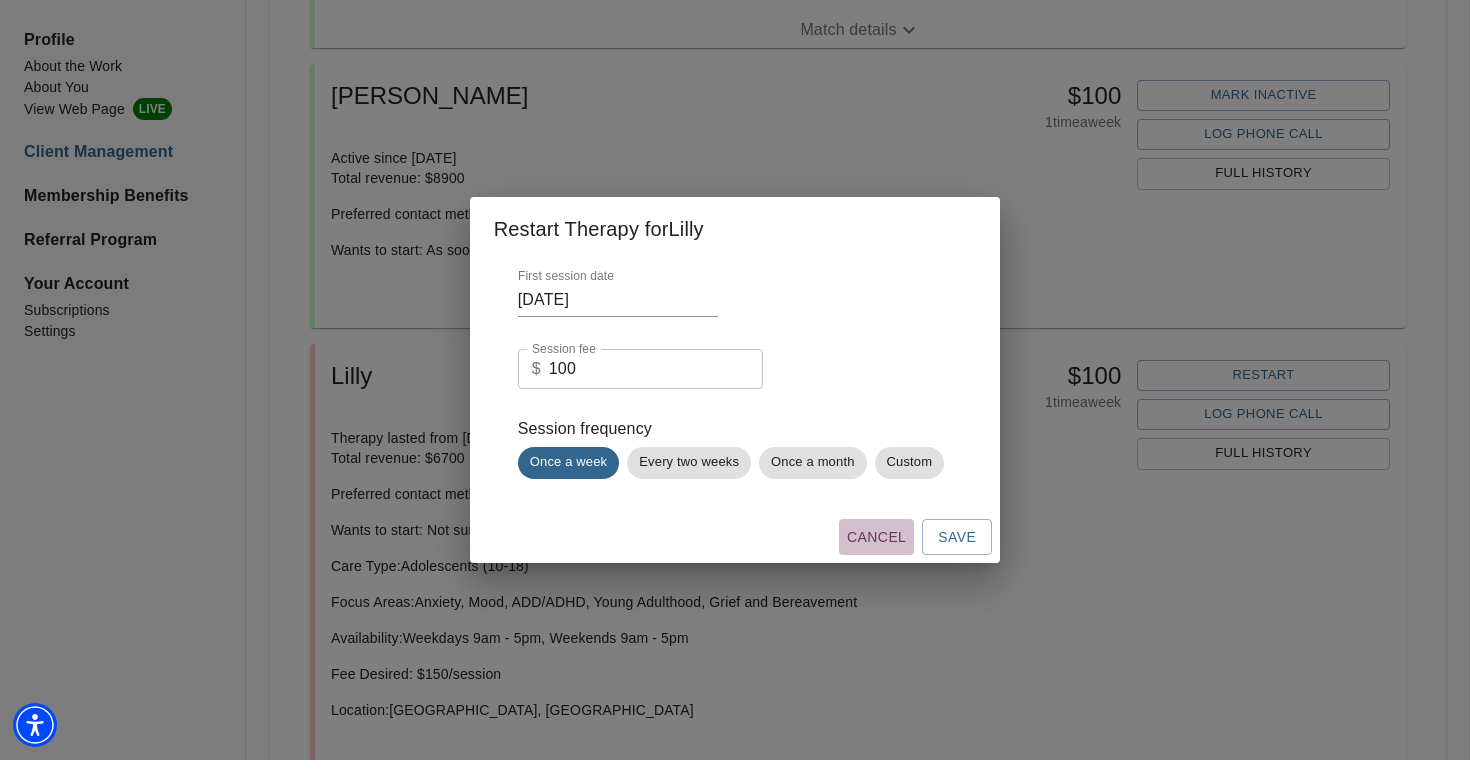 click on "Cancel" at bounding box center [876, 537] 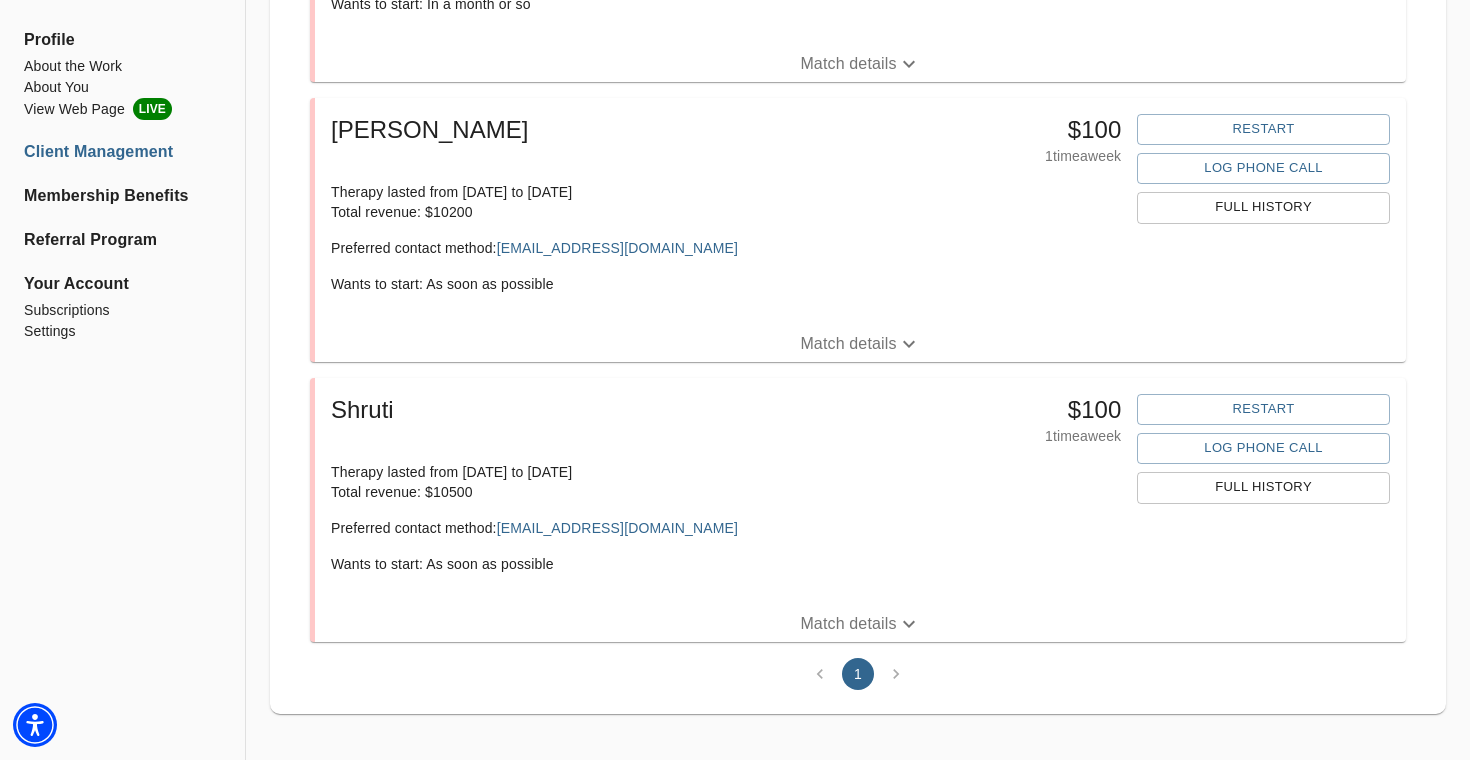 scroll, scrollTop: 3308, scrollLeft: 0, axis: vertical 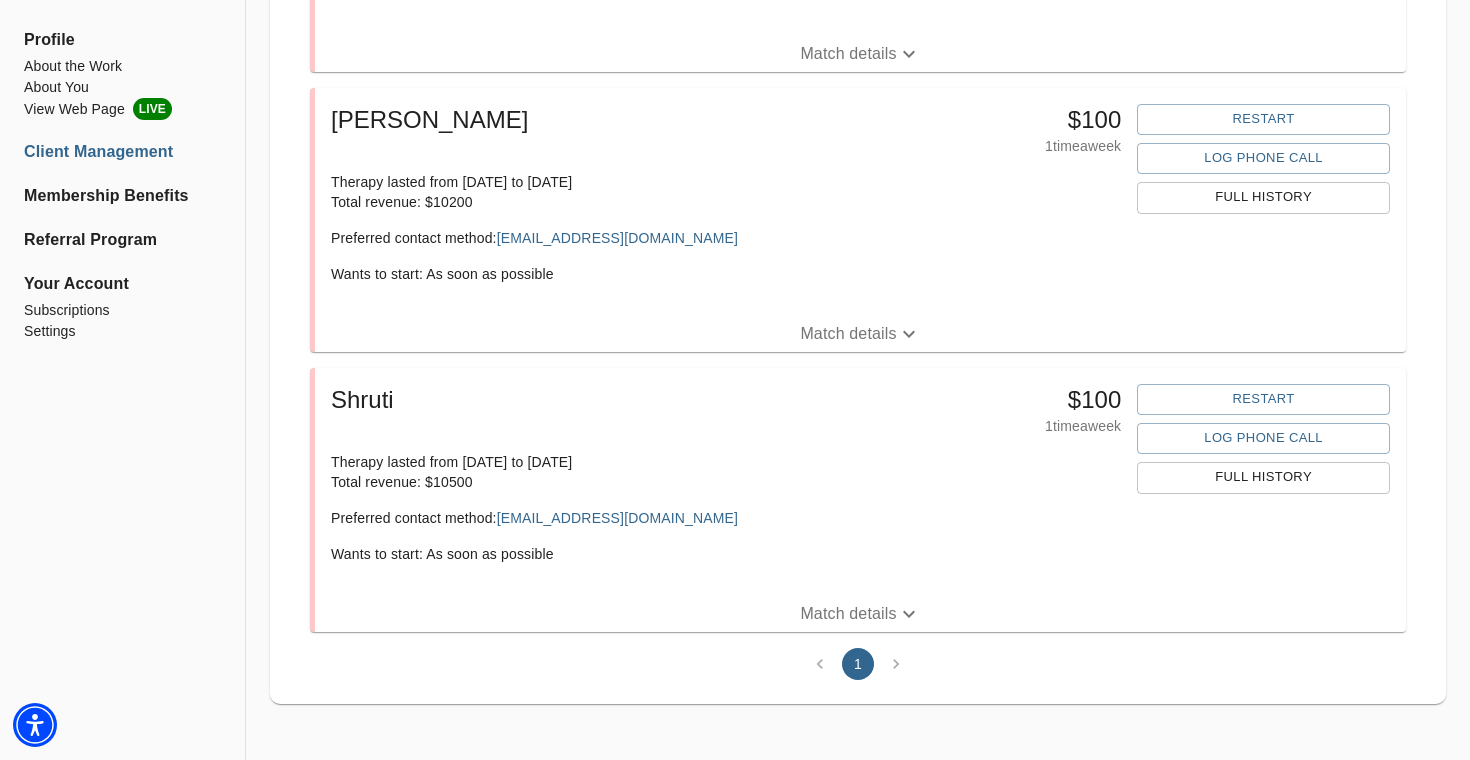 click 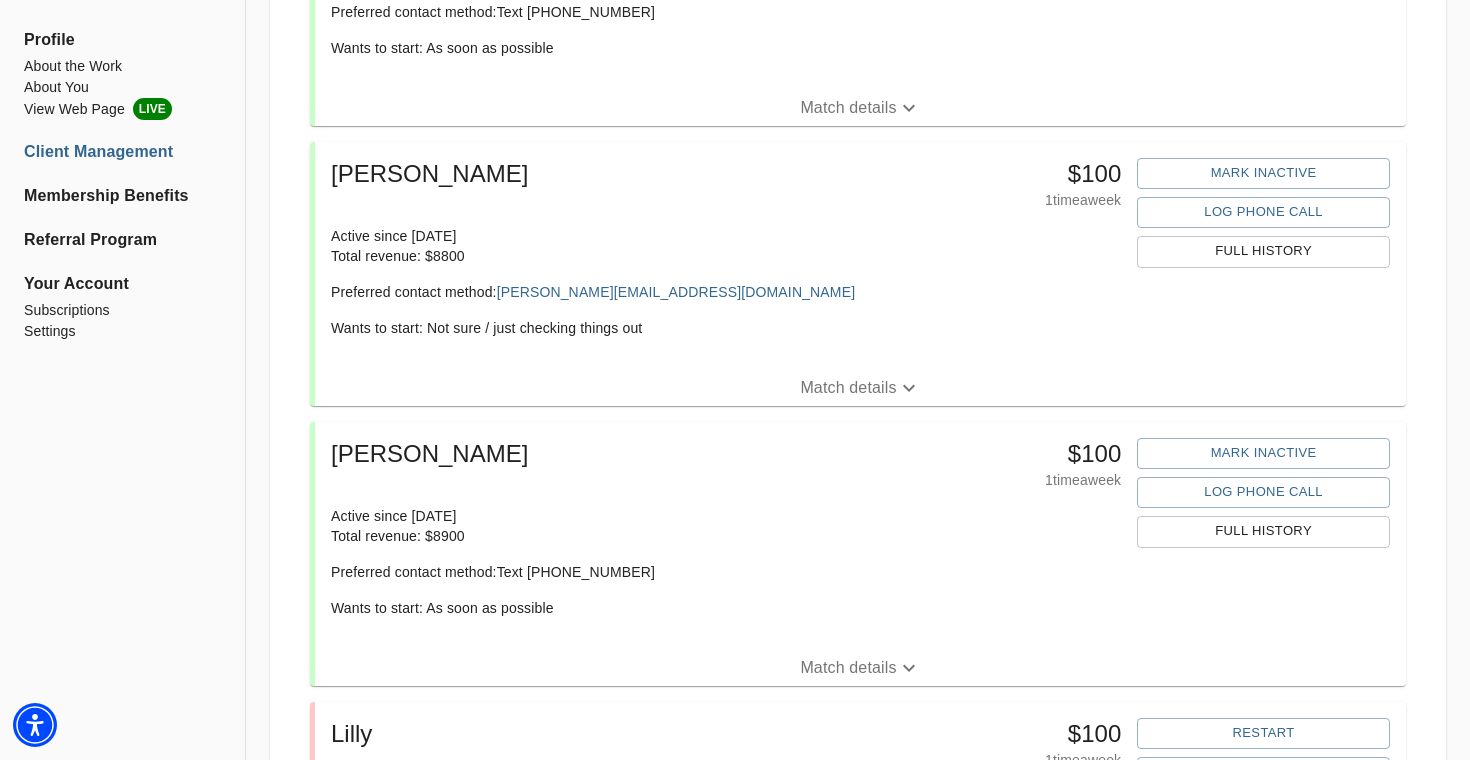 scroll, scrollTop: 0, scrollLeft: 0, axis: both 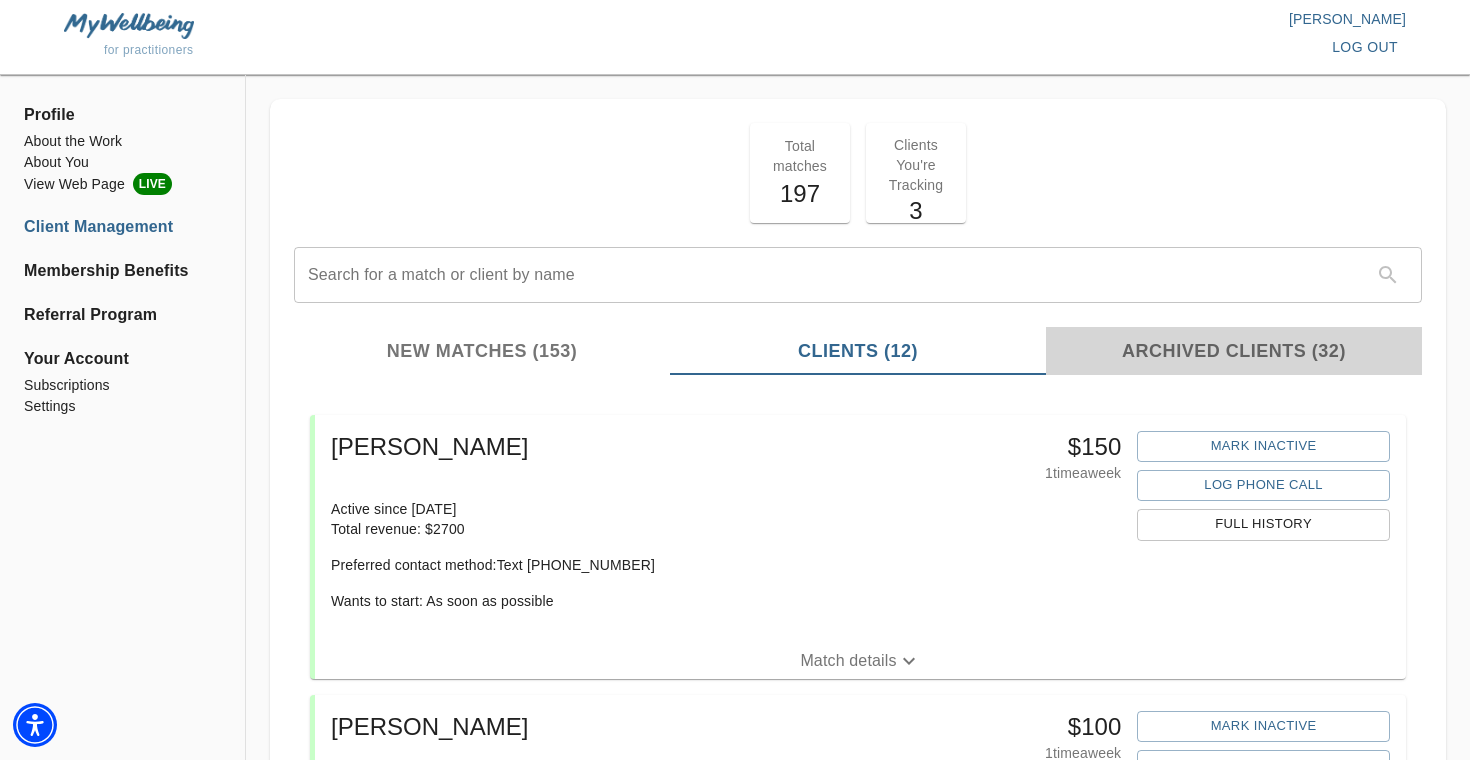 click on "Archived Clients (32)" at bounding box center (1234, 351) 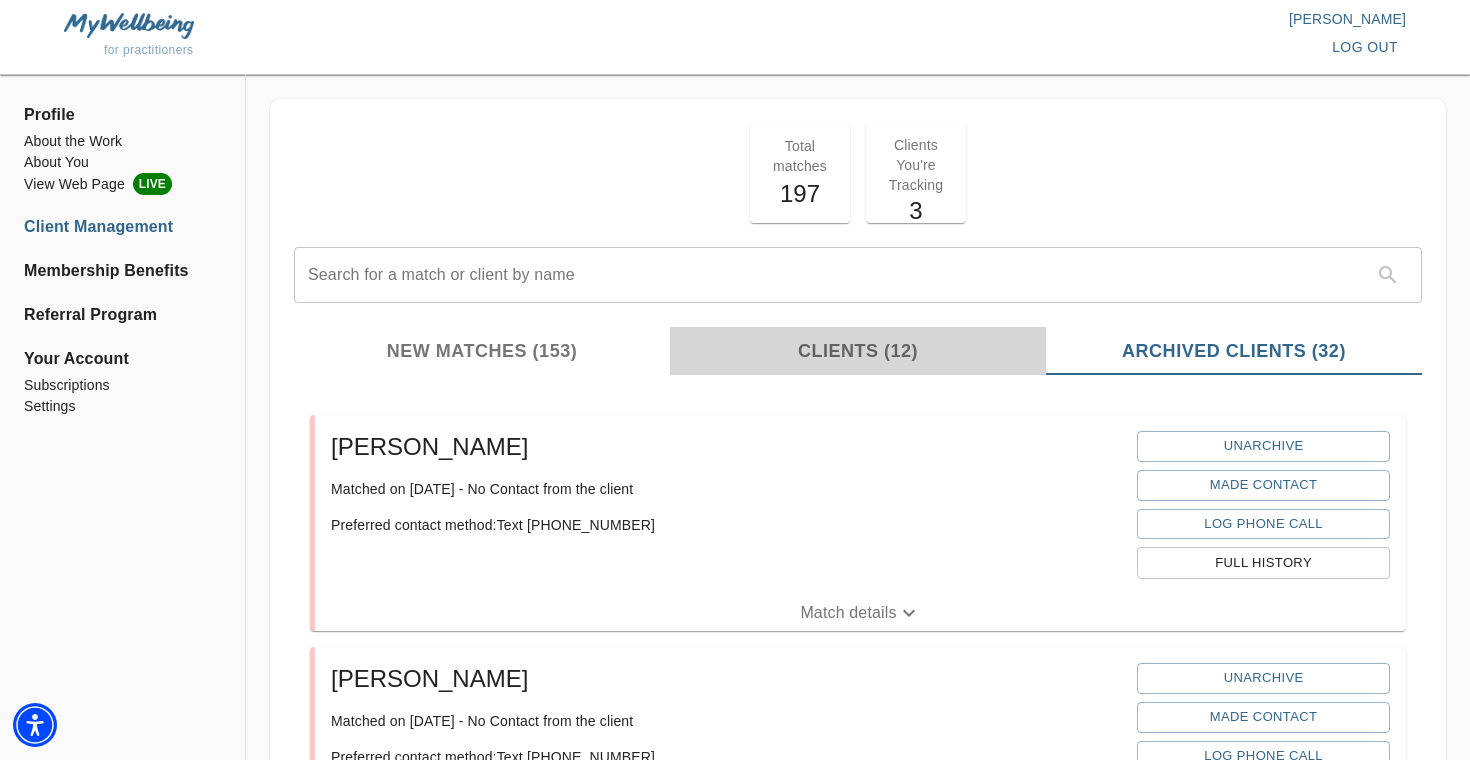 click on "Clients (12)" at bounding box center (858, 351) 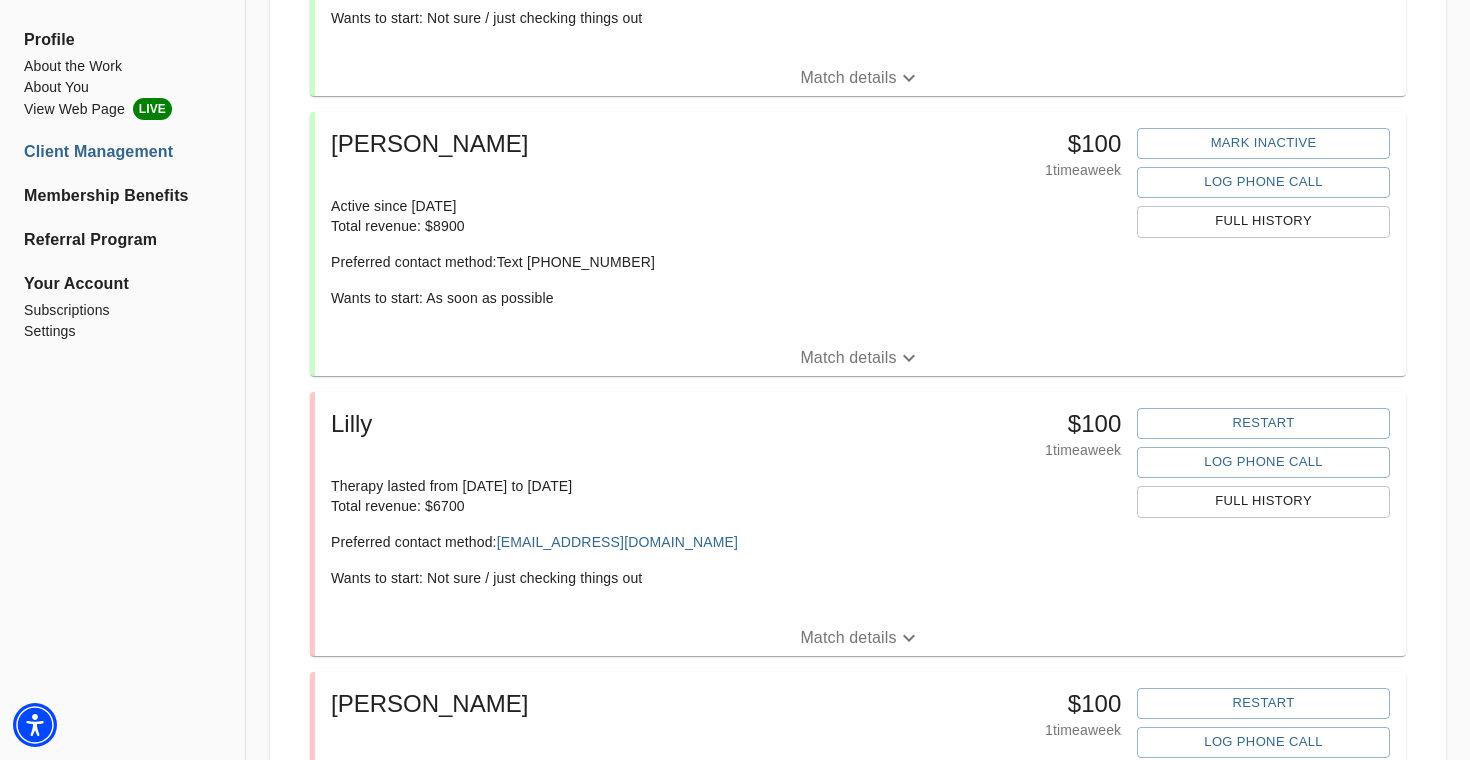 scroll, scrollTop: 883, scrollLeft: 0, axis: vertical 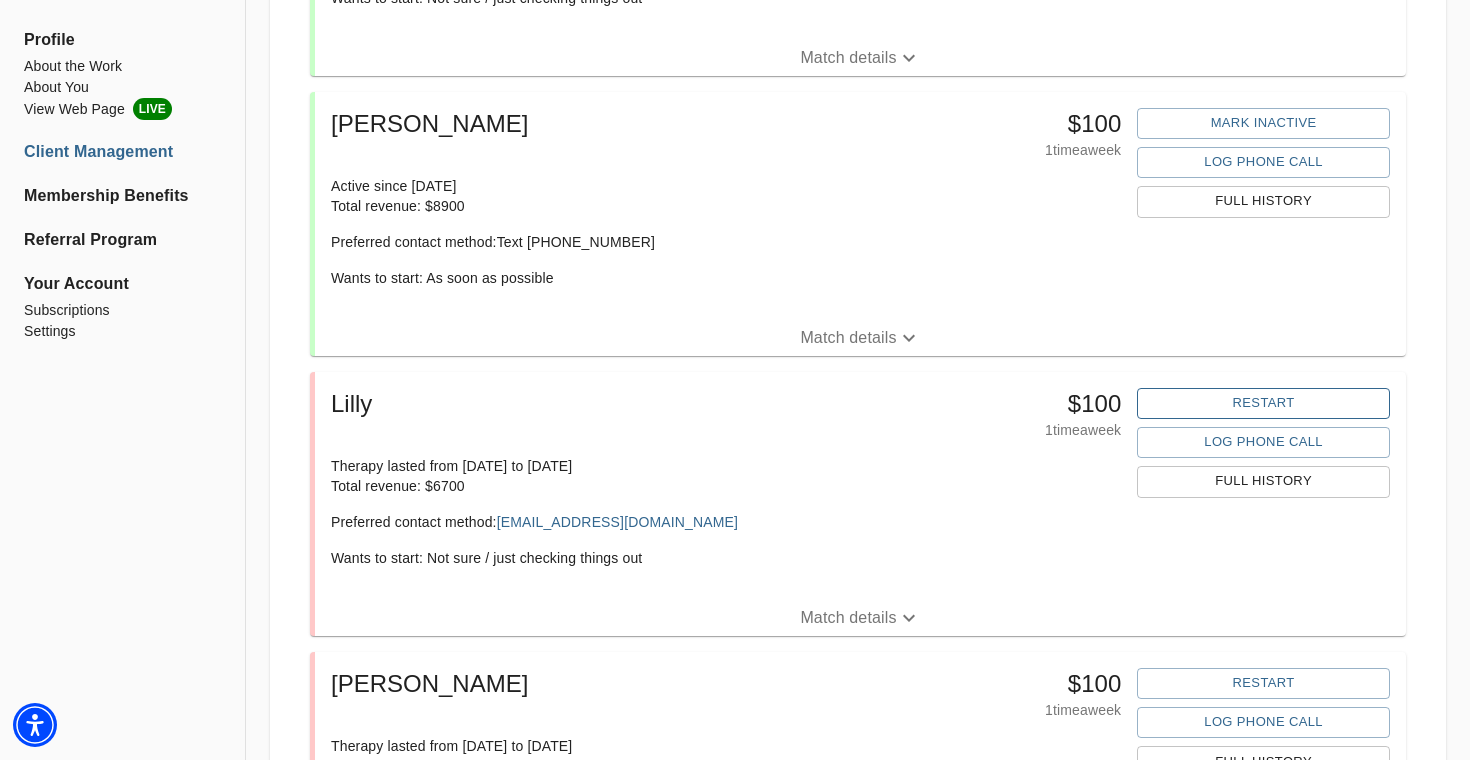 click on "Restart" at bounding box center (1263, 403) 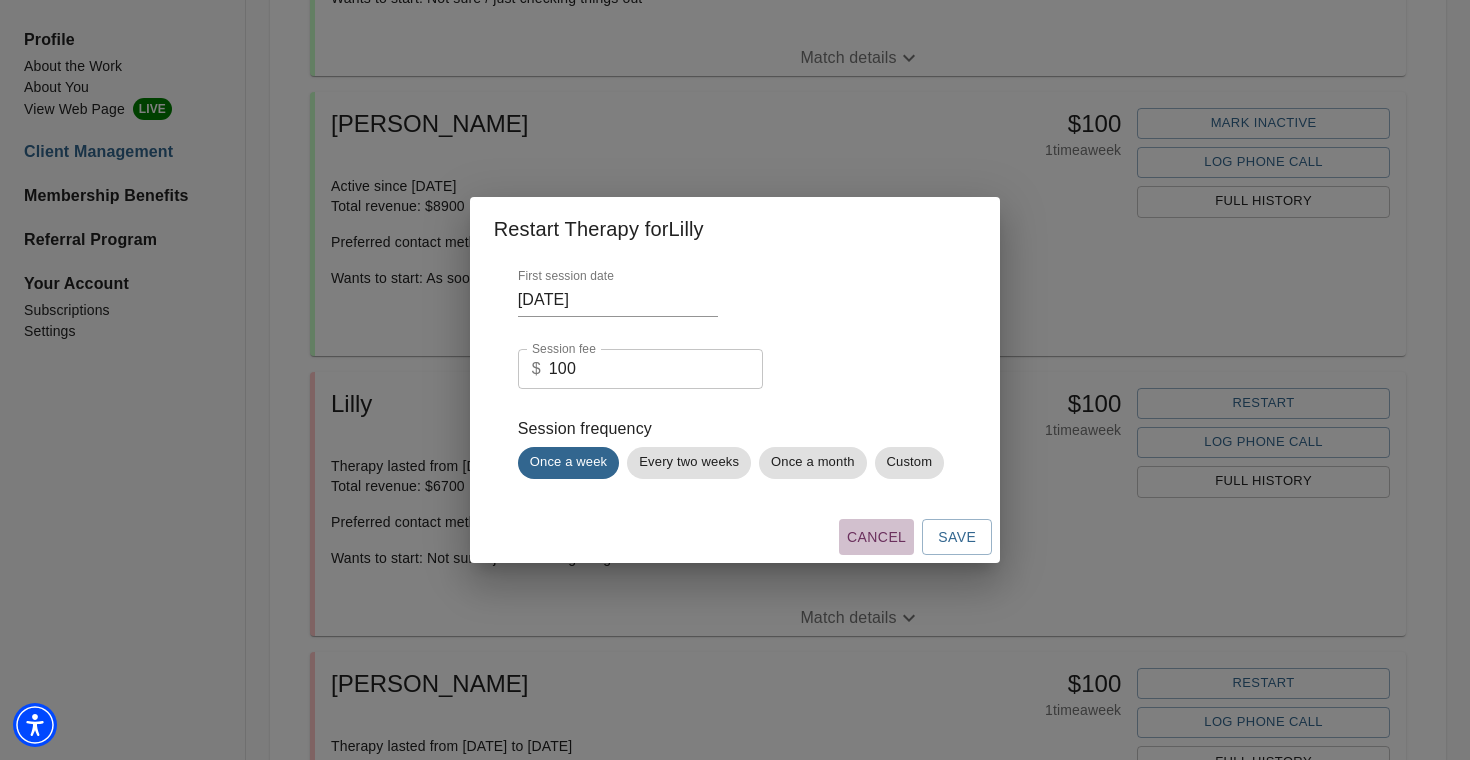 click on "Cancel" at bounding box center [876, 537] 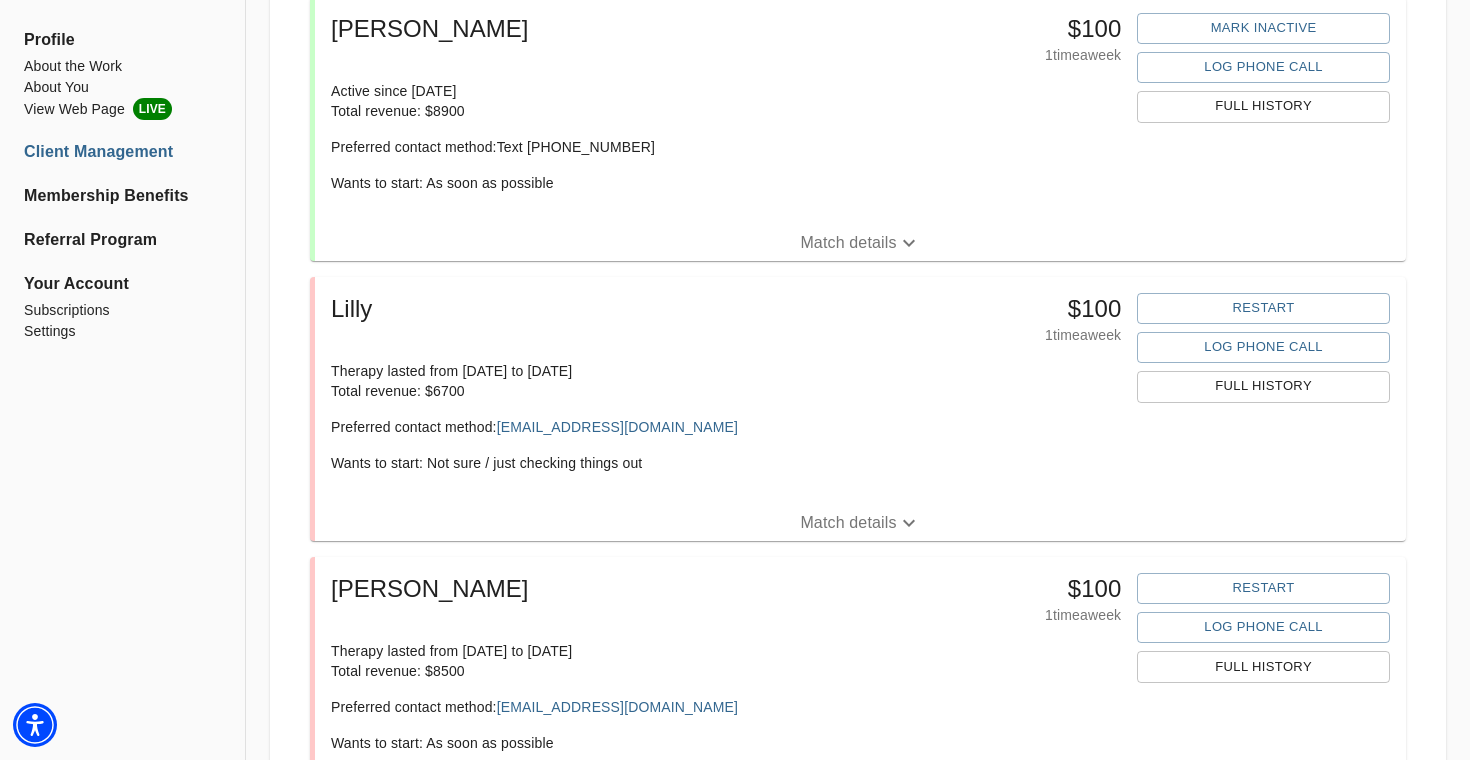 scroll, scrollTop: 1055, scrollLeft: 0, axis: vertical 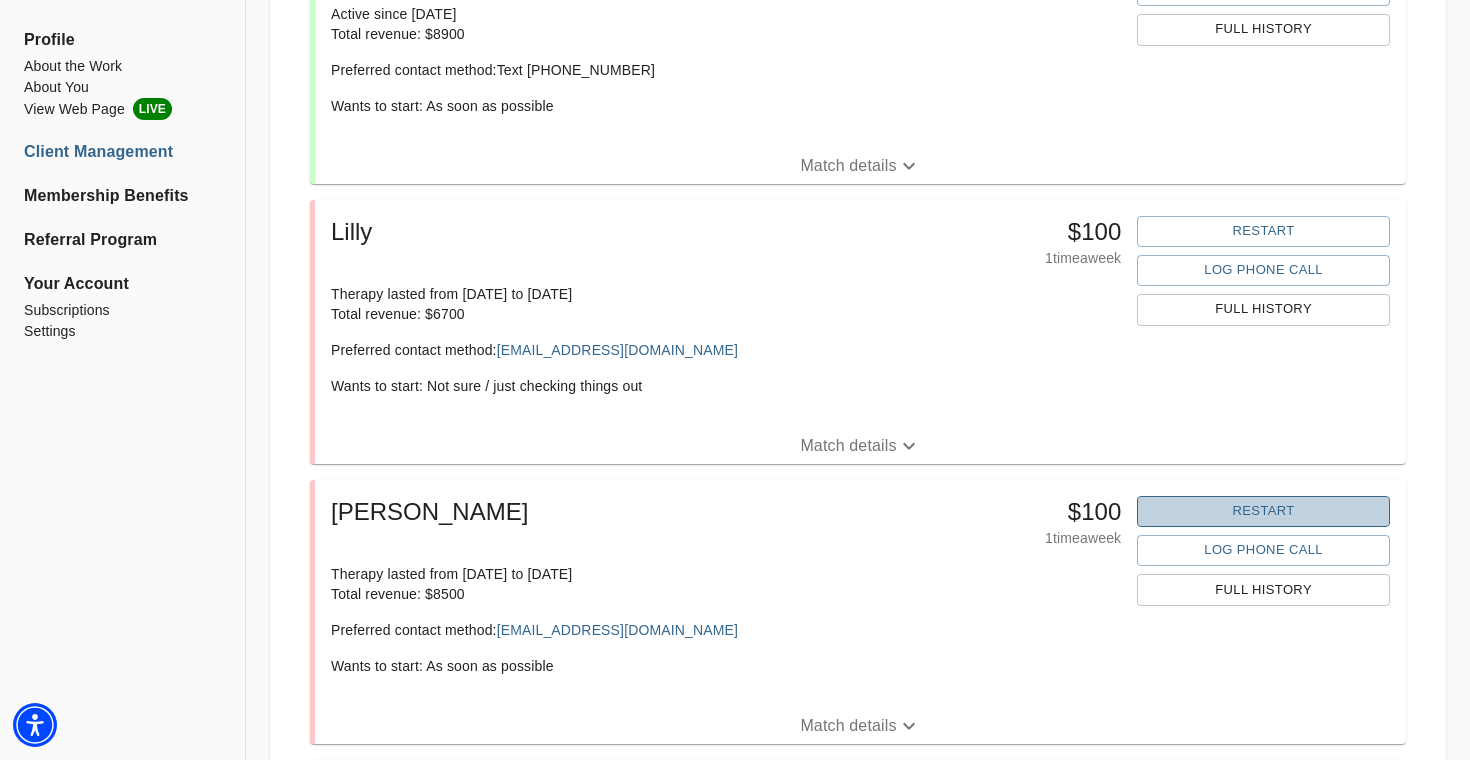 click on "Restart" at bounding box center (1263, 511) 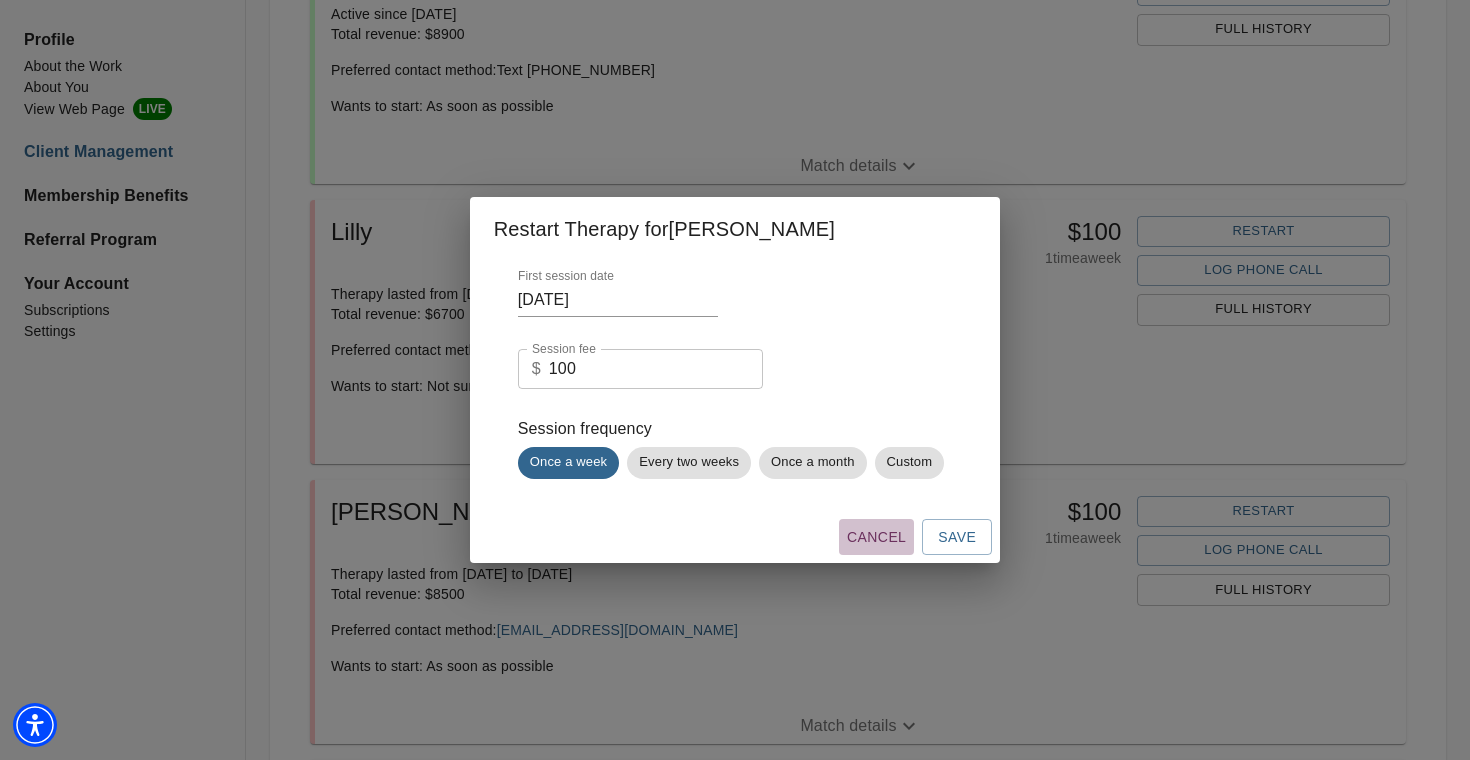 click on "Cancel" at bounding box center (876, 537) 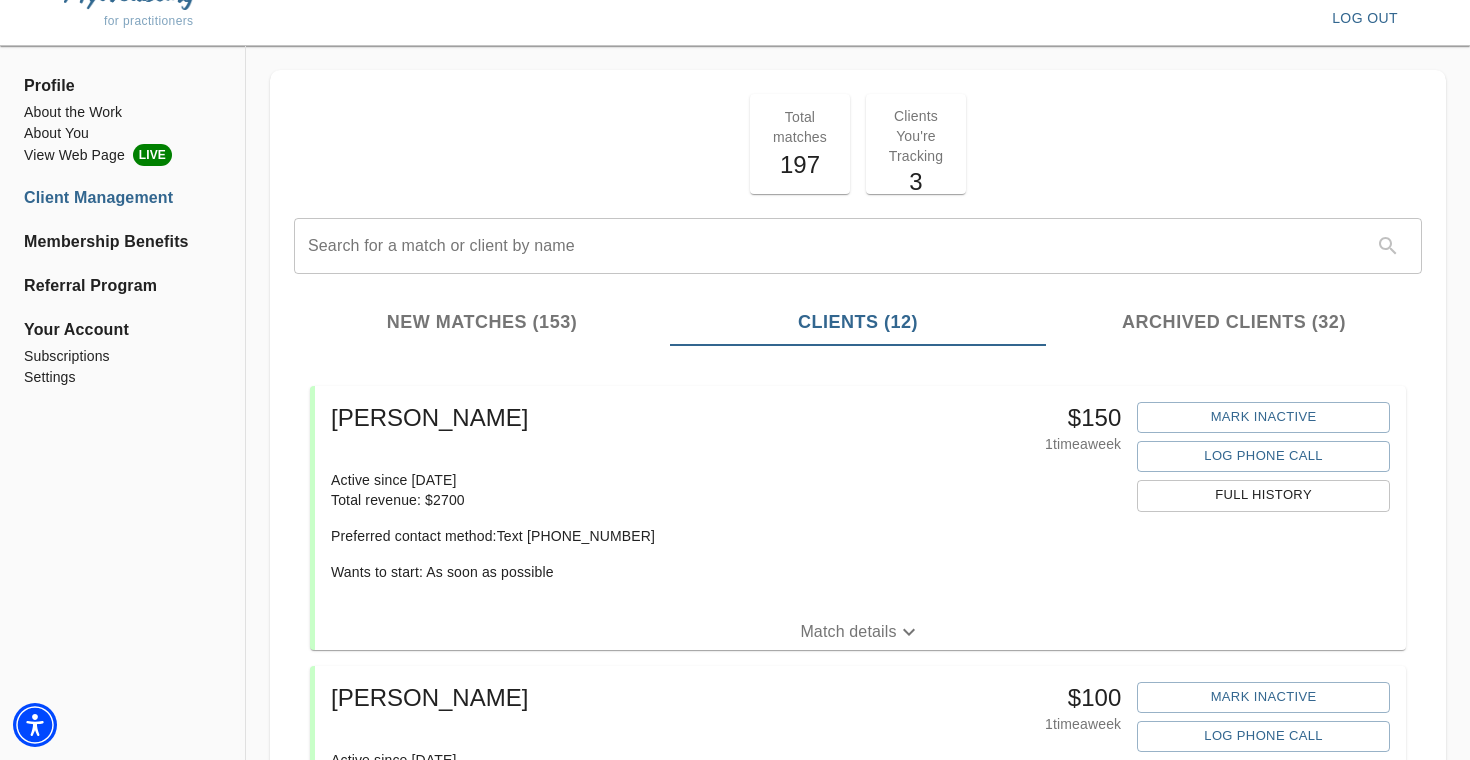 scroll, scrollTop: 0, scrollLeft: 0, axis: both 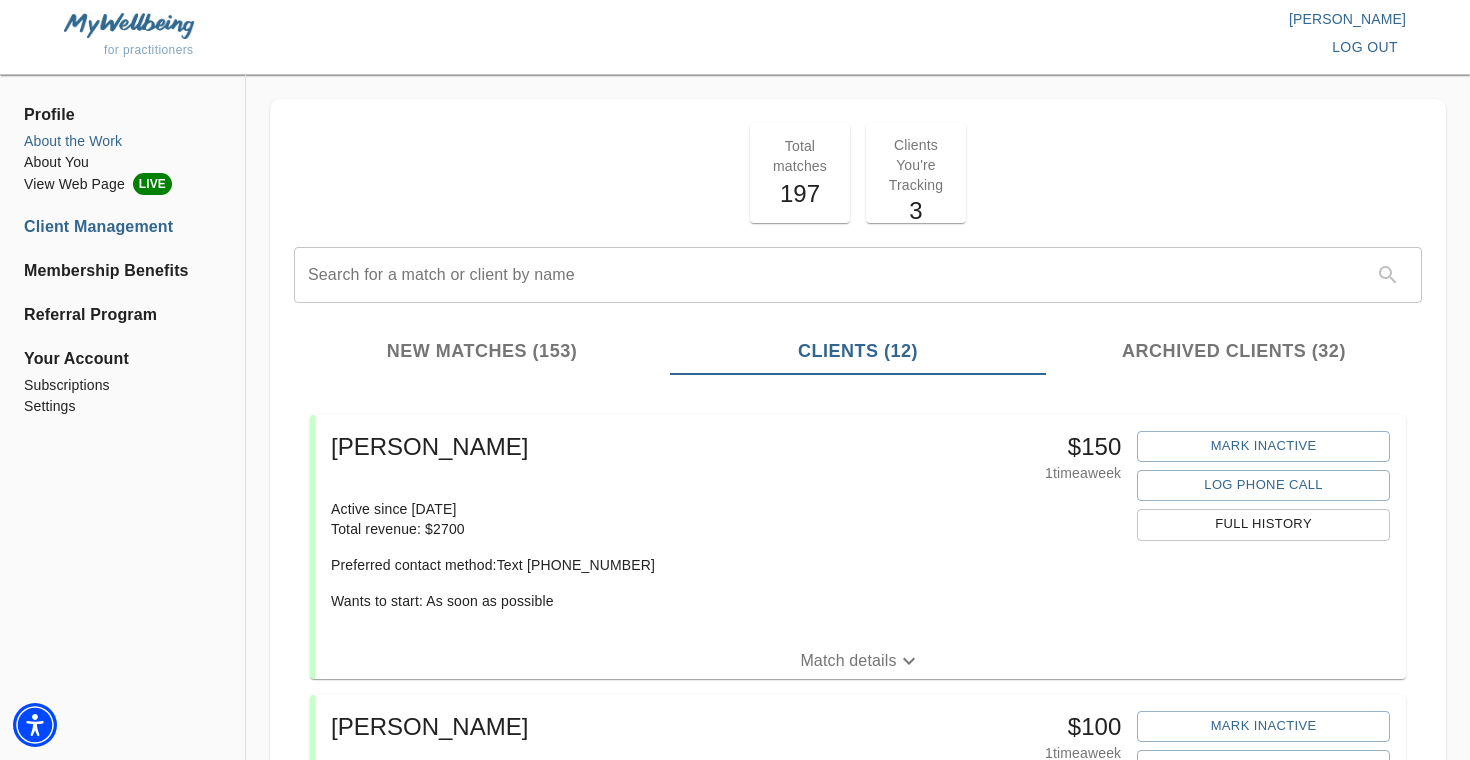 click on "About the Work" at bounding box center [122, 141] 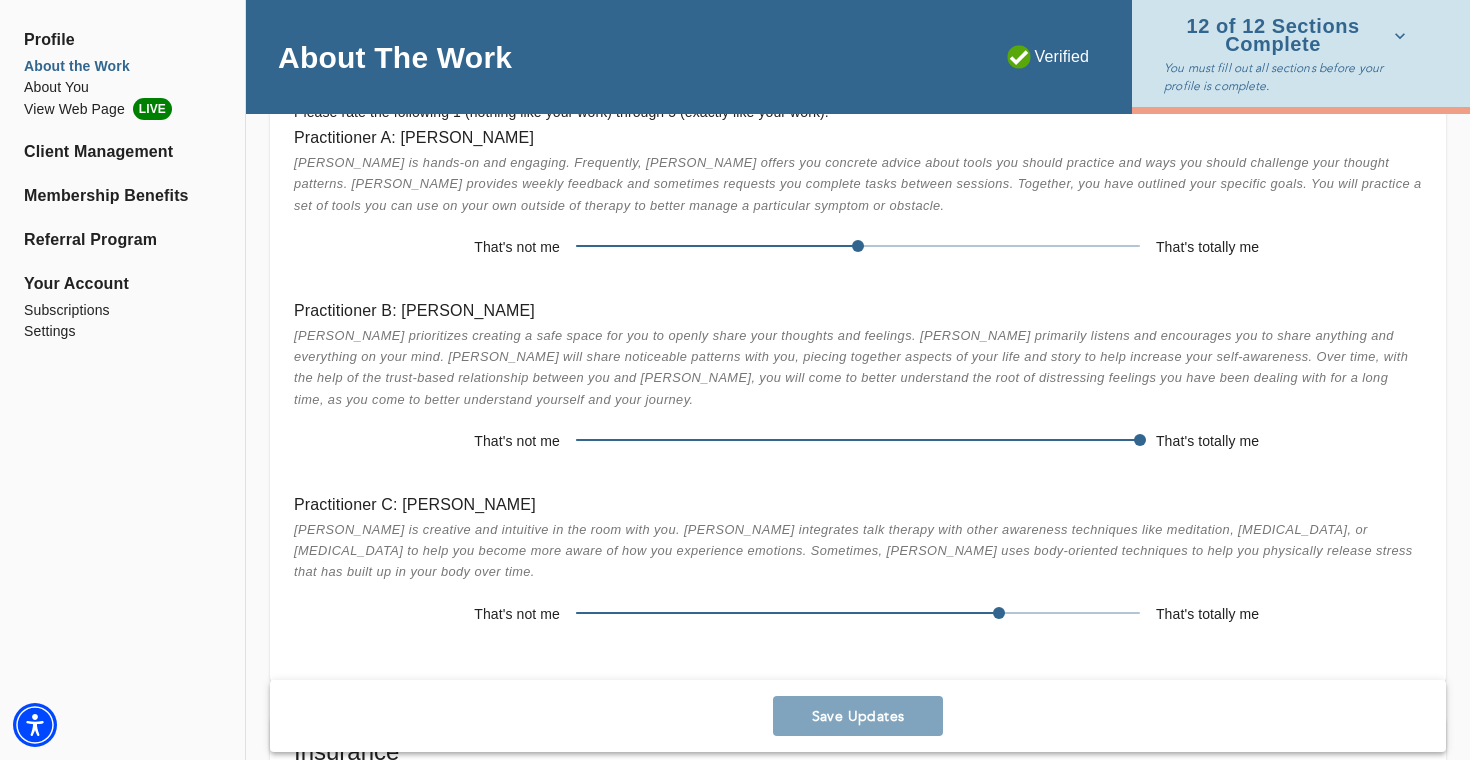 scroll, scrollTop: 4220, scrollLeft: 0, axis: vertical 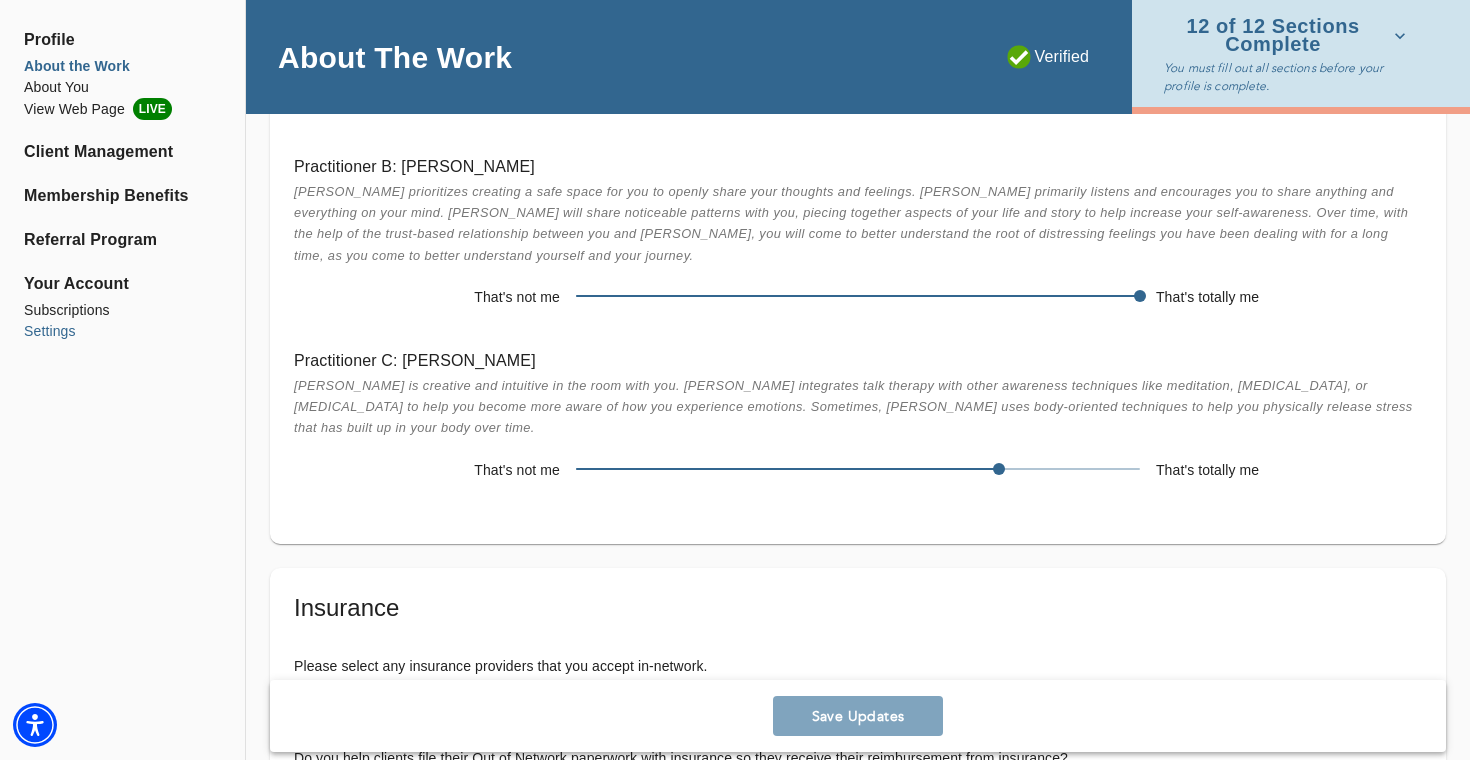click on "Settings" at bounding box center (122, 331) 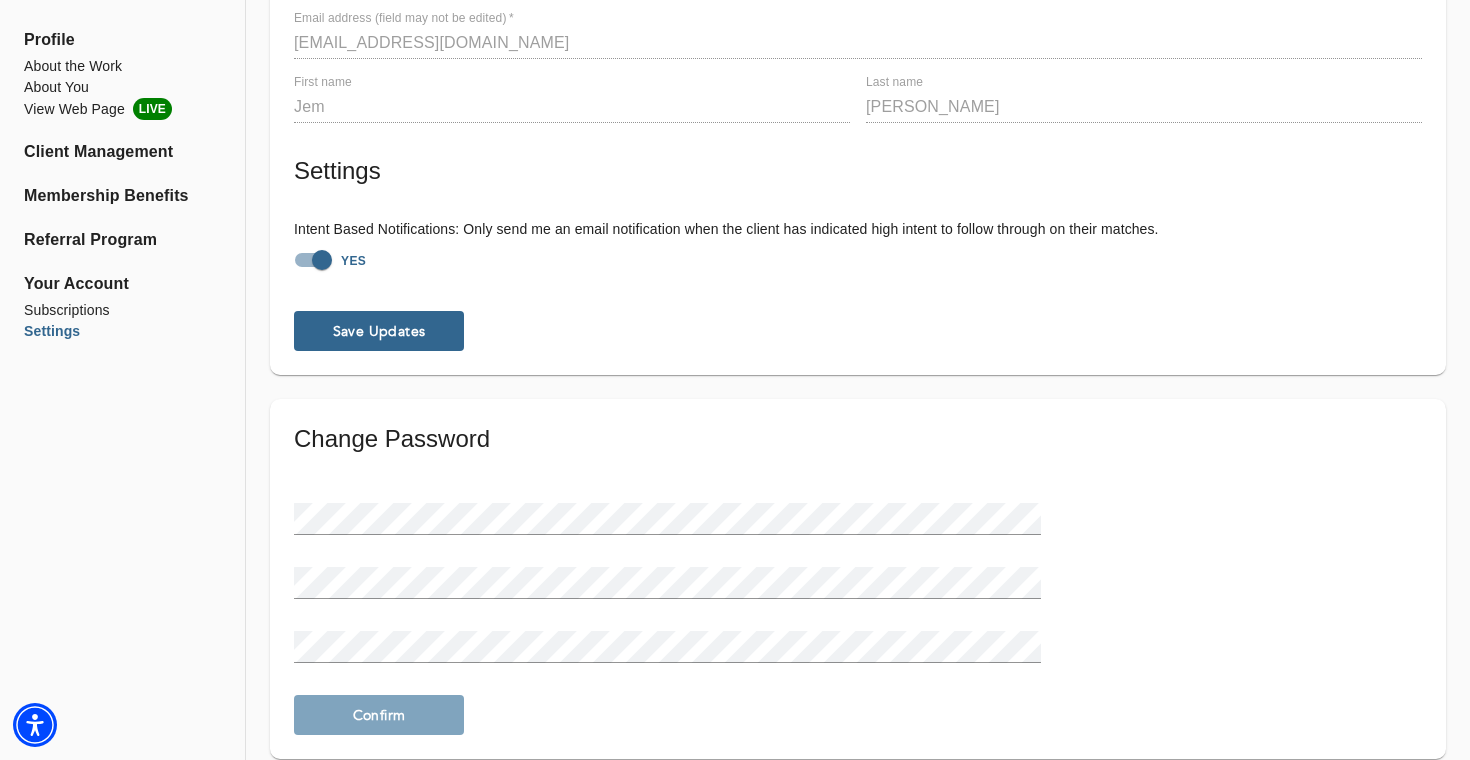 scroll, scrollTop: 267, scrollLeft: 0, axis: vertical 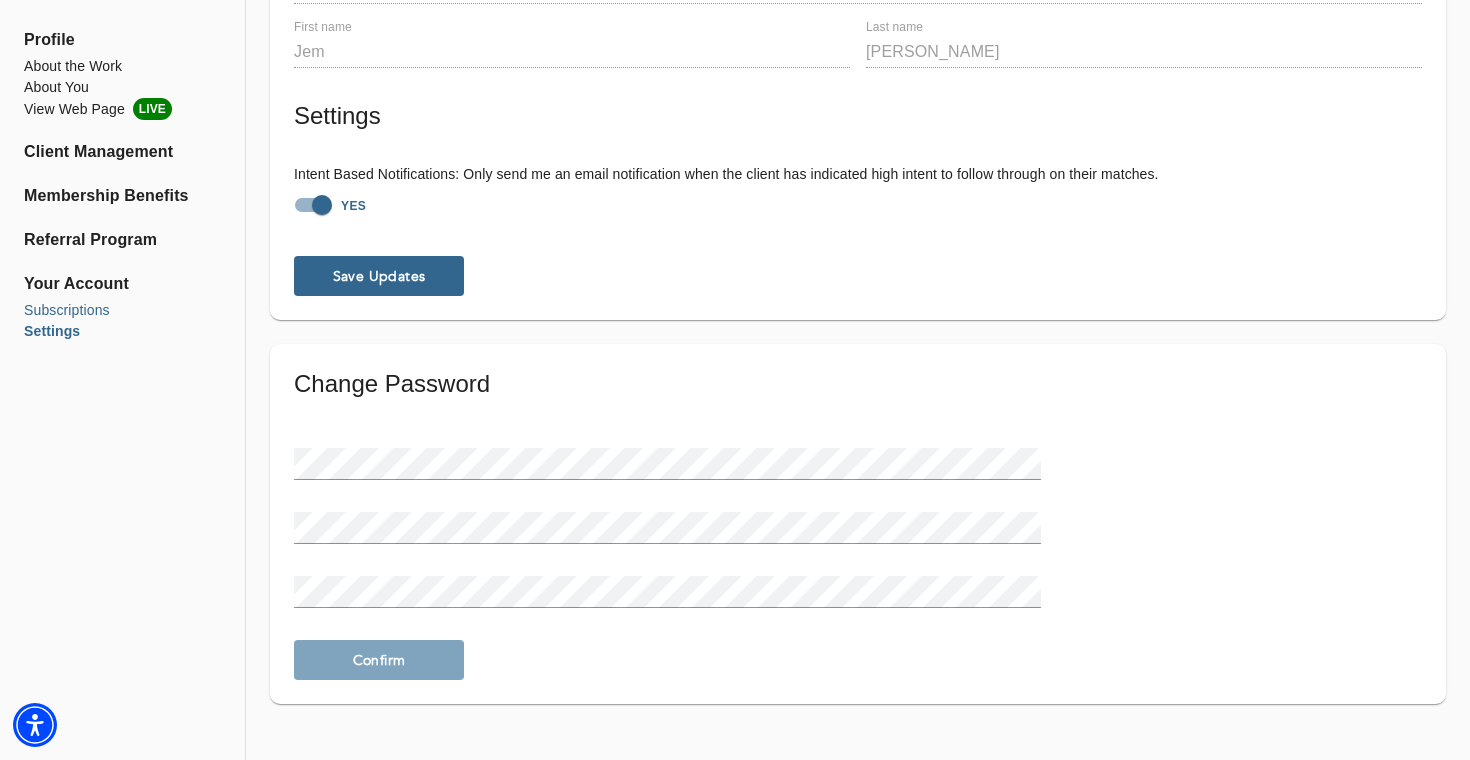 click on "Subscriptions" at bounding box center [122, 310] 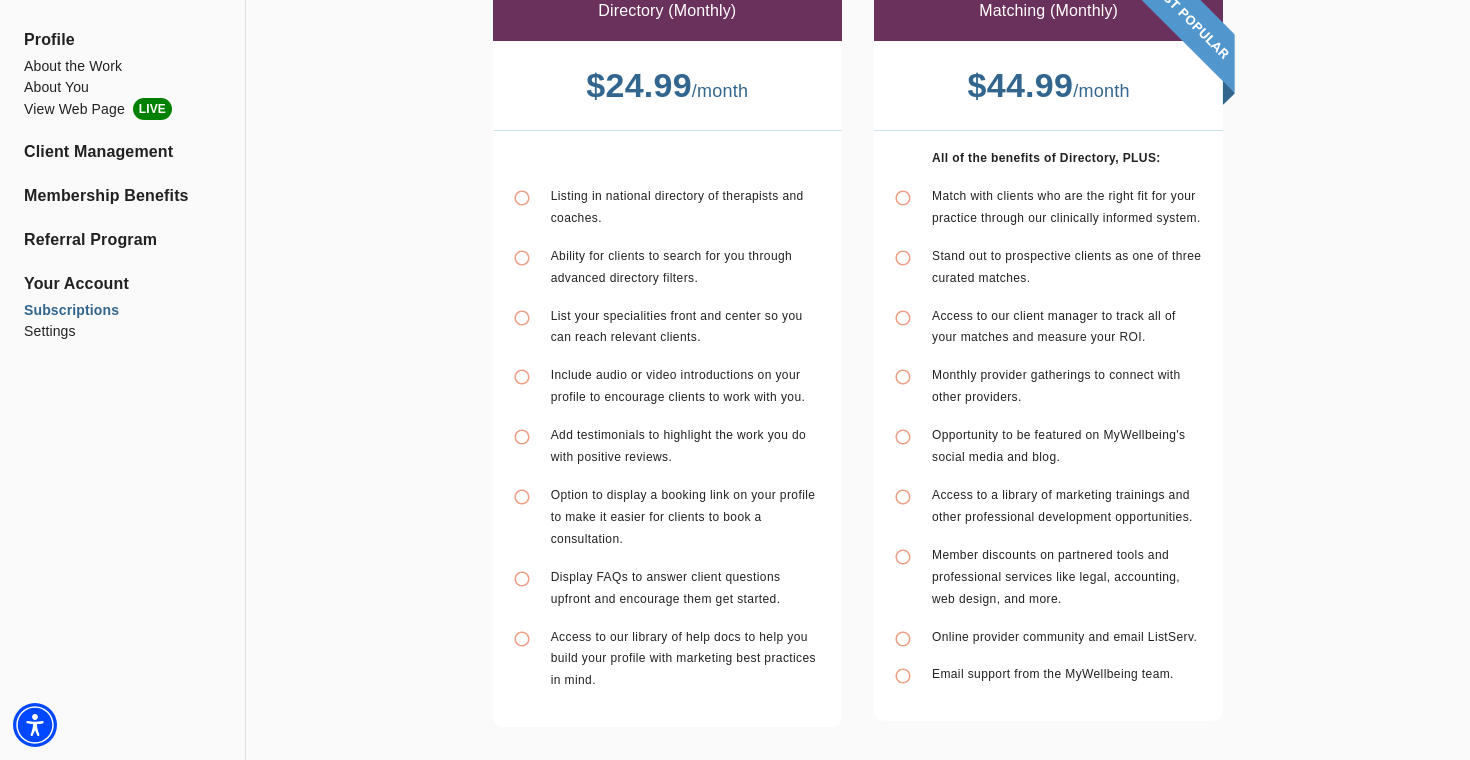 scroll, scrollTop: 501, scrollLeft: 0, axis: vertical 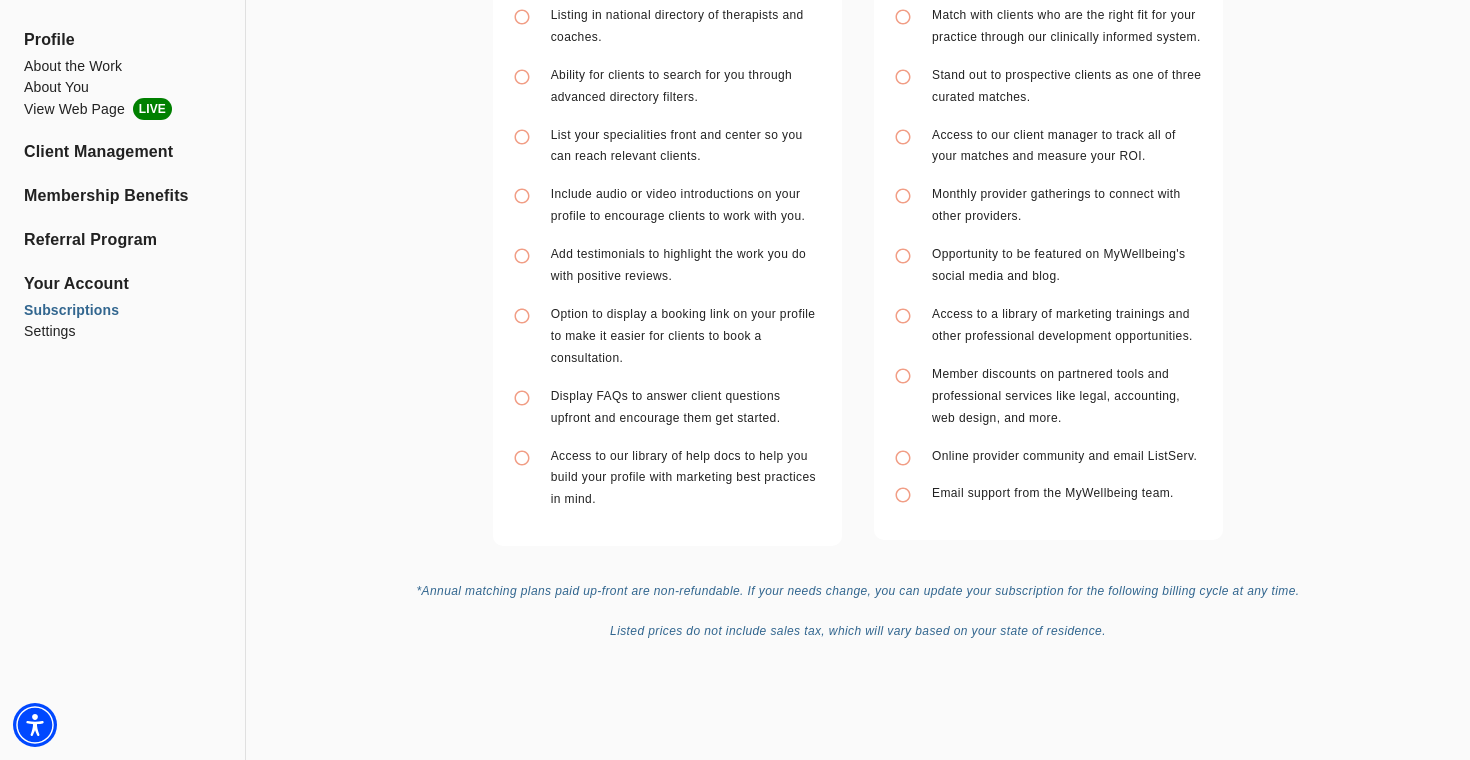 click on "Membership Benefits" at bounding box center (122, 204) 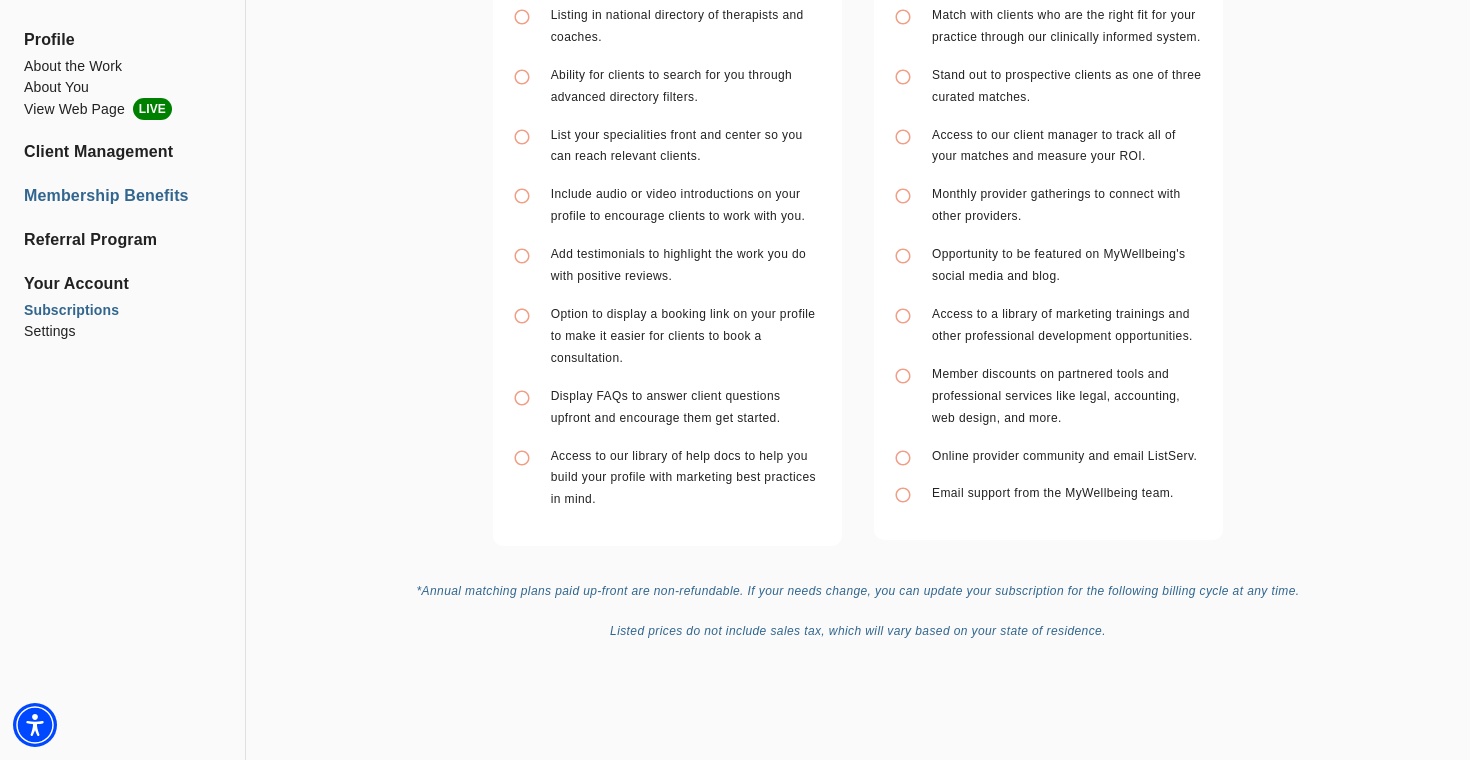 click on "Membership Benefits" at bounding box center [122, 196] 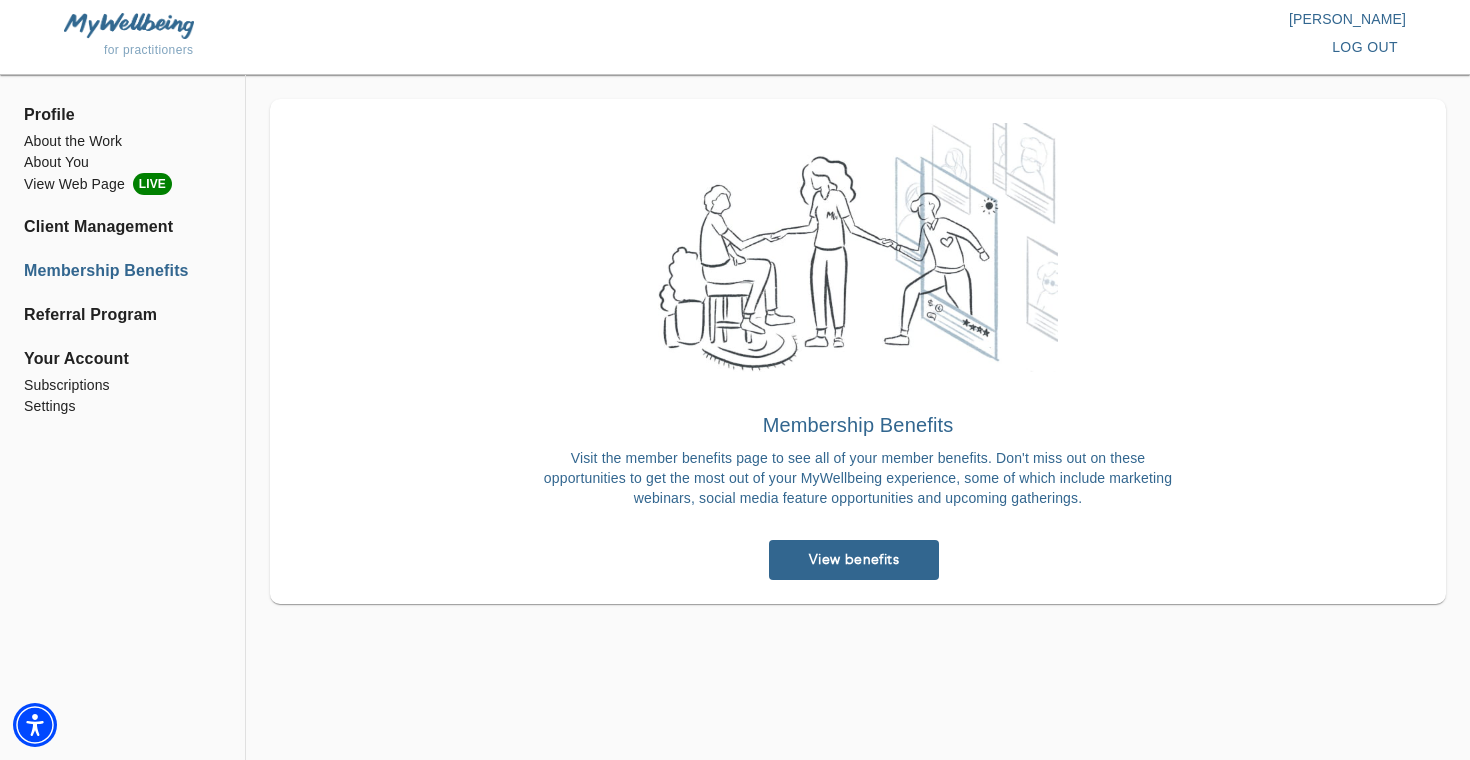 click on "View benefits" at bounding box center (854, 560) 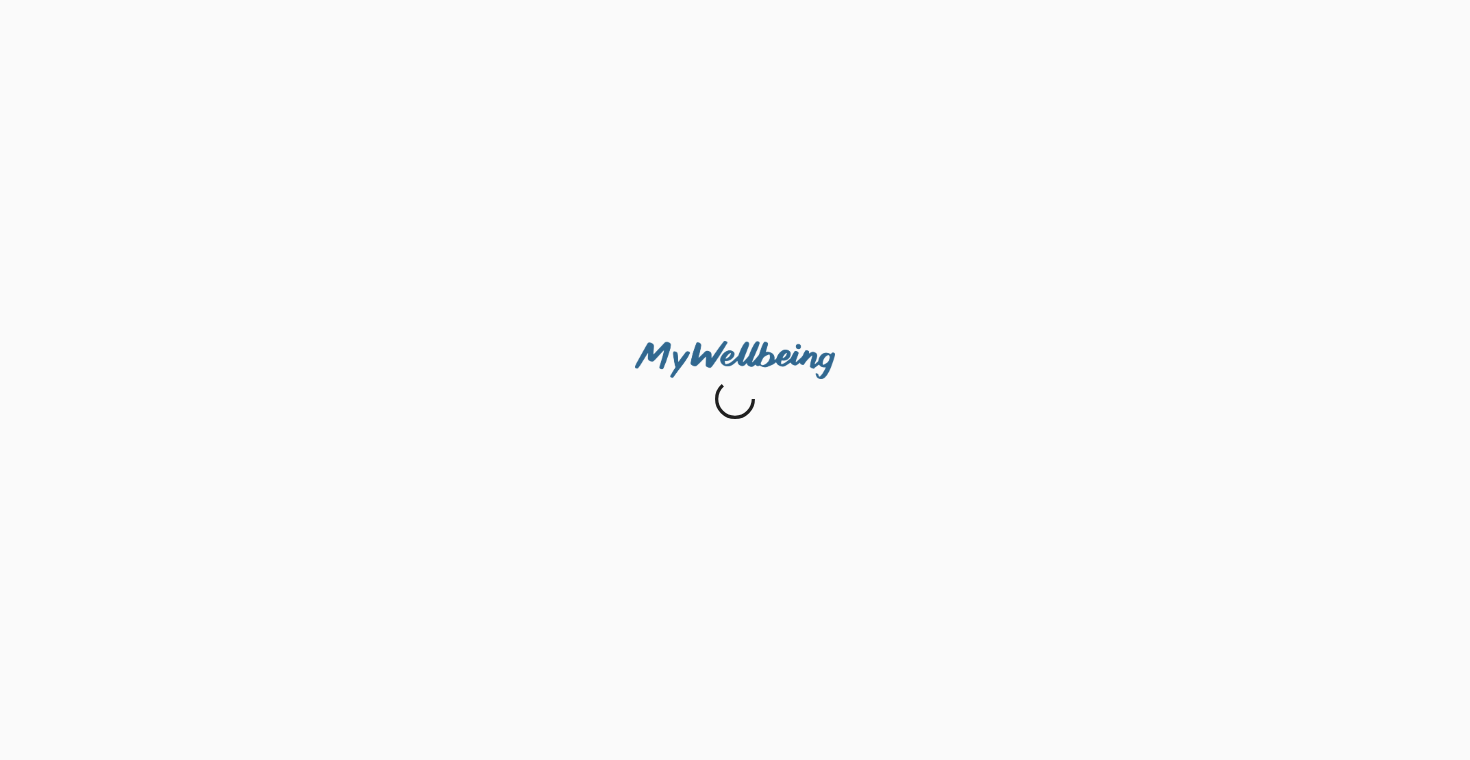 scroll, scrollTop: 0, scrollLeft: 0, axis: both 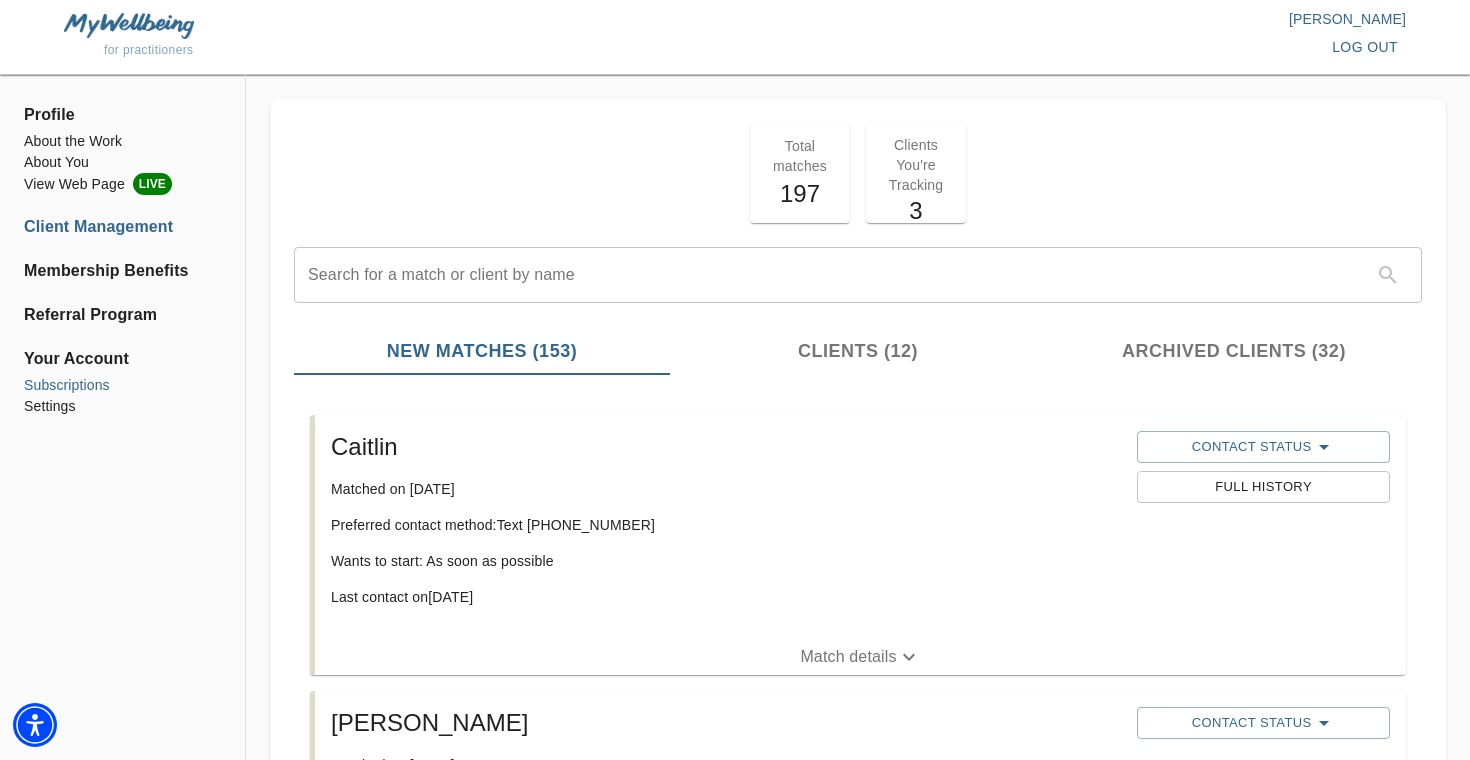 click on "Subscriptions" at bounding box center (122, 385) 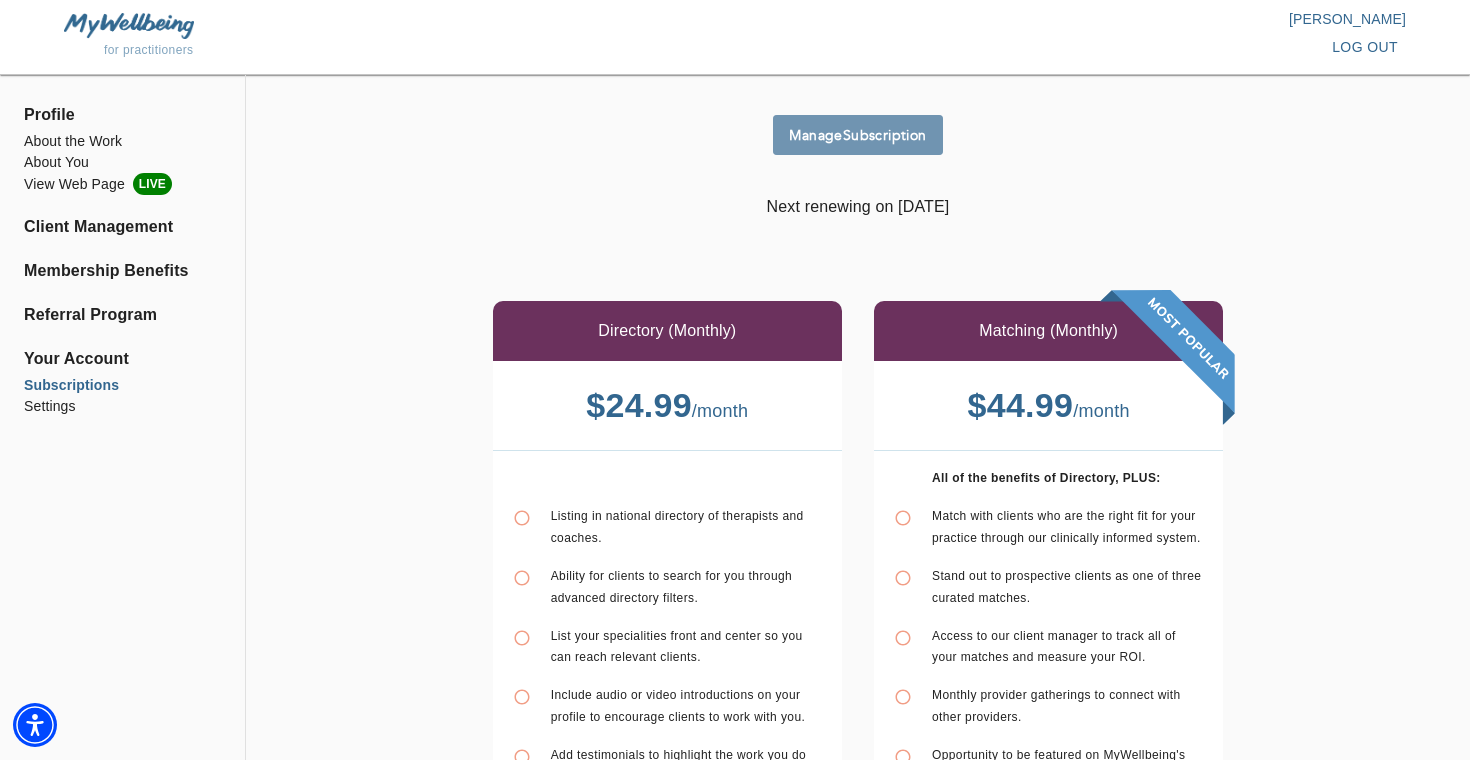 click on "Manage   Subscription" at bounding box center (858, 135) 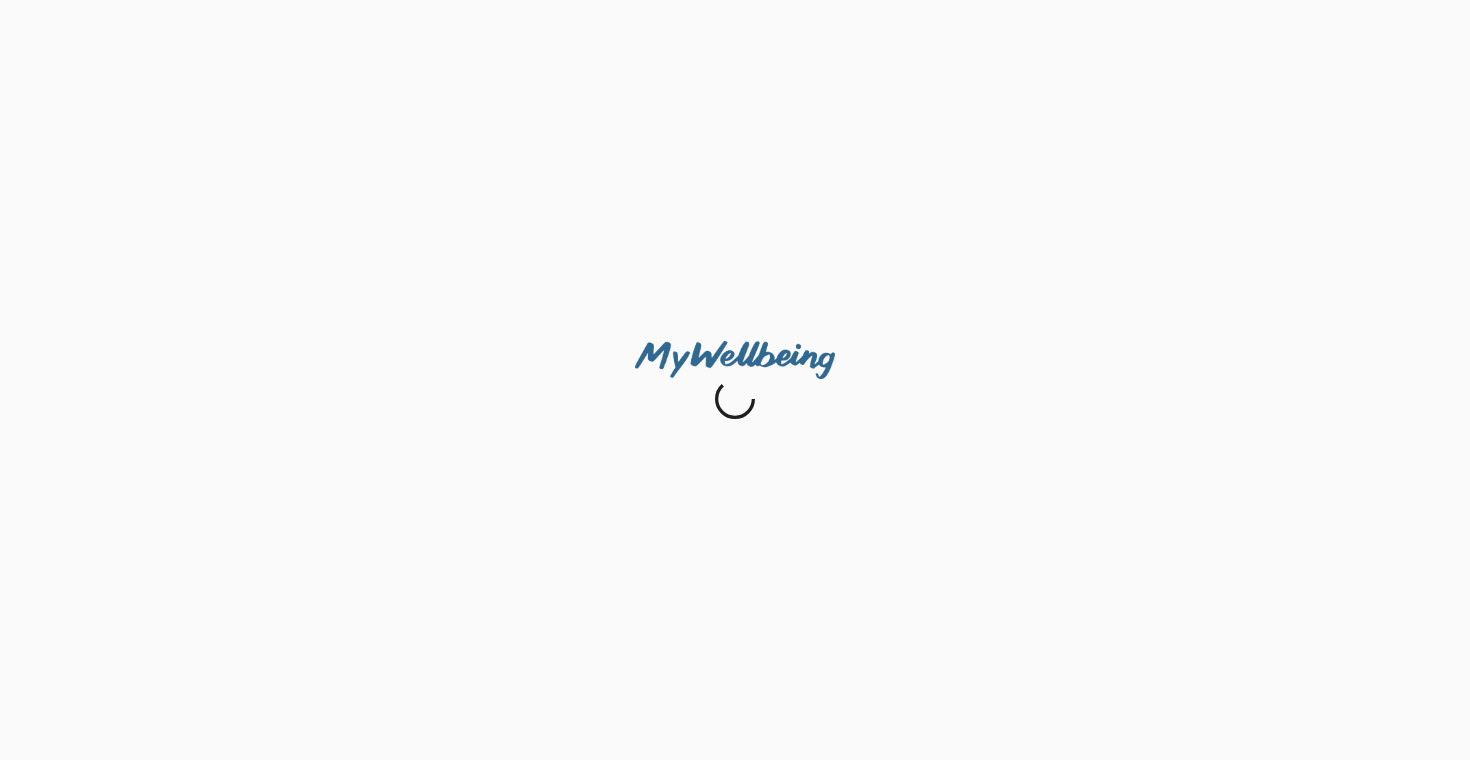 scroll, scrollTop: 0, scrollLeft: 0, axis: both 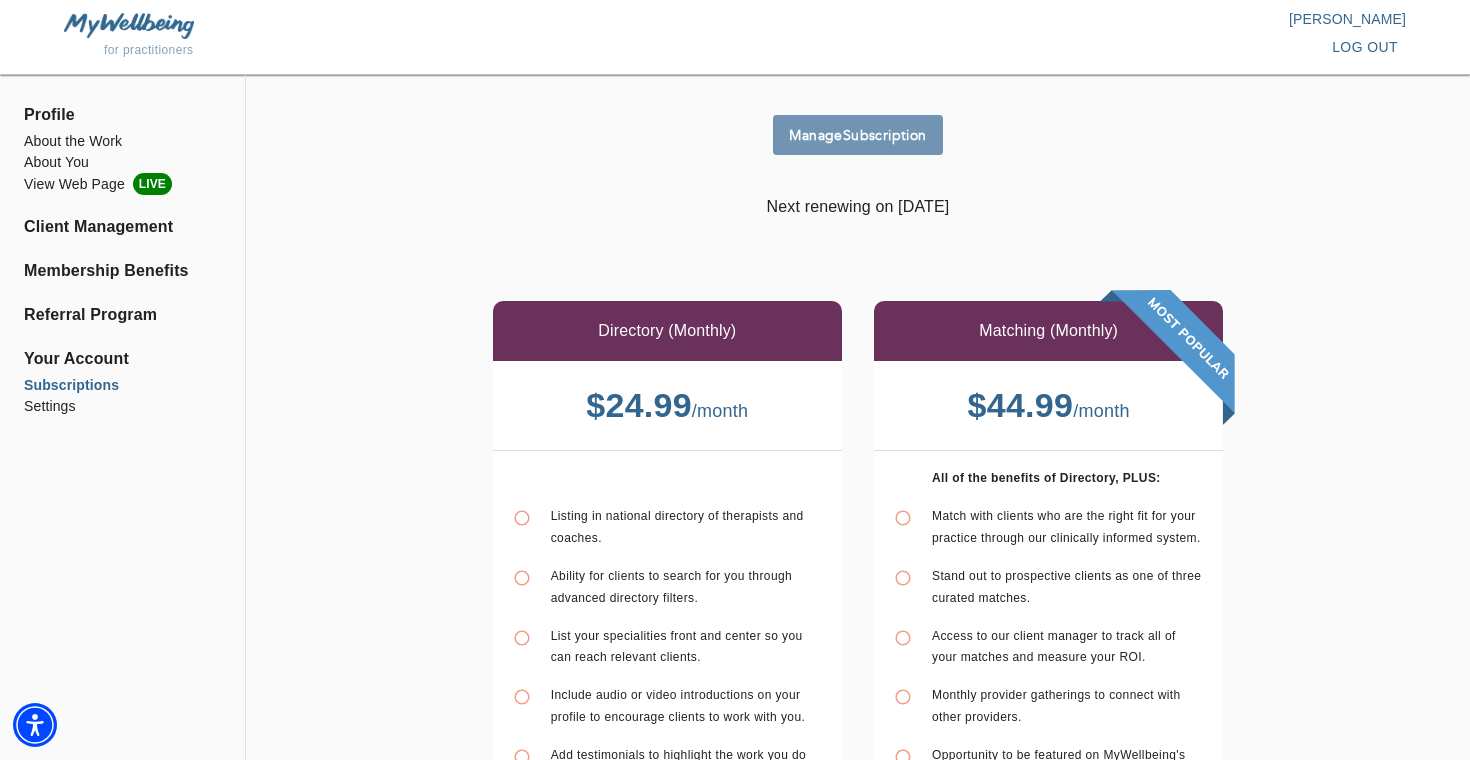 click on "Manage   Subscription" at bounding box center (858, 135) 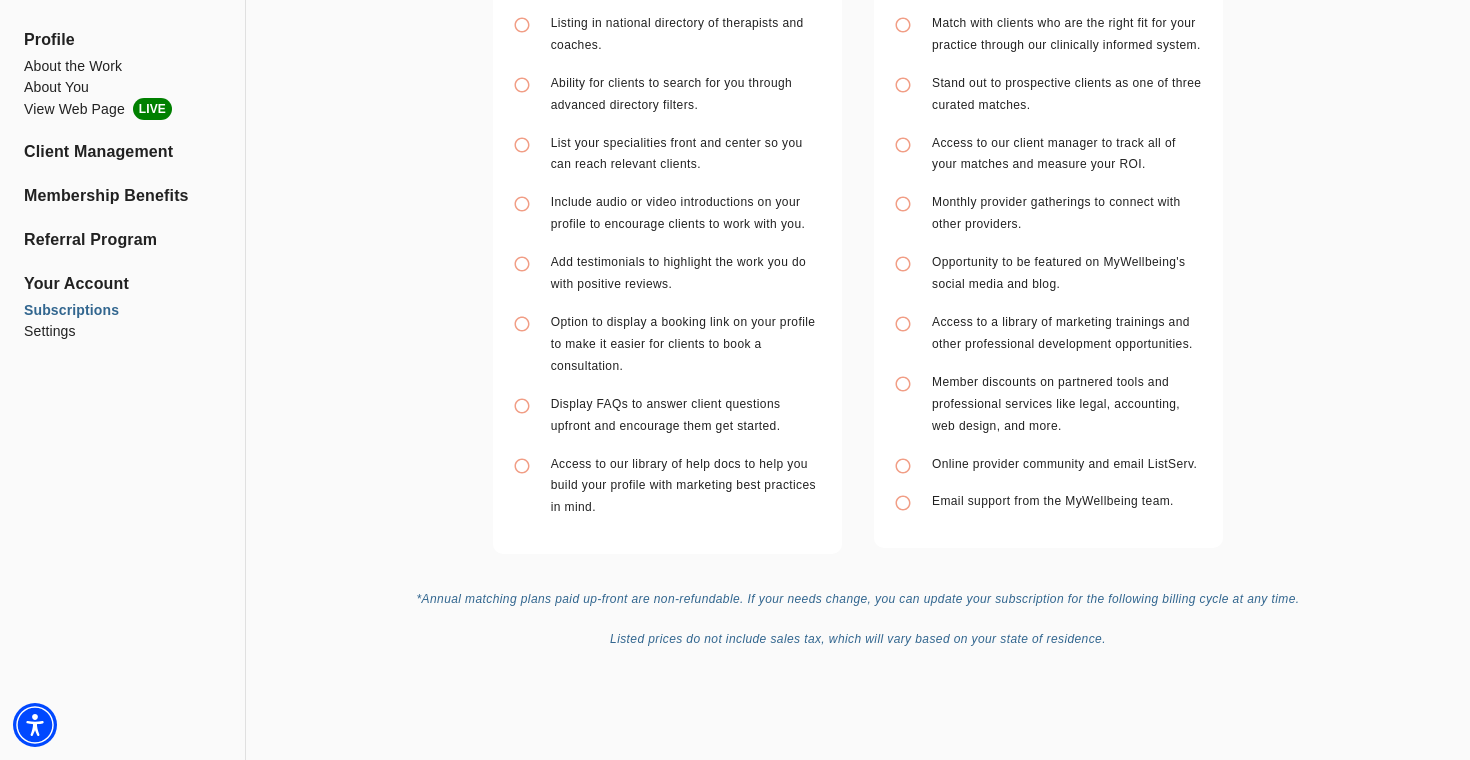 scroll, scrollTop: 501, scrollLeft: 0, axis: vertical 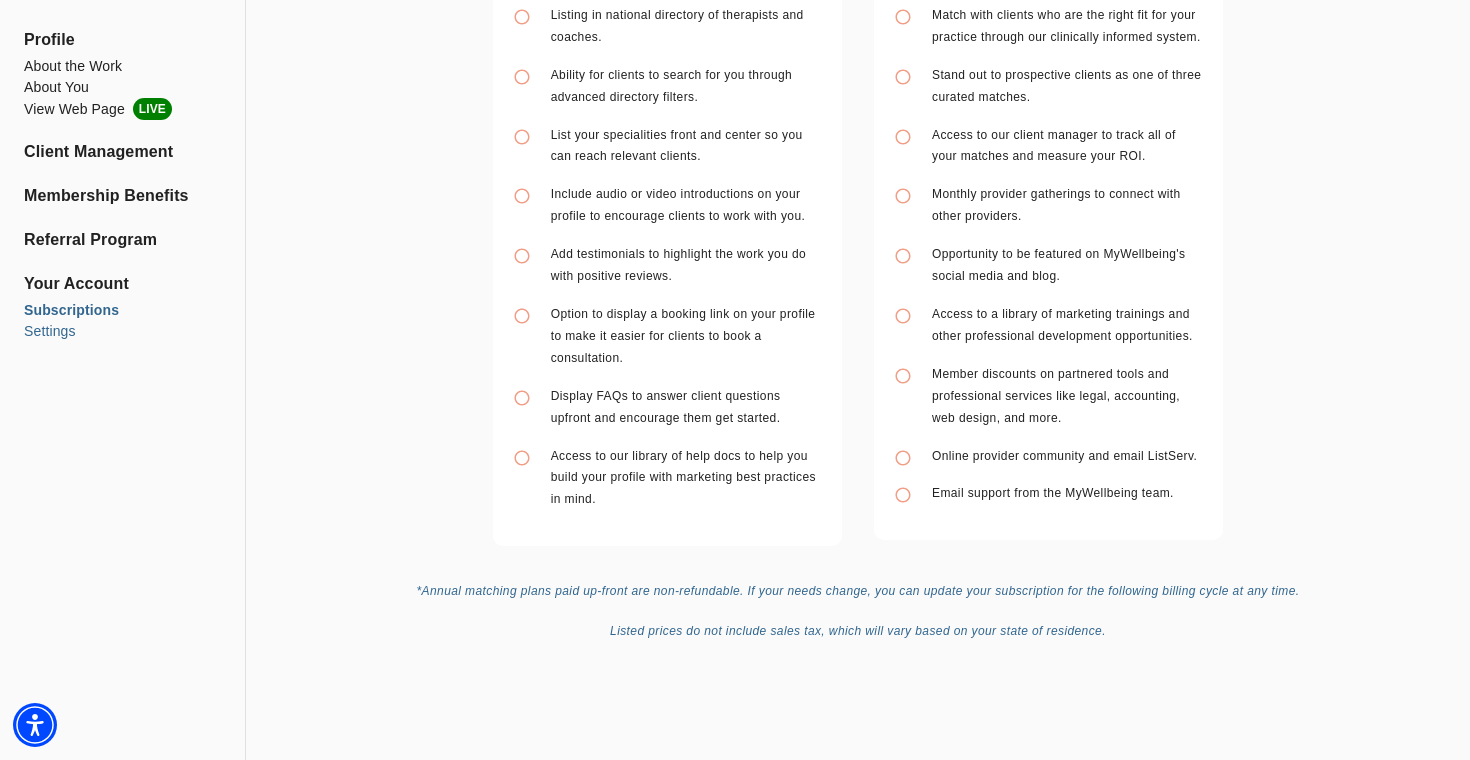 click on "Settings" at bounding box center [122, 331] 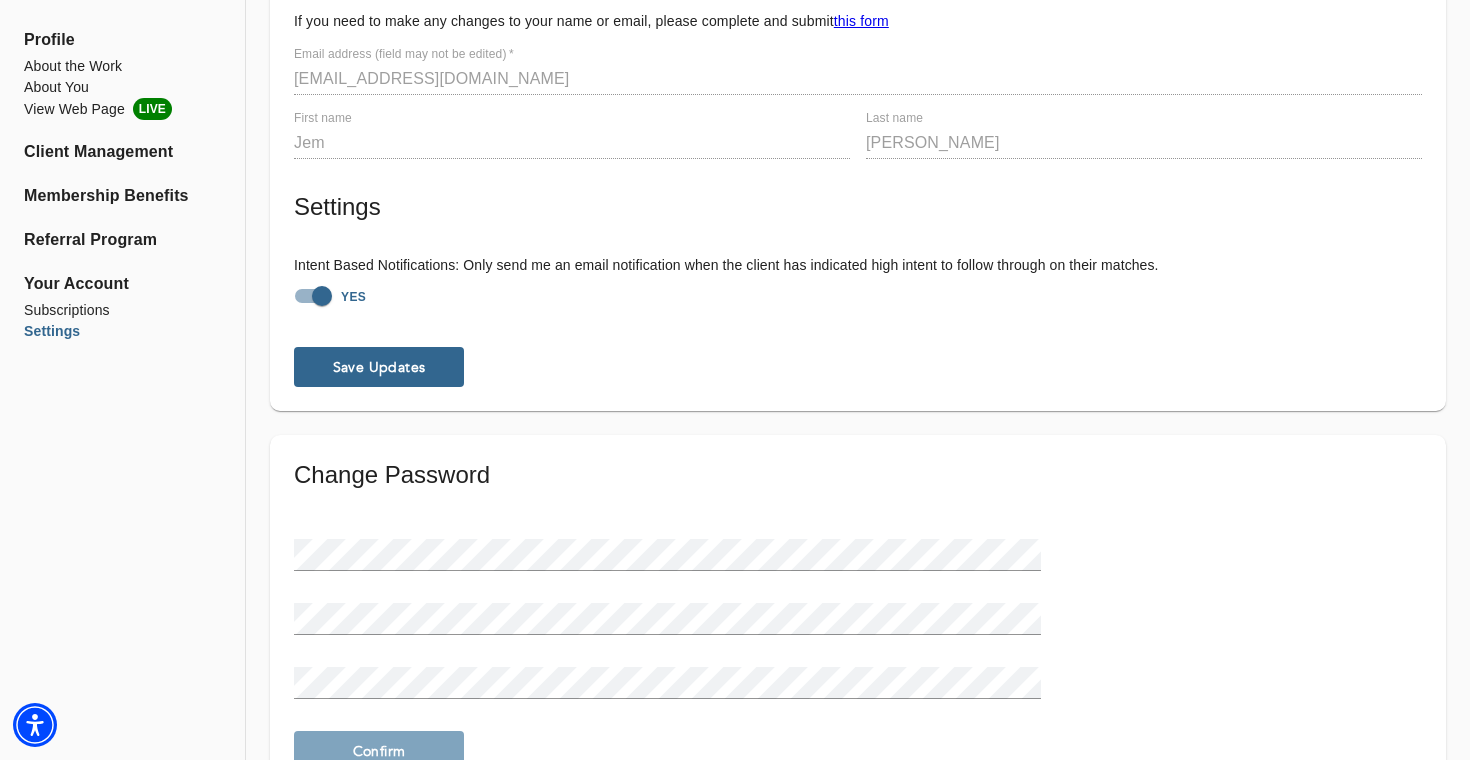 scroll, scrollTop: 267, scrollLeft: 0, axis: vertical 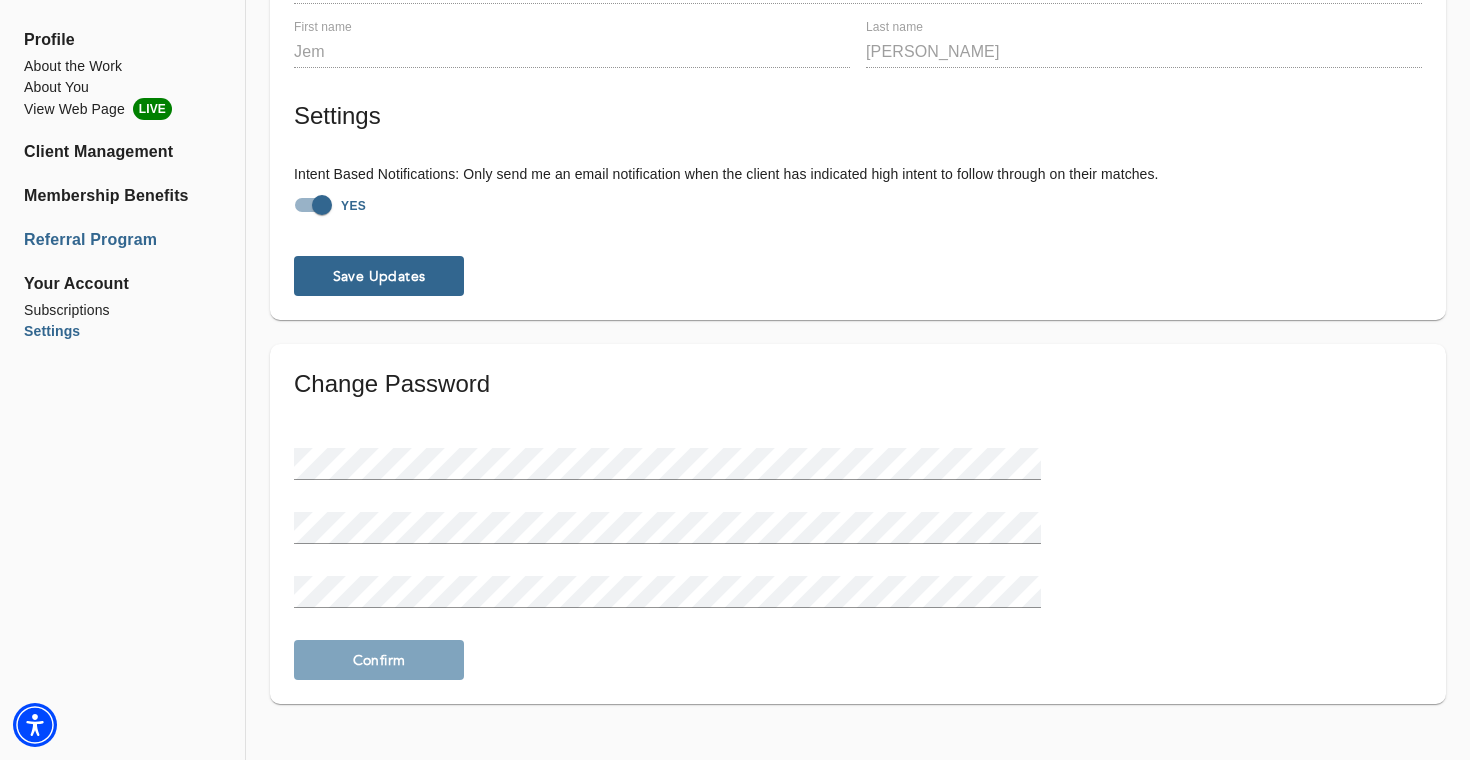click on "Referral Program" at bounding box center [122, 240] 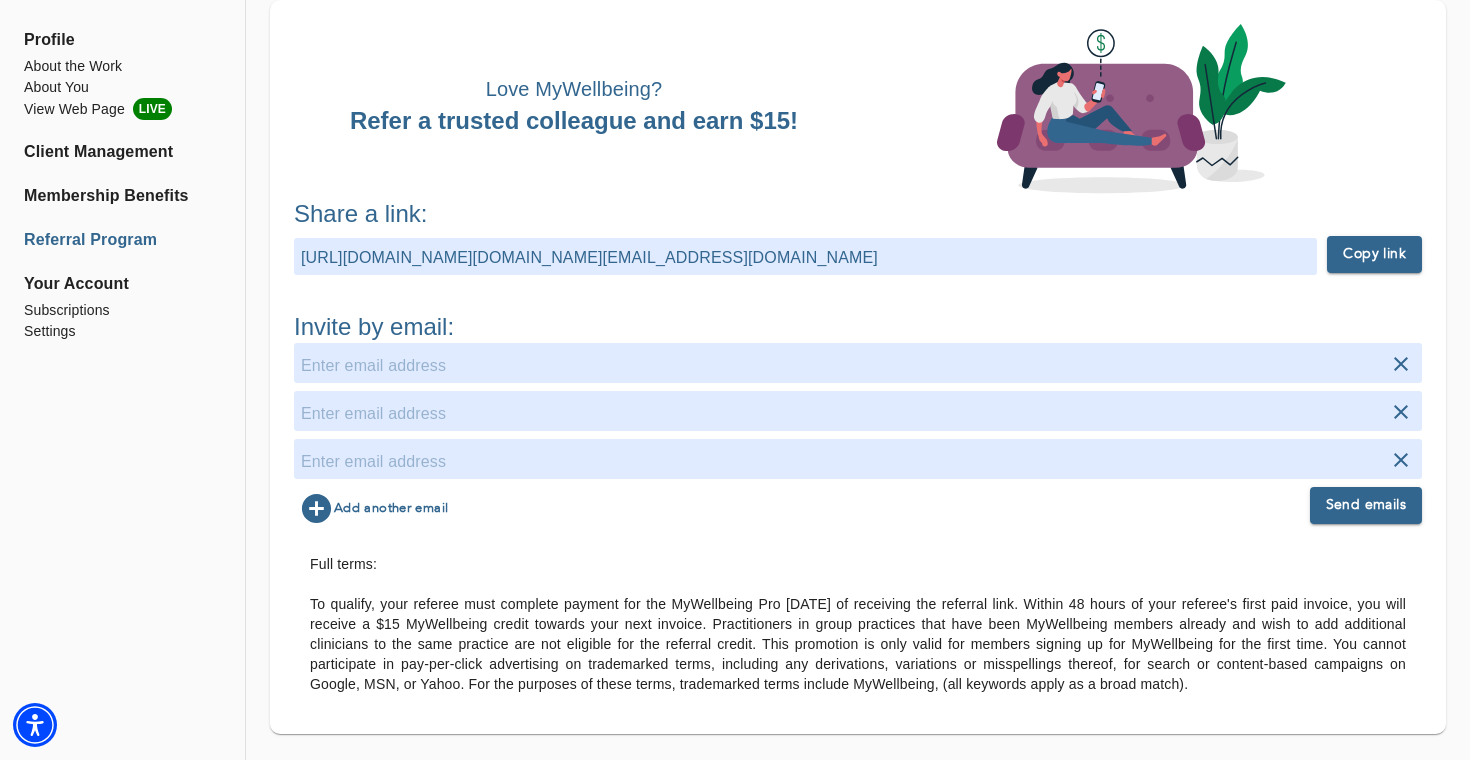 scroll, scrollTop: 129, scrollLeft: 0, axis: vertical 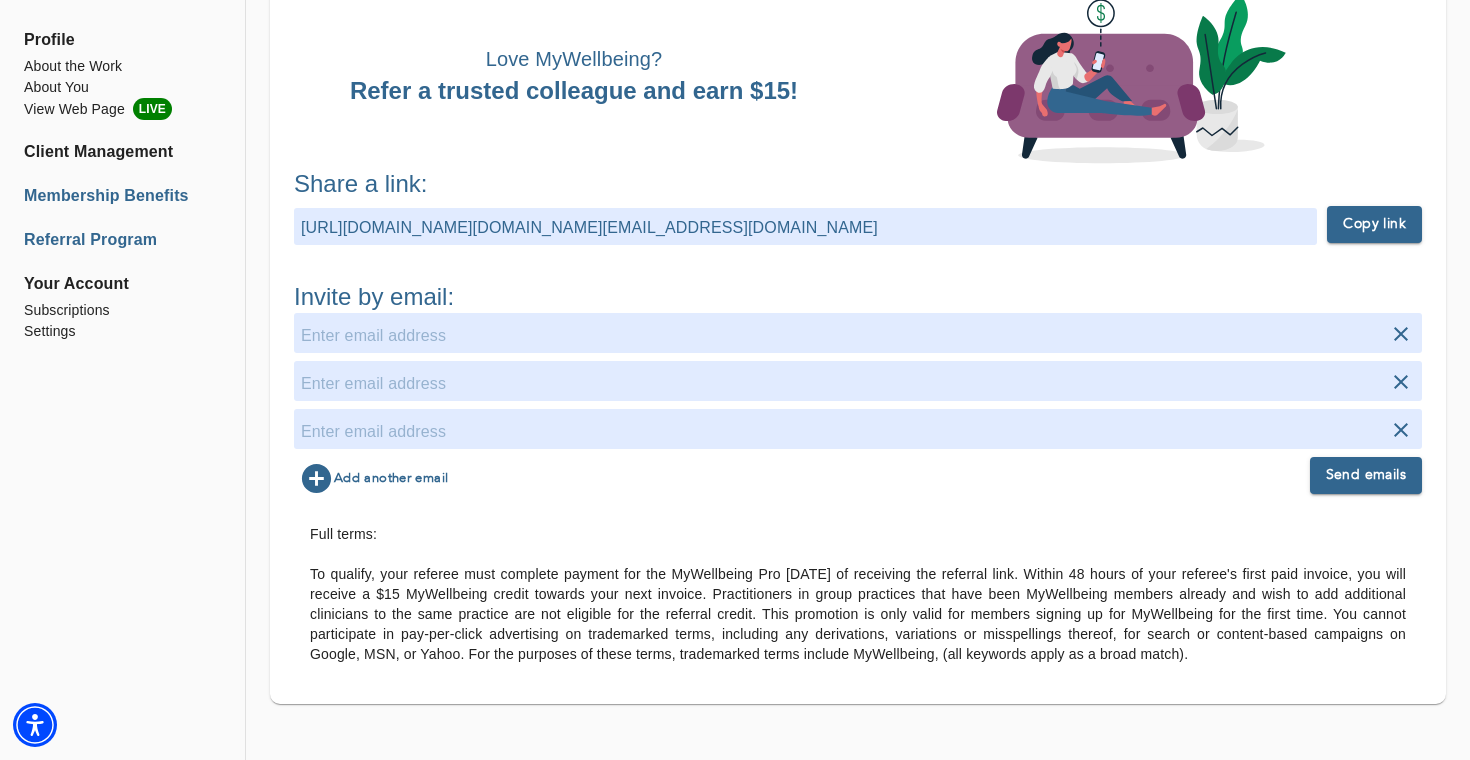 click on "Membership Benefits" at bounding box center [122, 196] 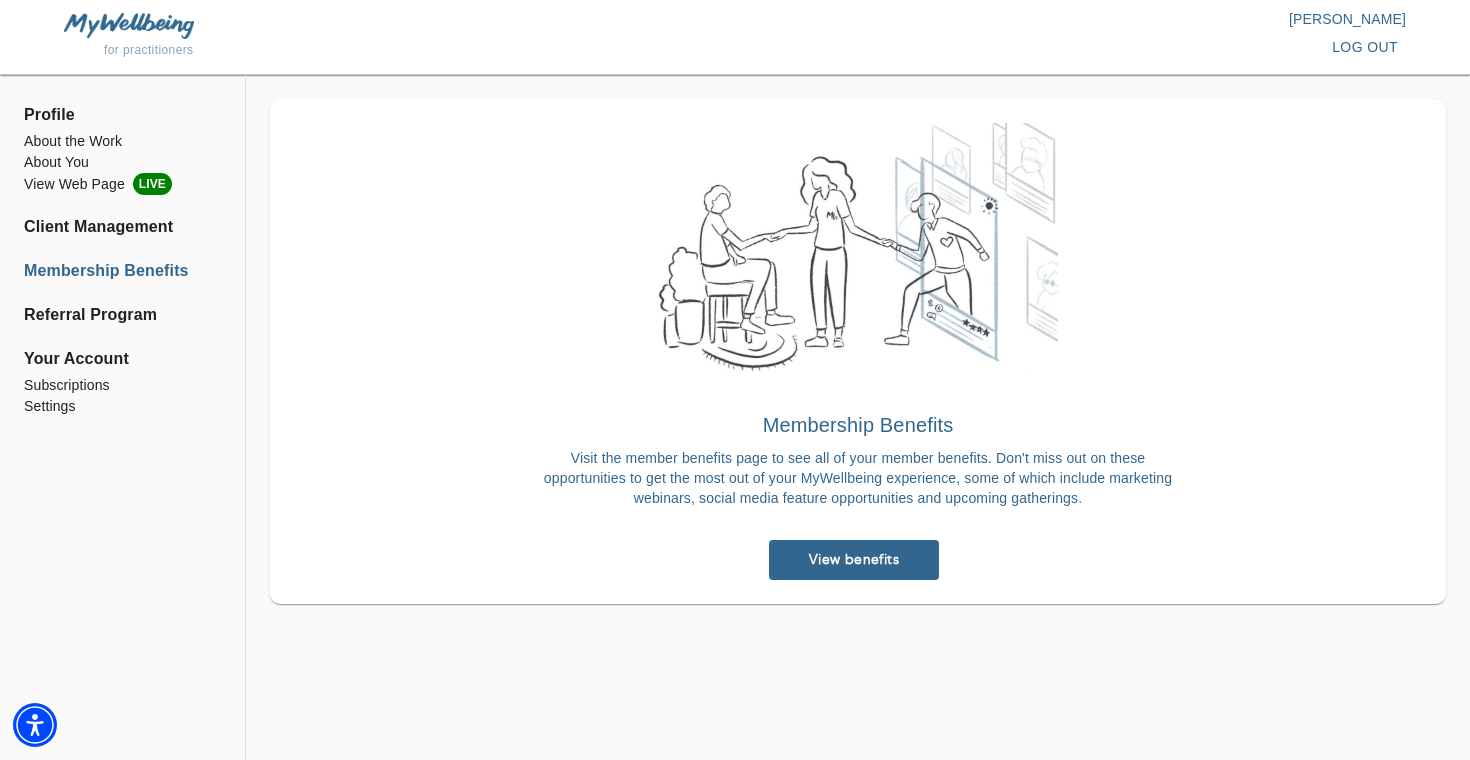 scroll, scrollTop: 0, scrollLeft: 0, axis: both 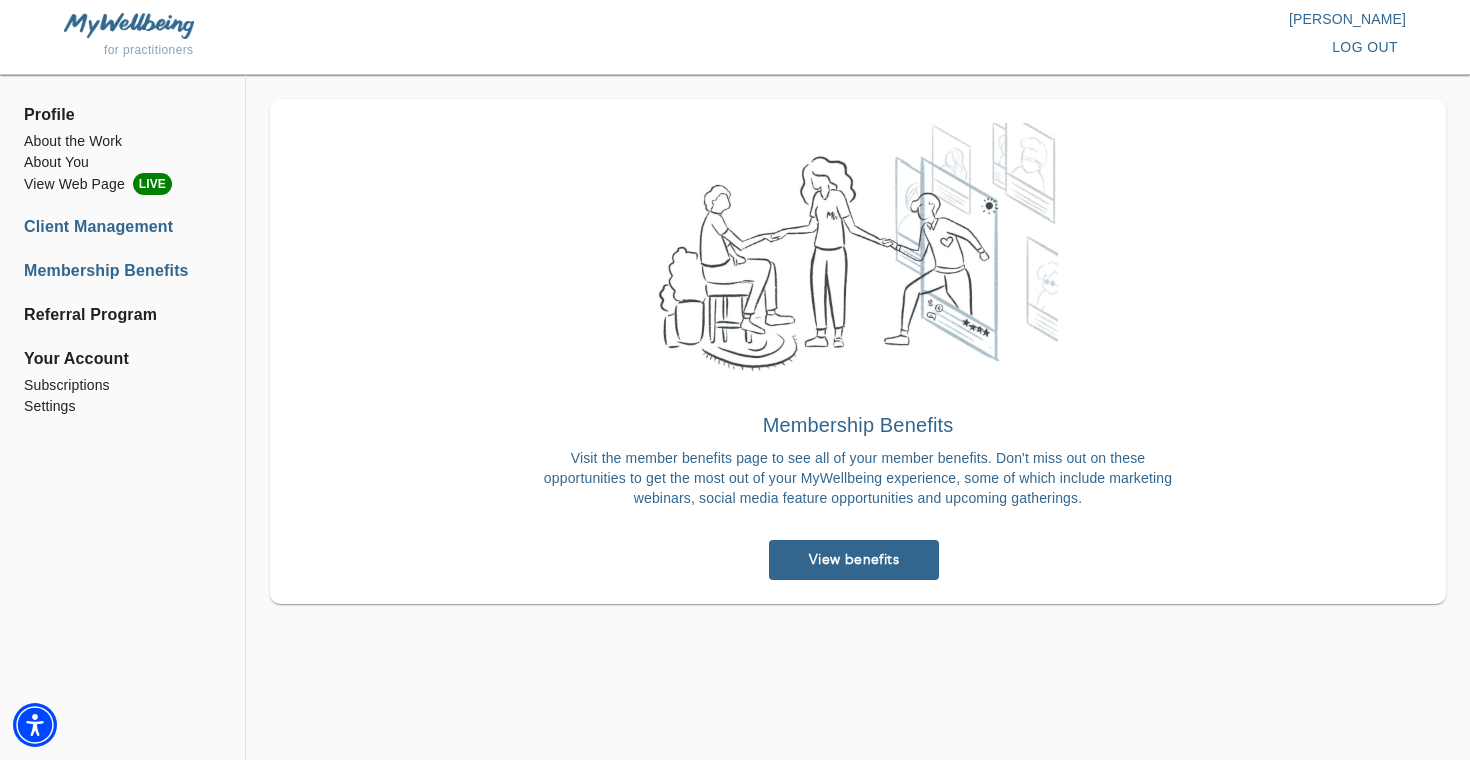 click on "Client Management" at bounding box center [122, 227] 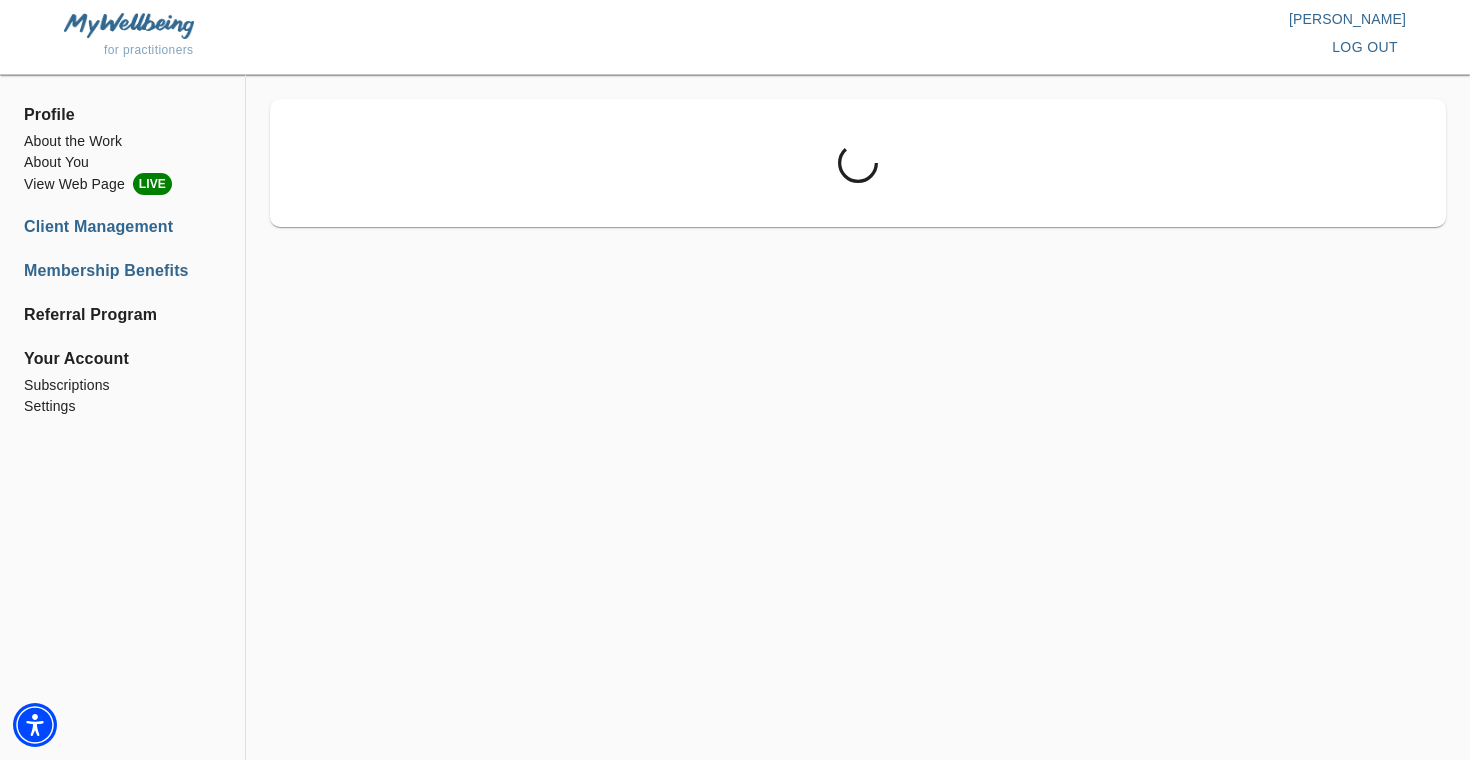 click on "Membership Benefits" at bounding box center (122, 271) 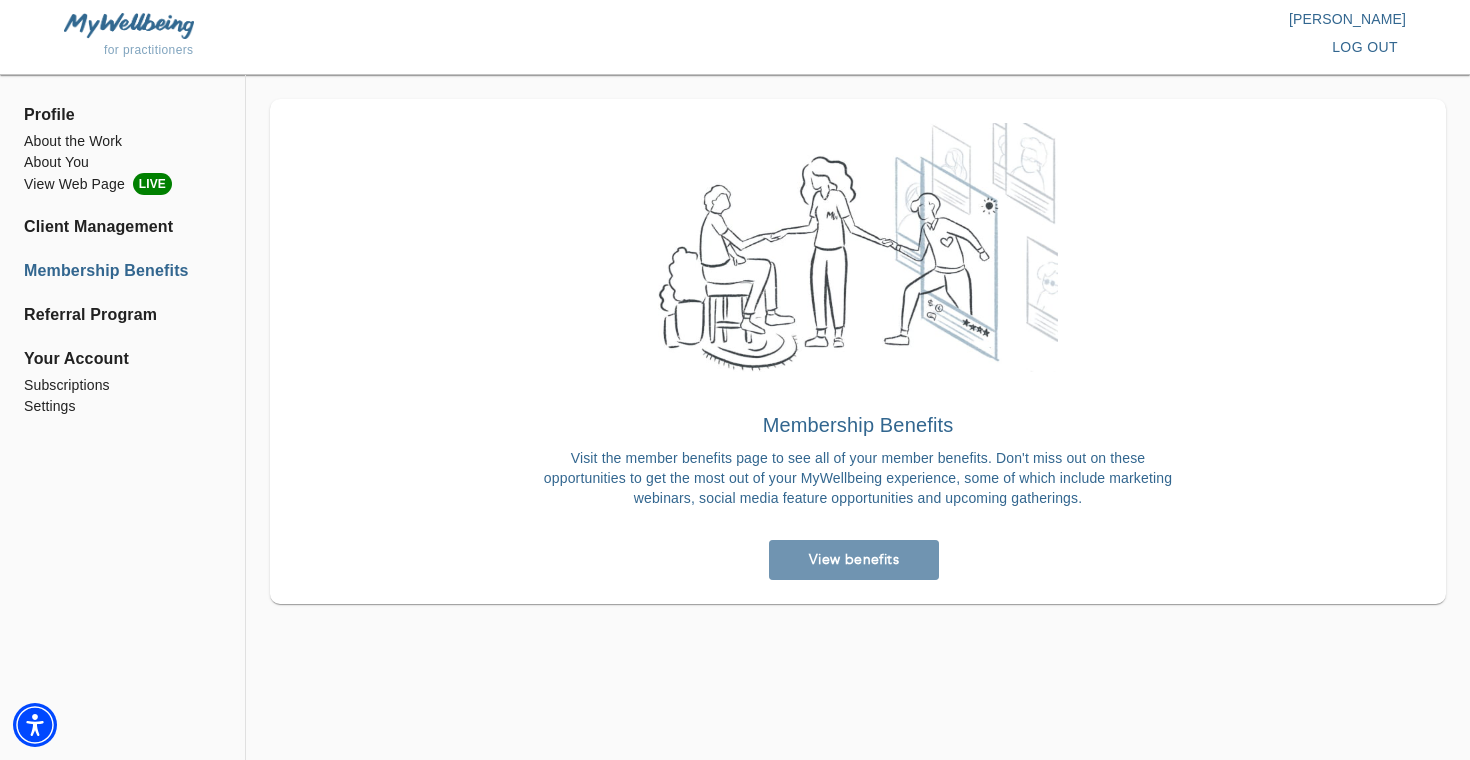 click on "View benefits" at bounding box center (854, 559) 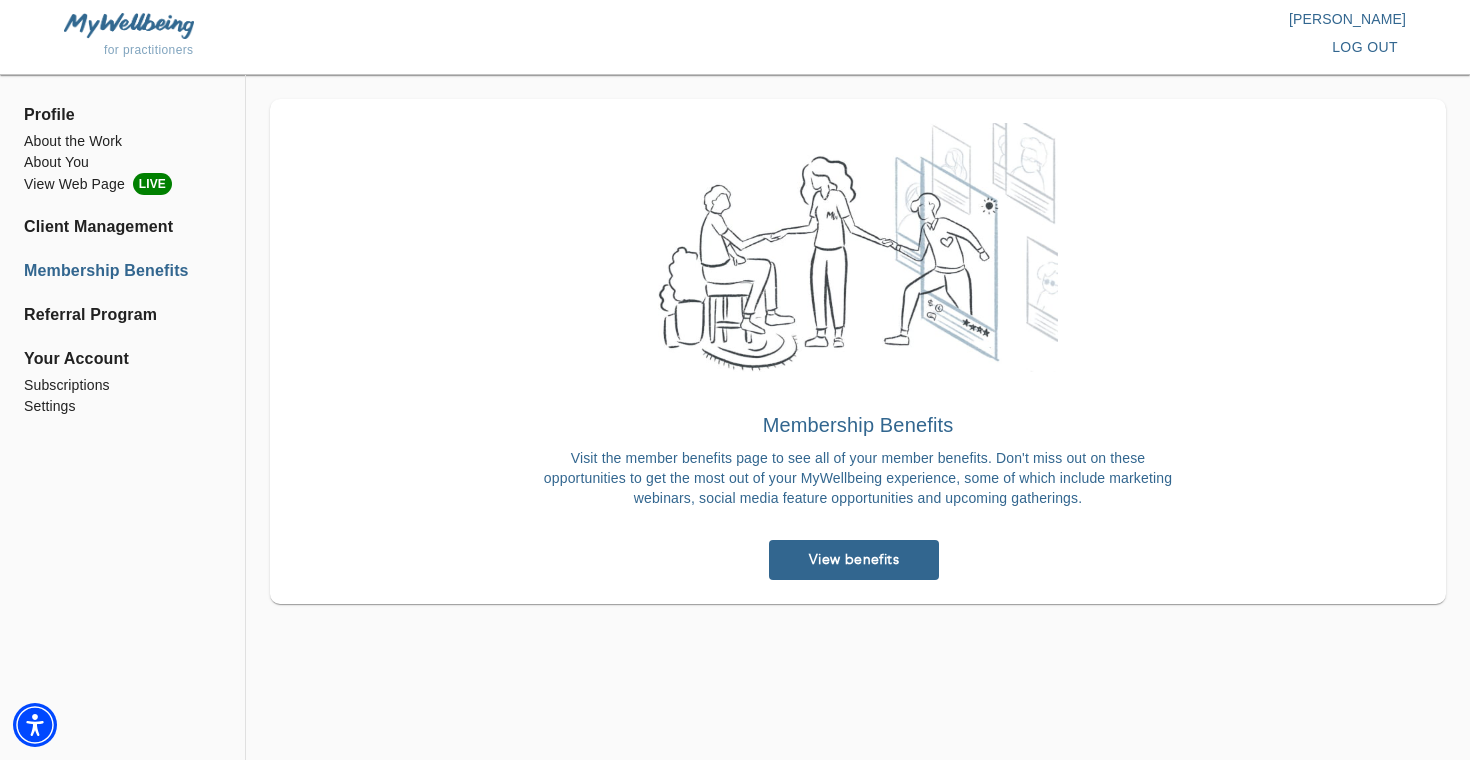click at bounding box center [129, 25] 